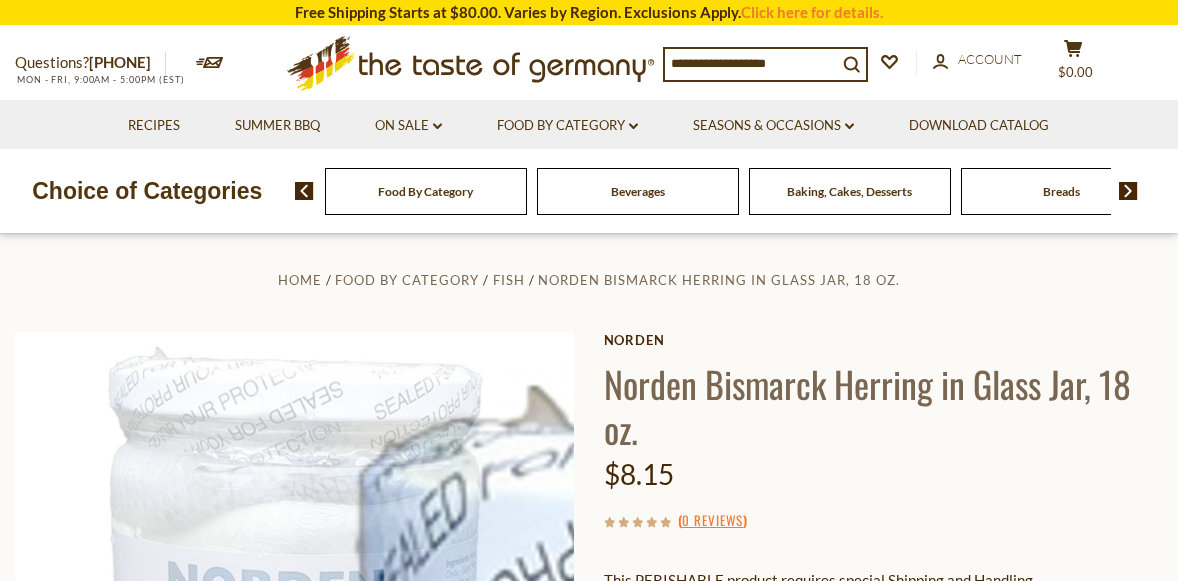 scroll, scrollTop: 6, scrollLeft: 0, axis: vertical 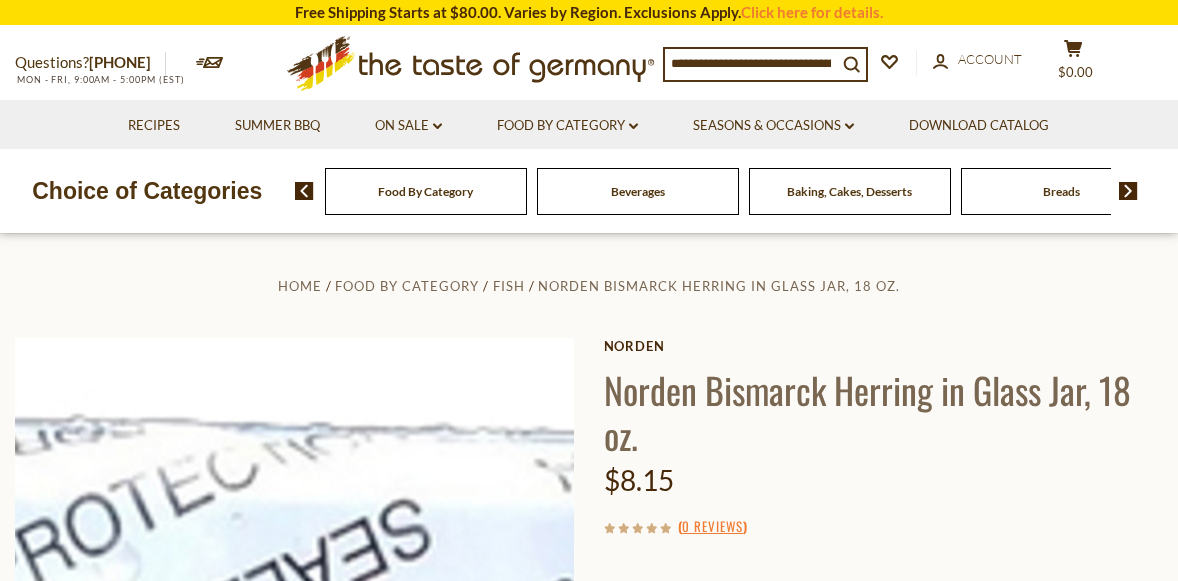 click at bounding box center (295, 618) 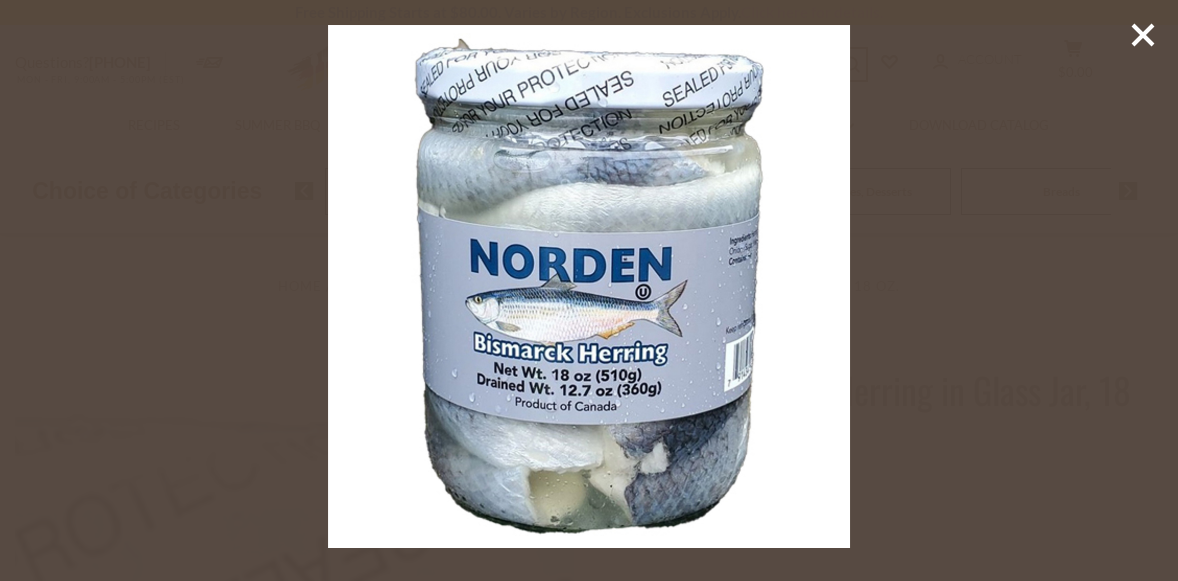 click at bounding box center [589, 290] 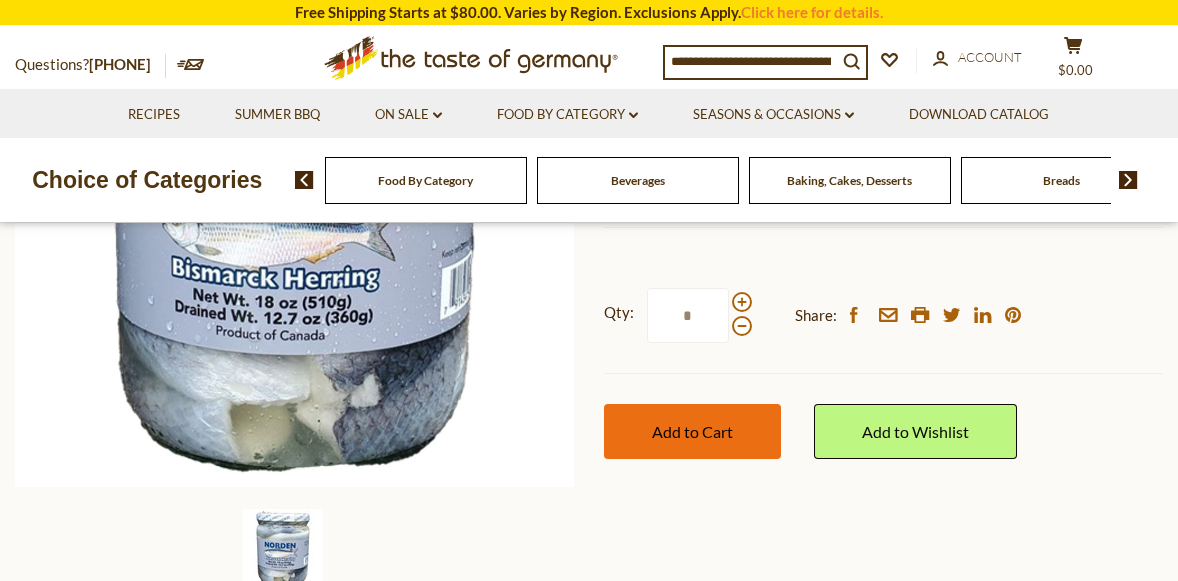 click on "Add to Cart" at bounding box center [692, 431] 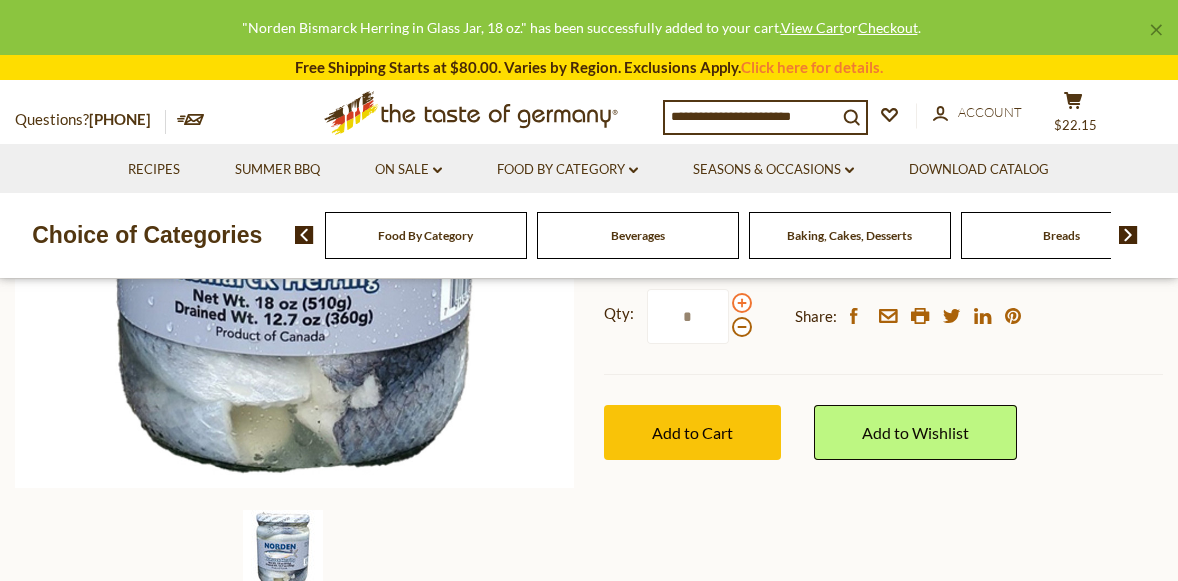 click at bounding box center (742, 303) 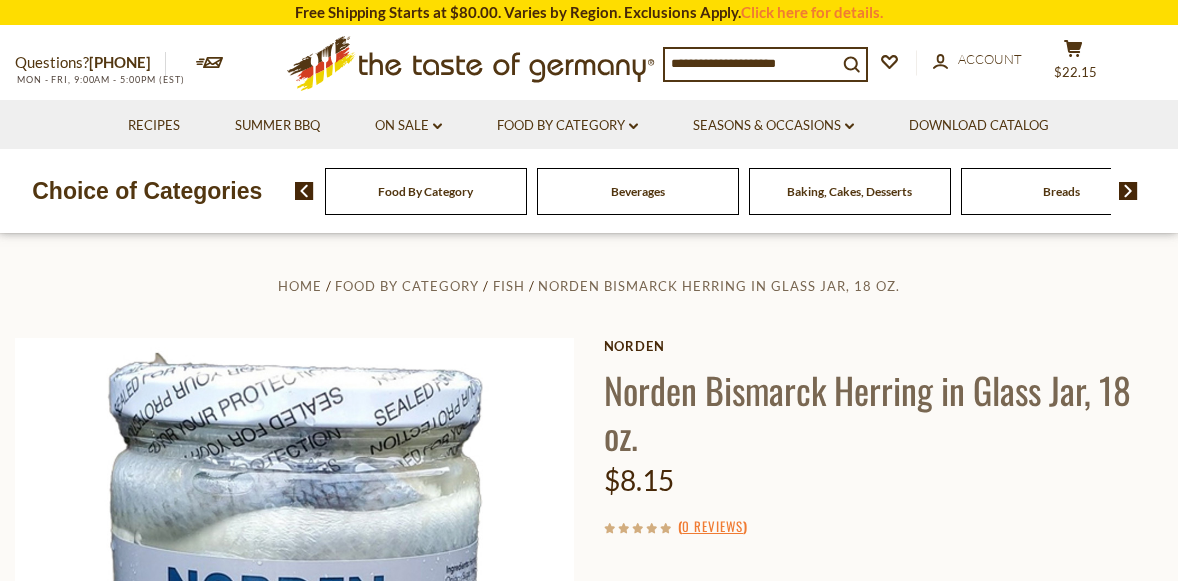 scroll, scrollTop: 0, scrollLeft: 0, axis: both 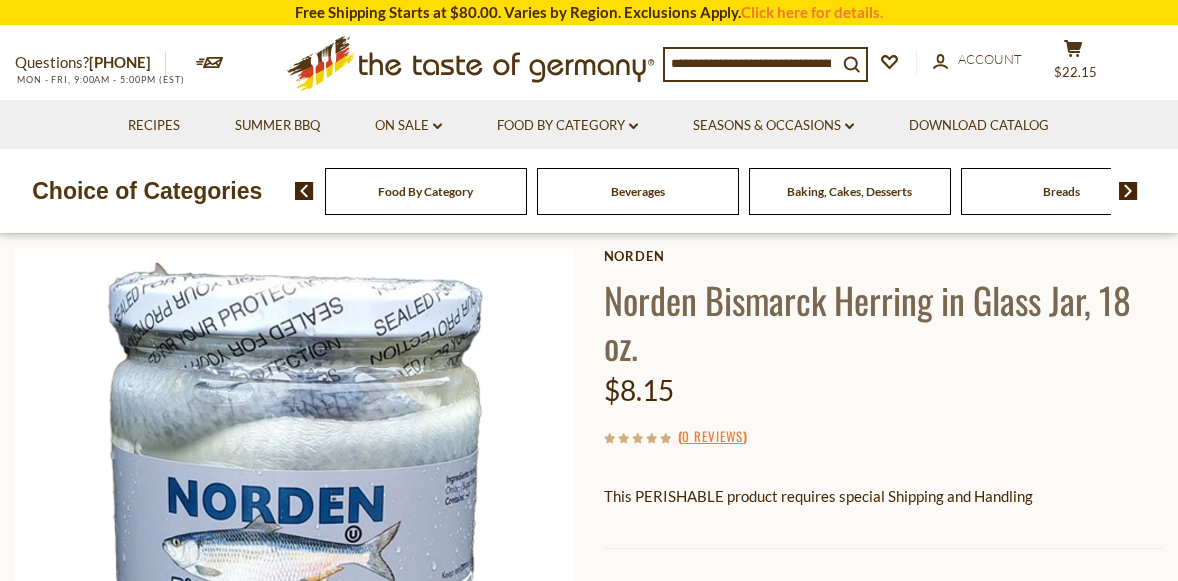 click on "Food By Category" at bounding box center (426, 191) 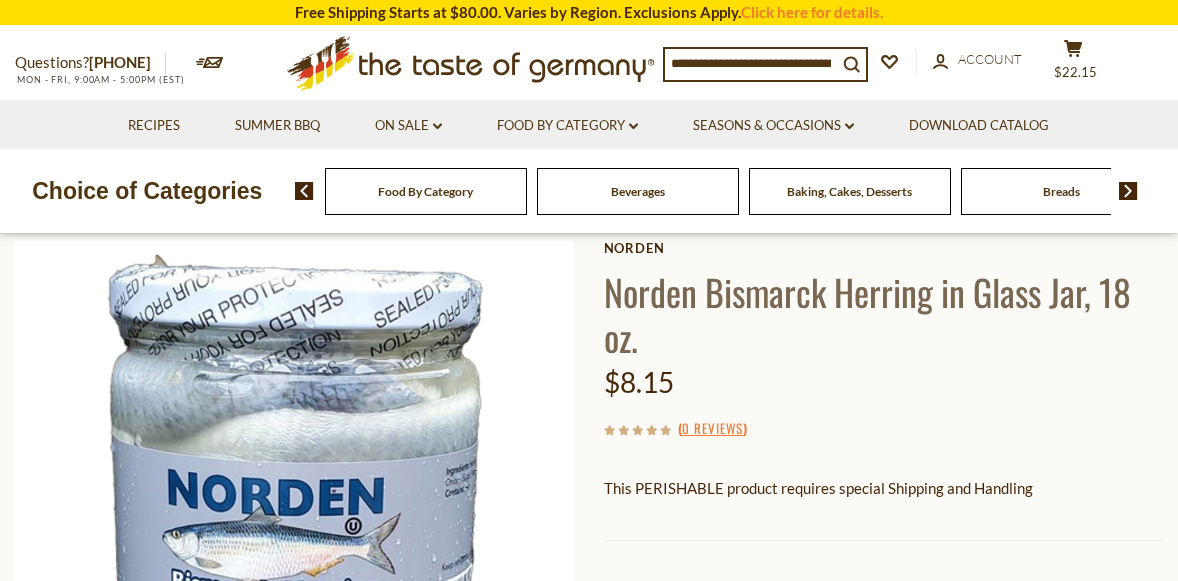 scroll, scrollTop: 98, scrollLeft: 0, axis: vertical 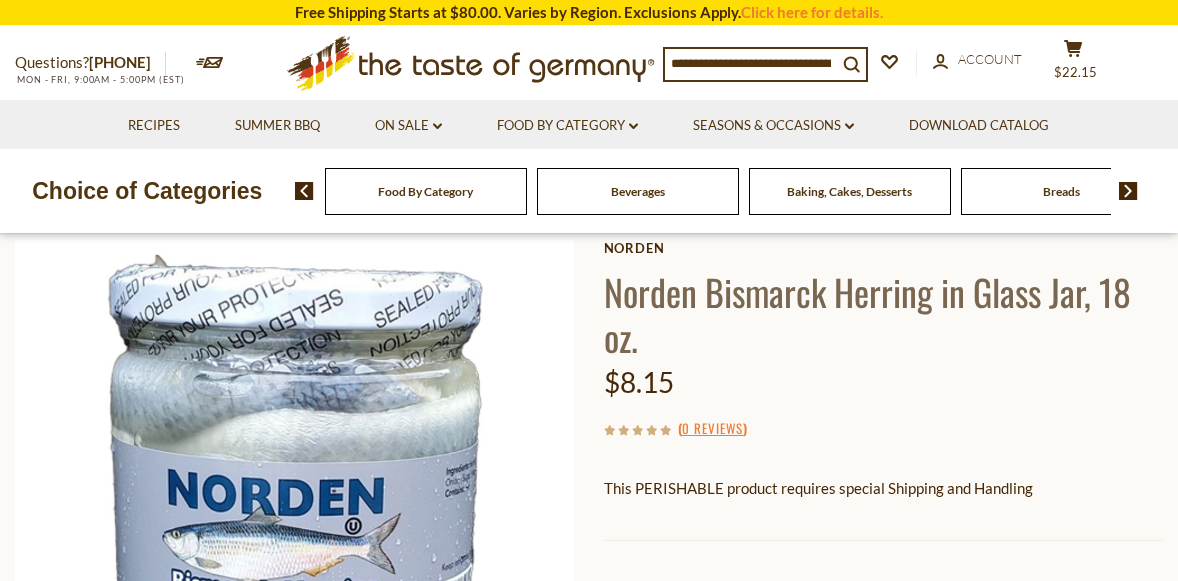 click on "Food By Category" at bounding box center [426, 191] 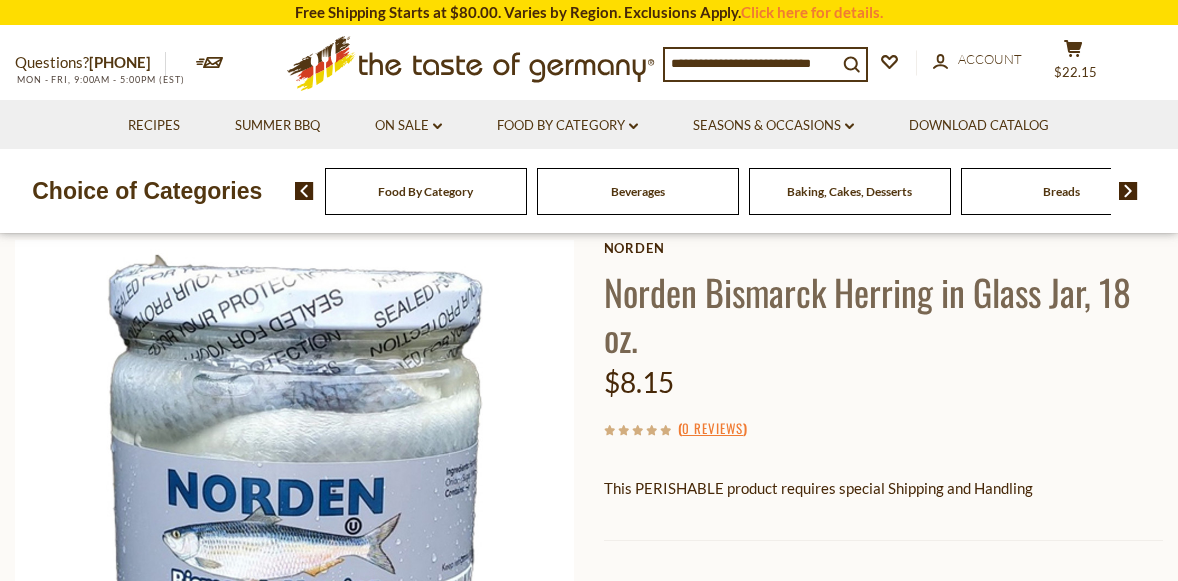 click on "Food By Category" at bounding box center (425, 191) 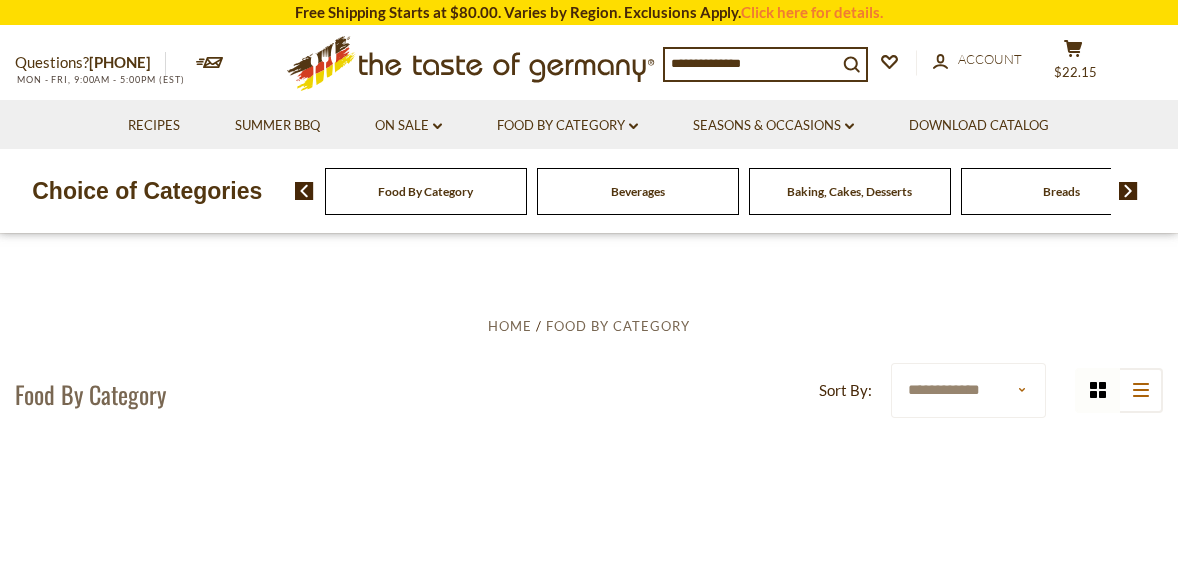 scroll, scrollTop: 0, scrollLeft: 0, axis: both 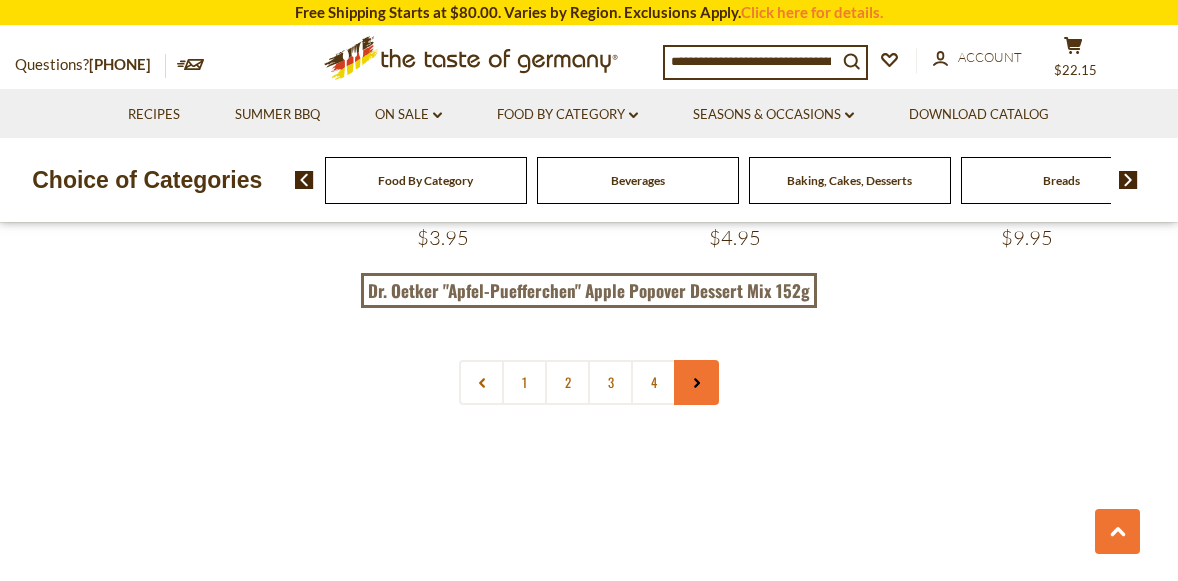 click 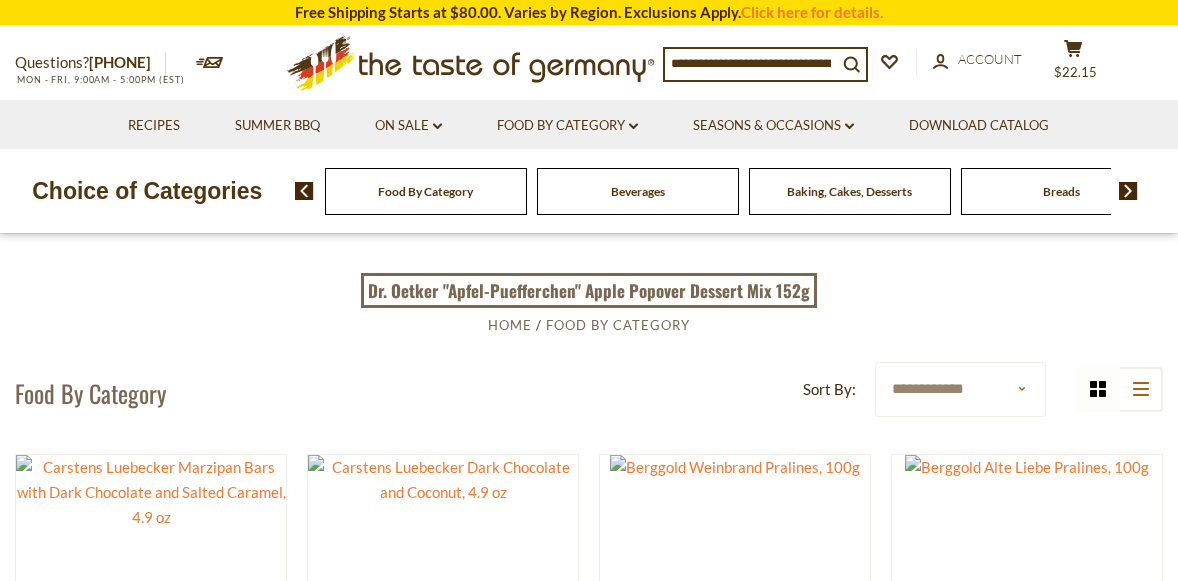 scroll, scrollTop: 3, scrollLeft: 0, axis: vertical 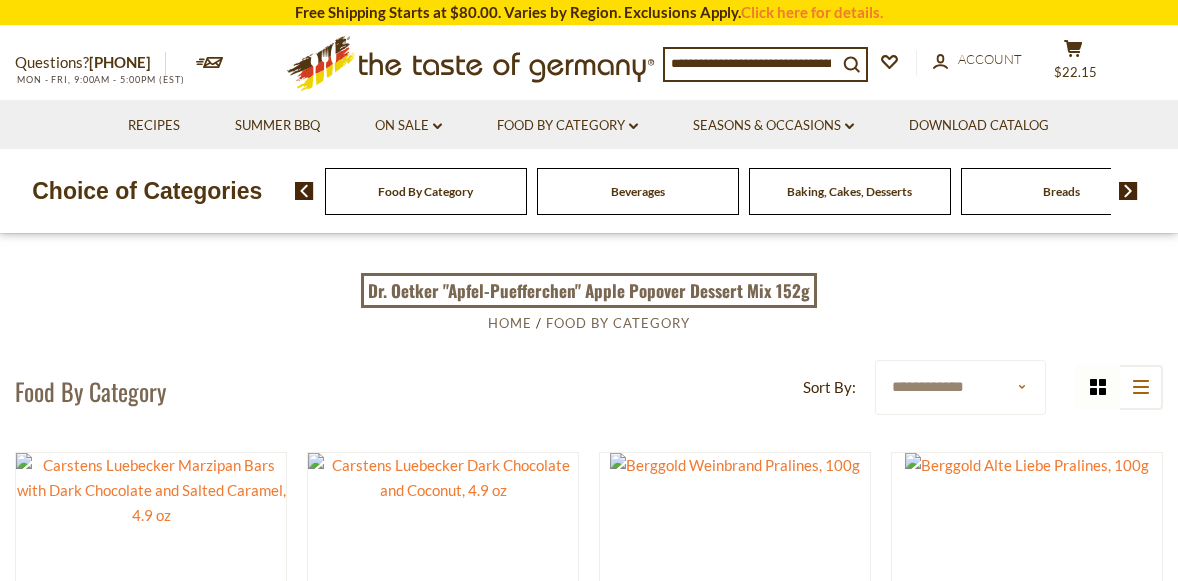 click at bounding box center (1128, 191) 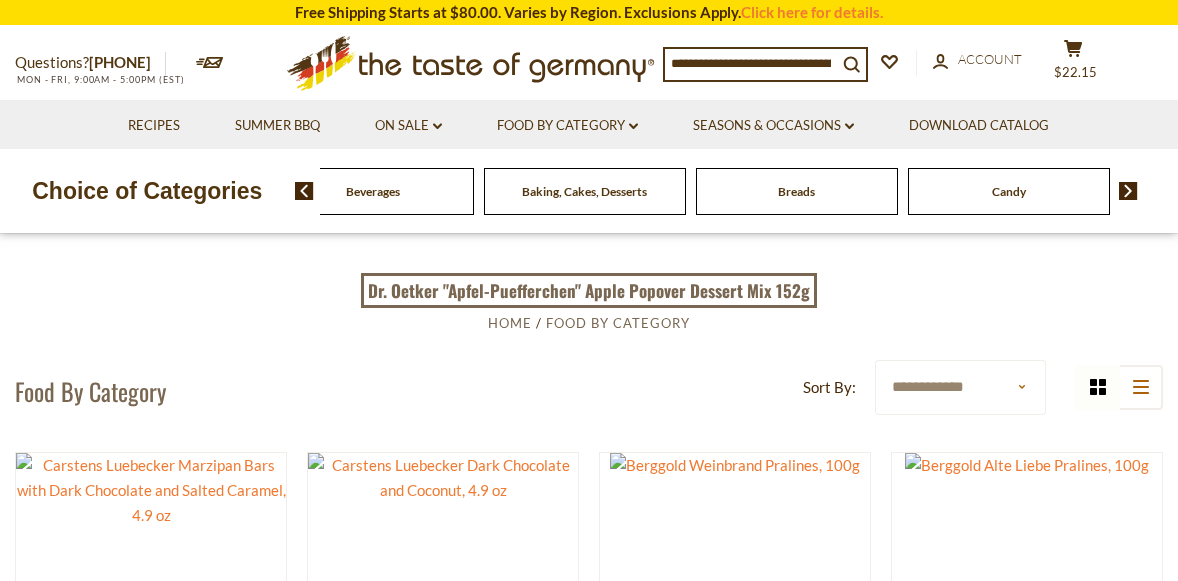 click at bounding box center [1128, 191] 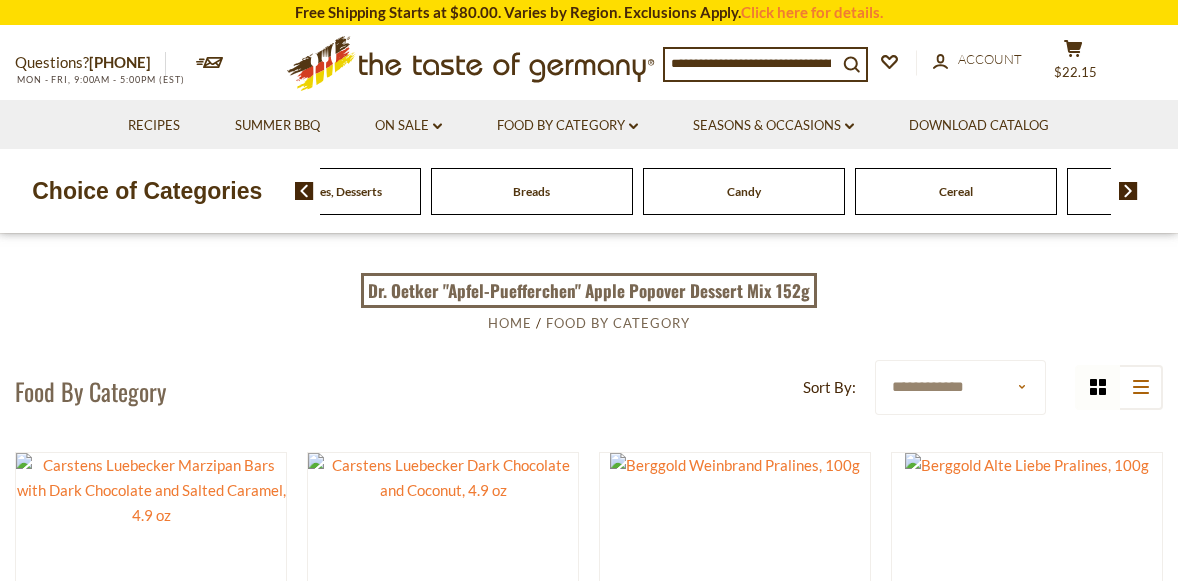 click at bounding box center [1128, 191] 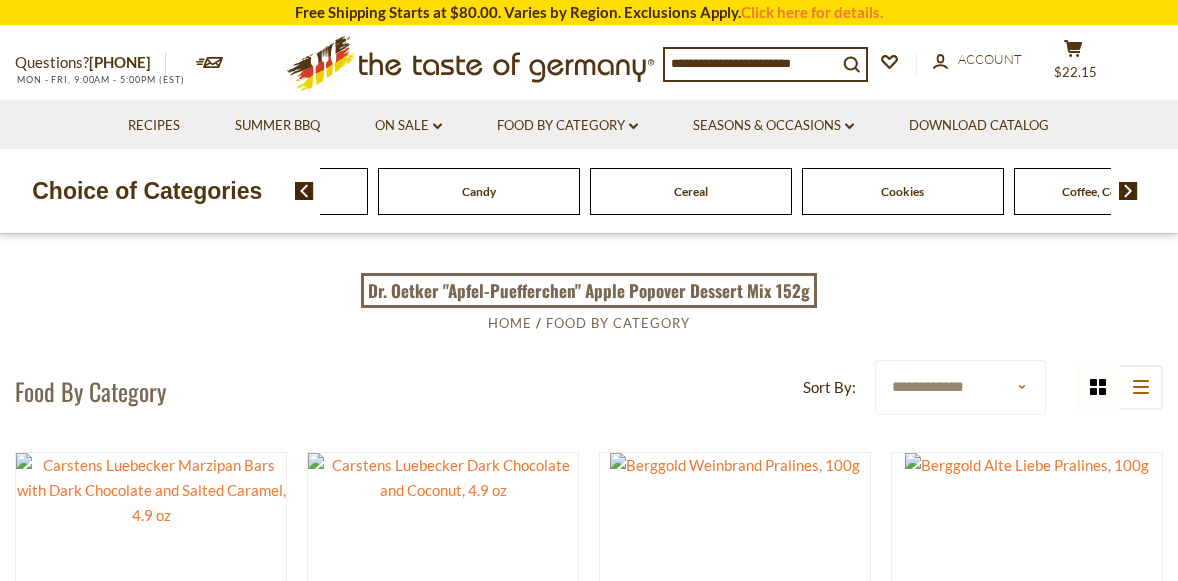 click at bounding box center [1128, 191] 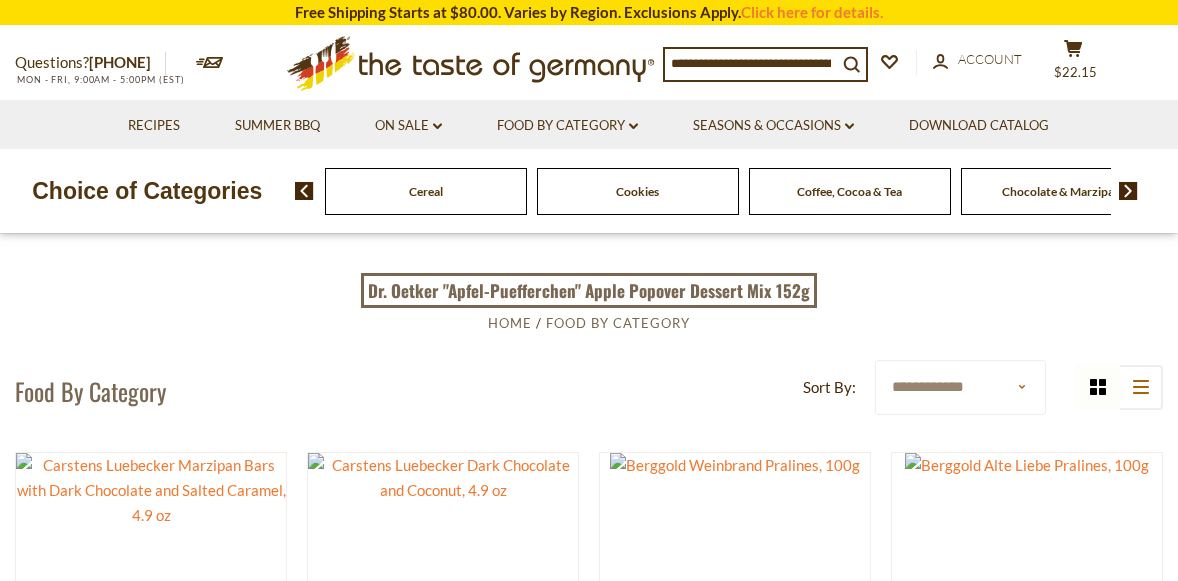 click at bounding box center [1128, 191] 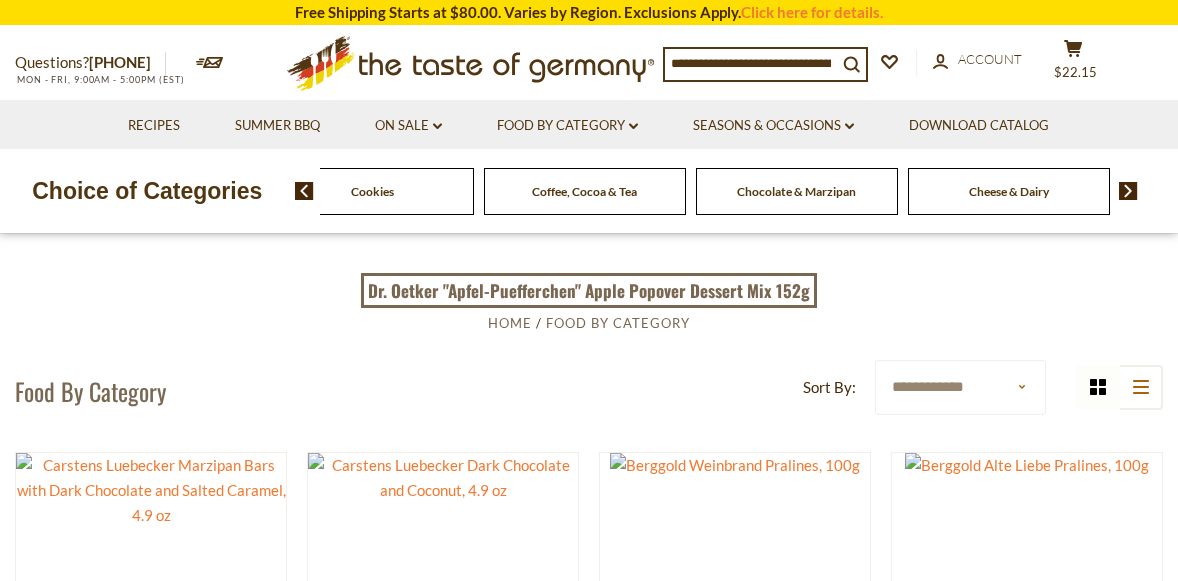 click at bounding box center (1128, 191) 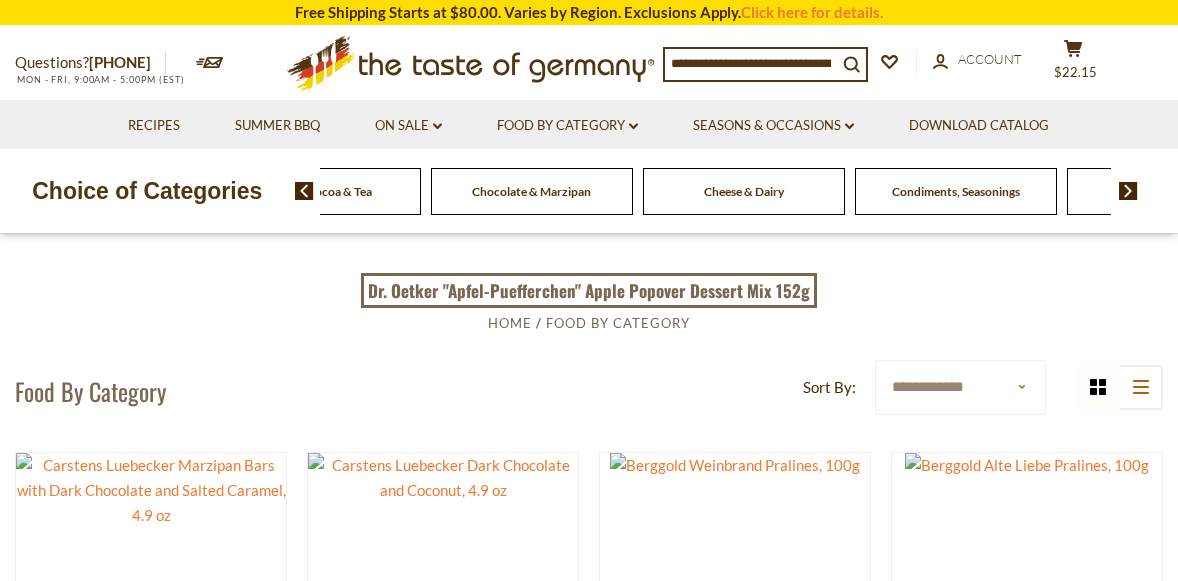 scroll, scrollTop: 4, scrollLeft: 0, axis: vertical 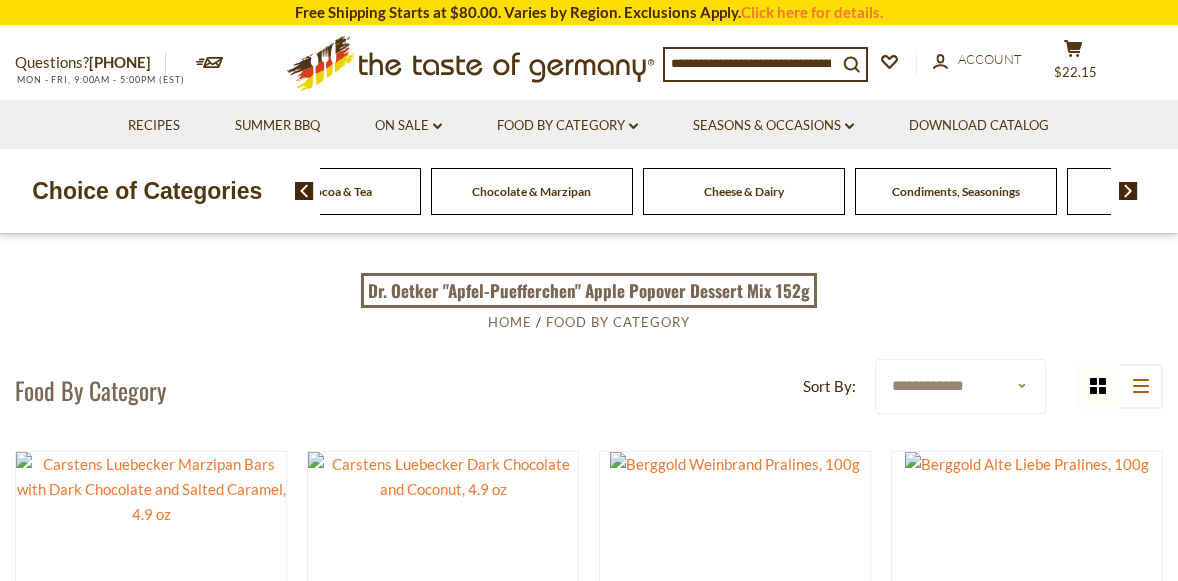 click at bounding box center (1128, 191) 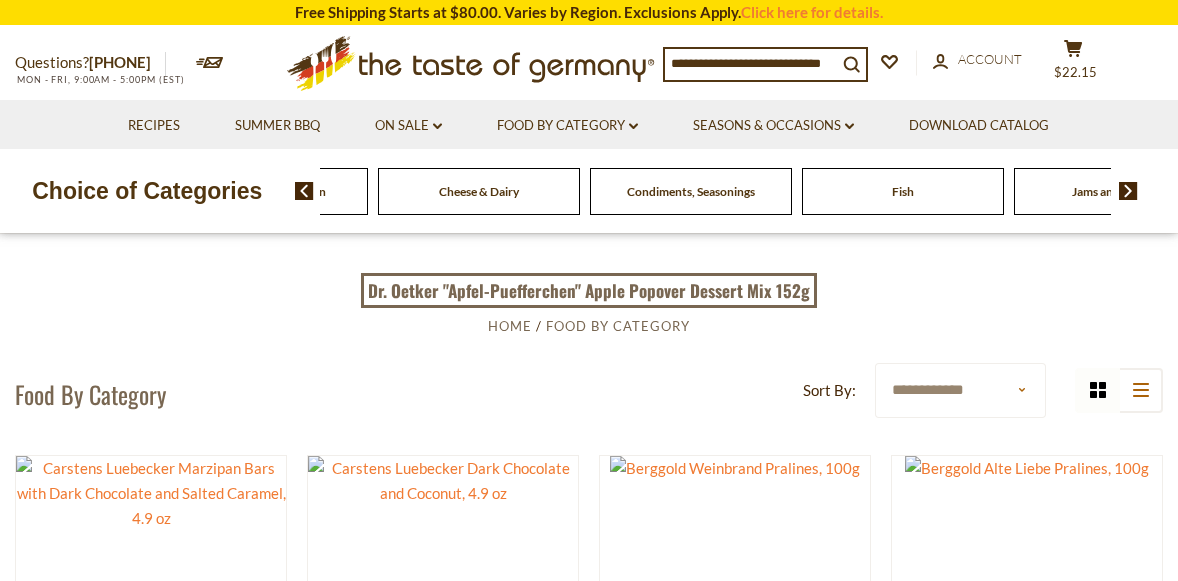 click on "Fish" at bounding box center [-1429, 191] 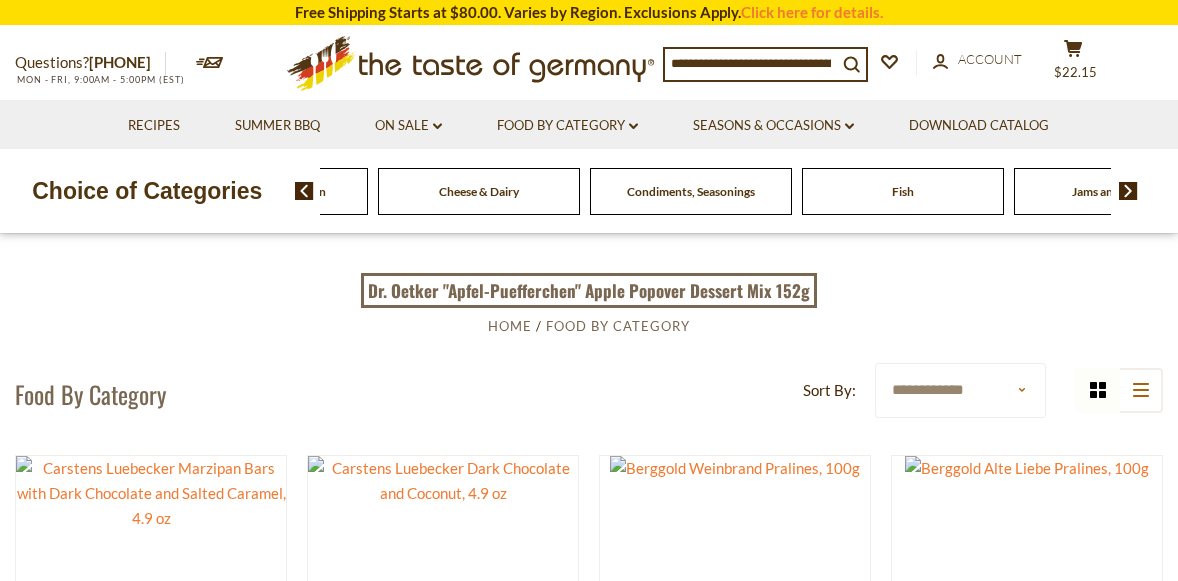 click on "Fish" at bounding box center (-1429, 191) 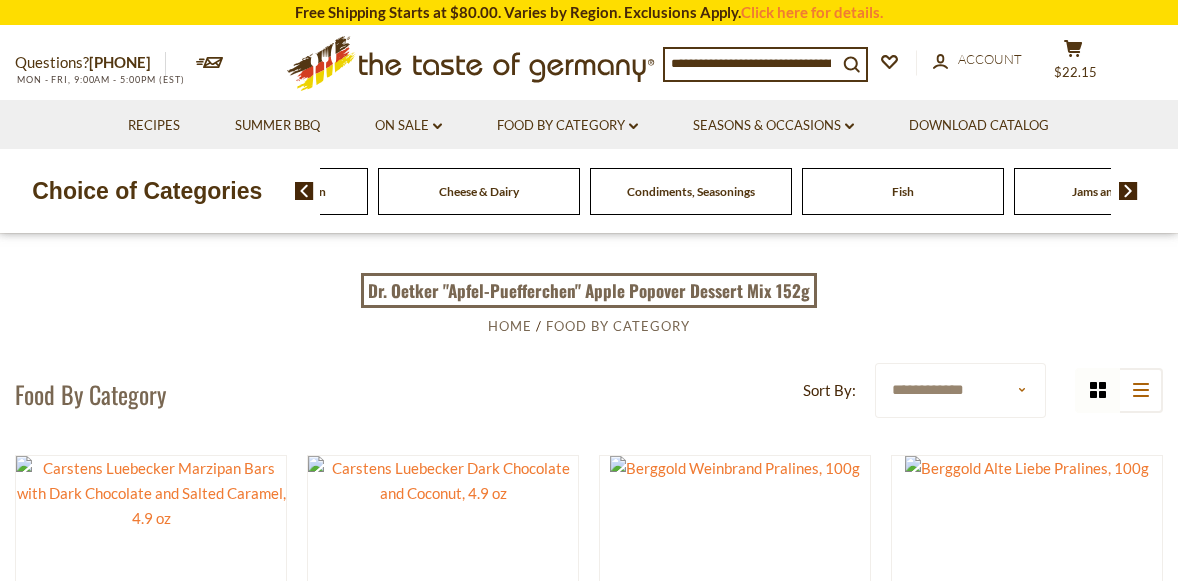 click on "Fish" at bounding box center [-1429, 191] 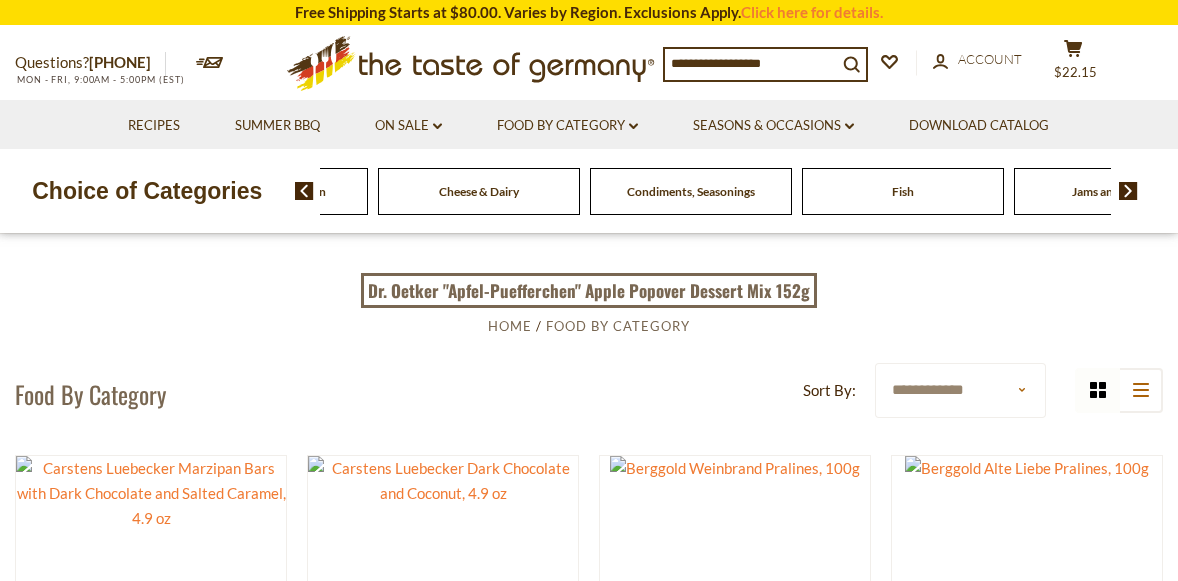 scroll, scrollTop: 0, scrollLeft: 0, axis: both 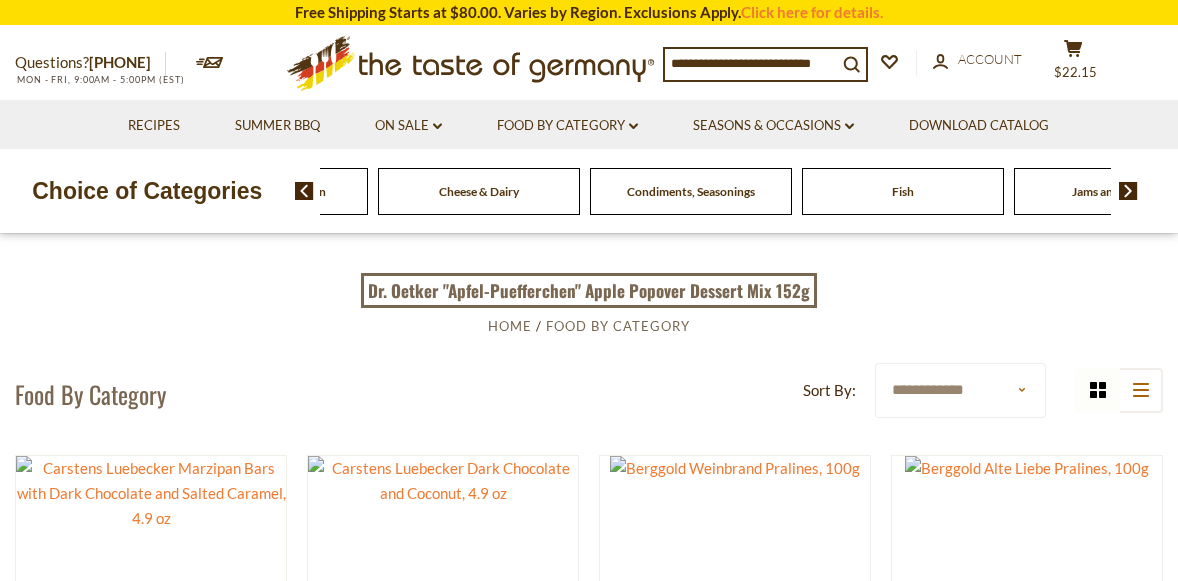 click on "Fish" at bounding box center (-1429, 191) 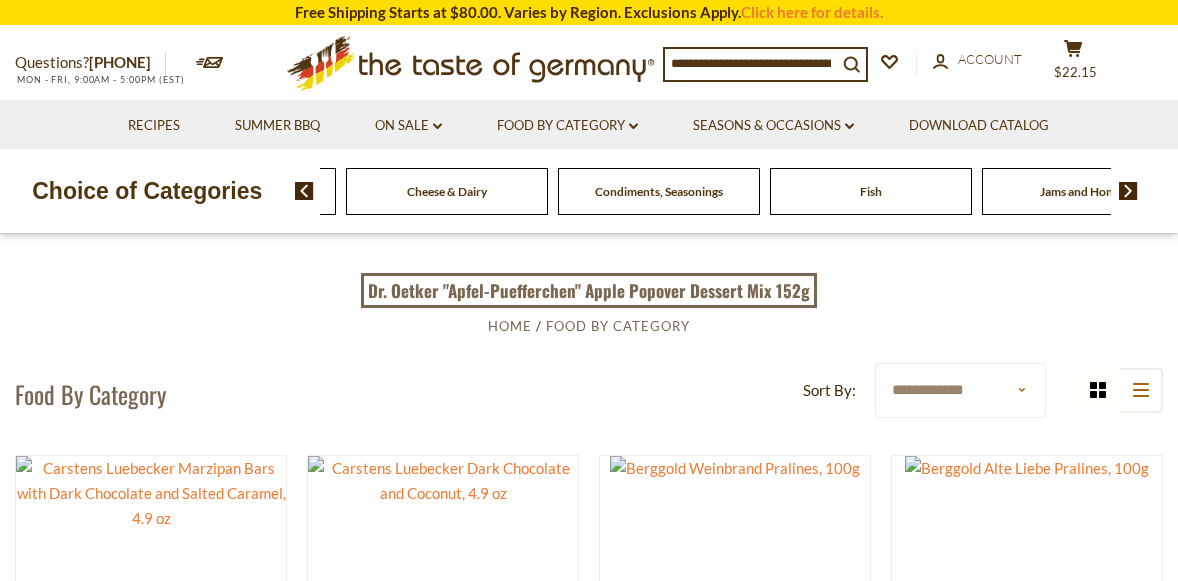 click on "Fish" at bounding box center (-1461, 191) 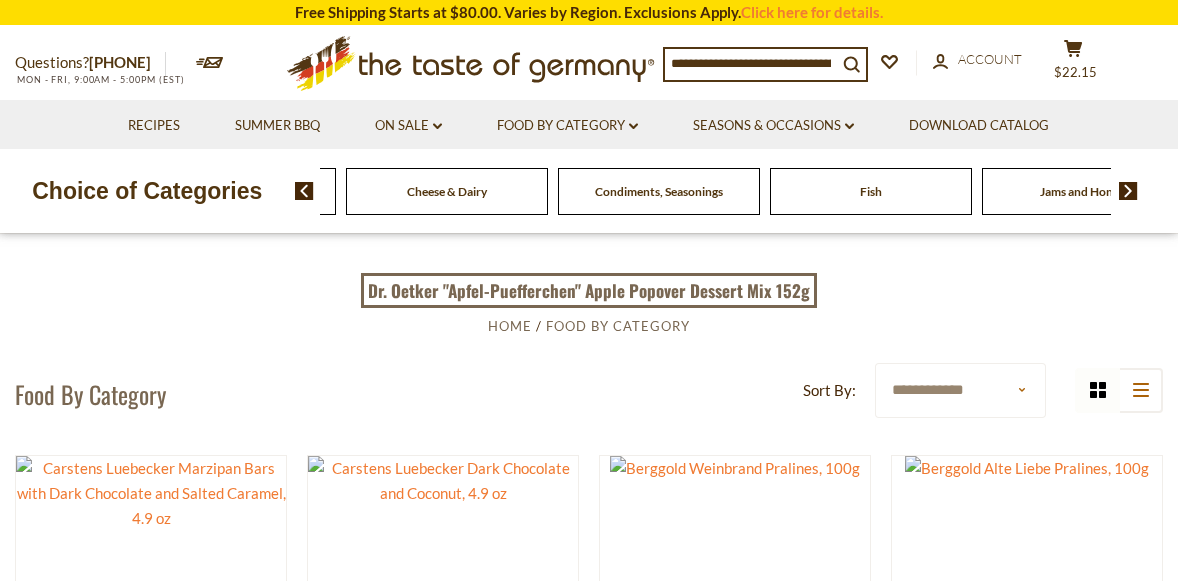 click on "Fish" at bounding box center (-1461, 191) 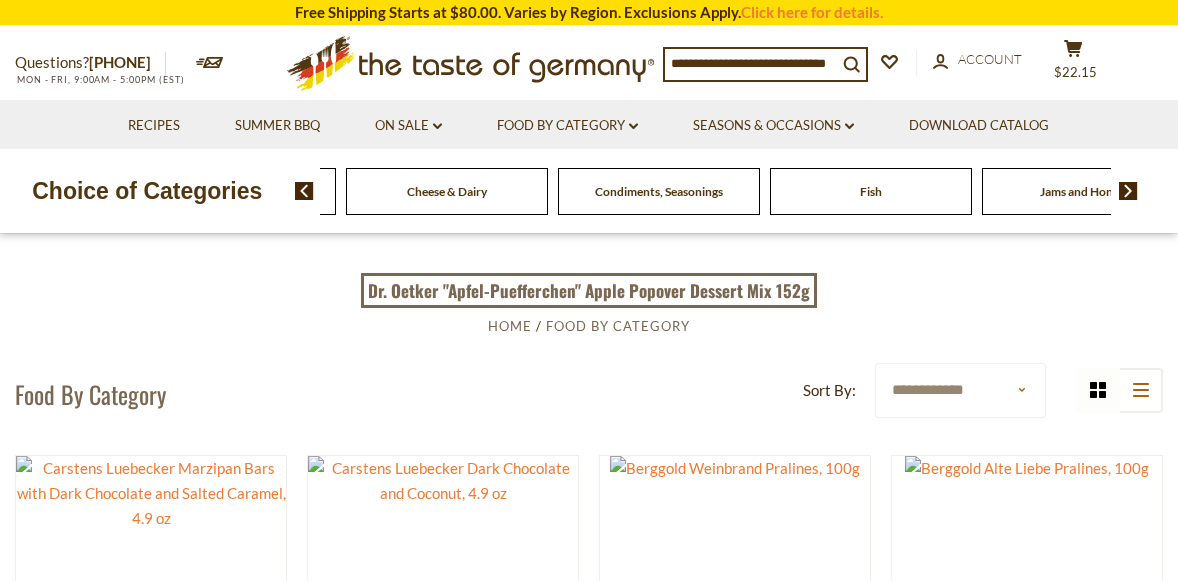 scroll, scrollTop: 0, scrollLeft: 0, axis: both 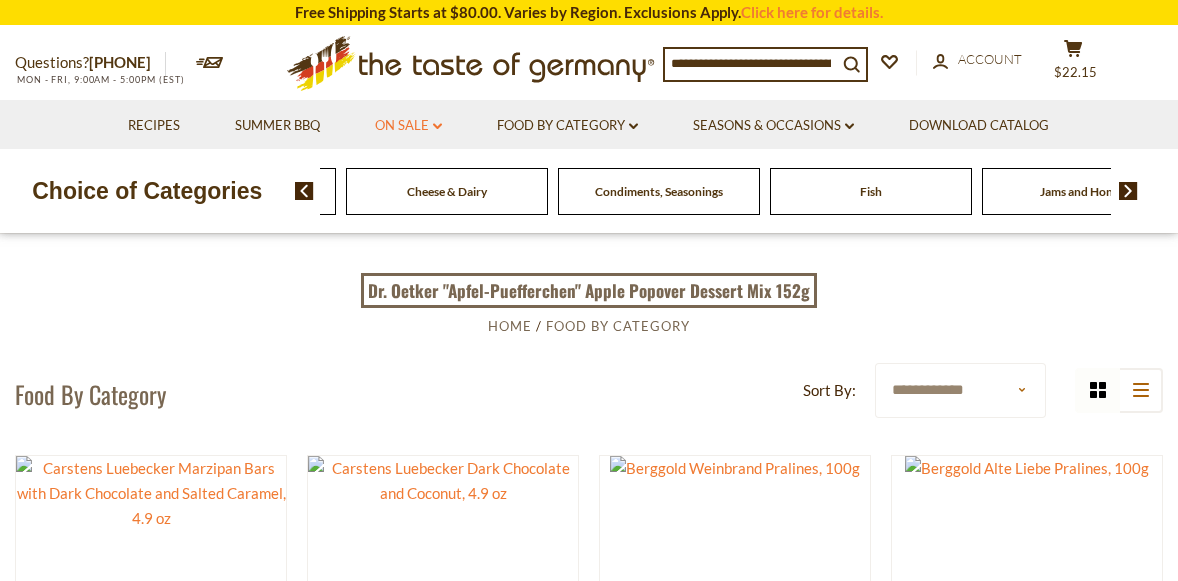 click on "On Sale
dropdown_arrow" at bounding box center [408, 126] 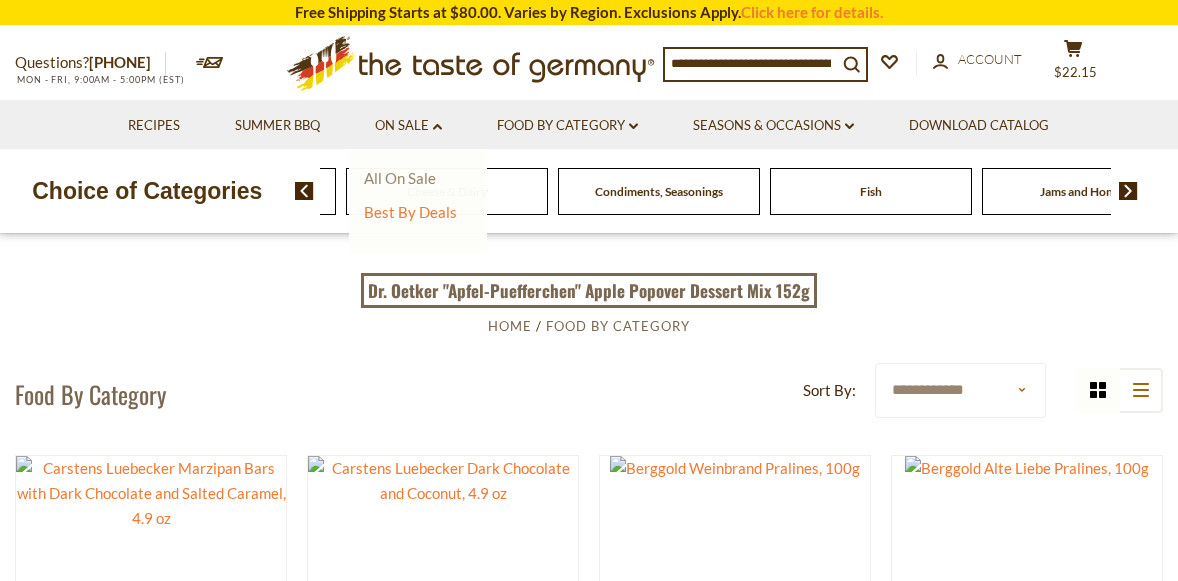 click on "All On Sale" at bounding box center (400, 178) 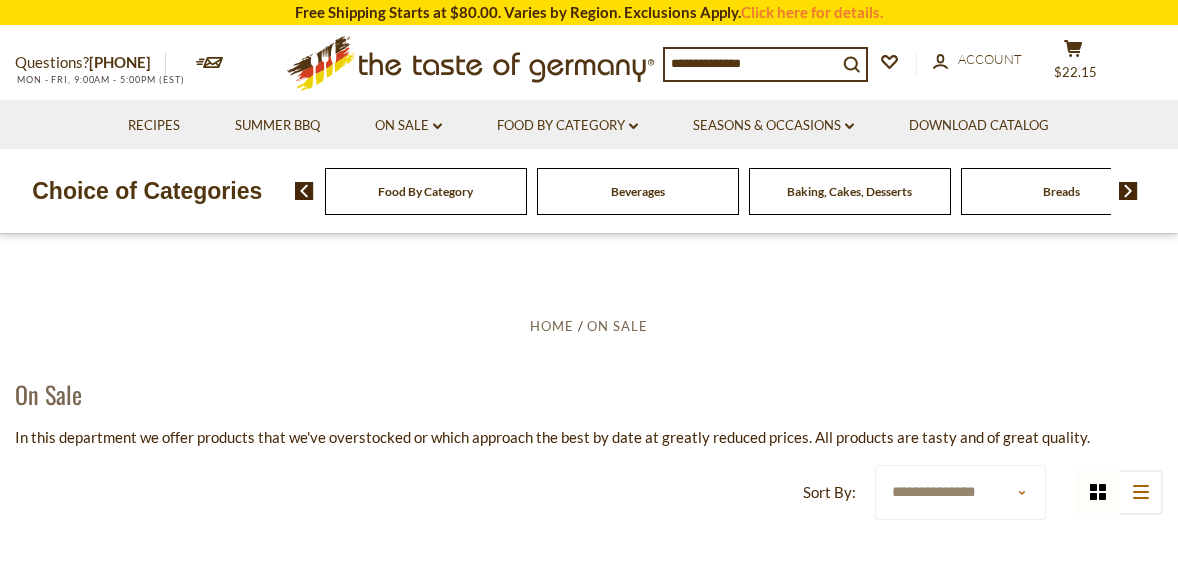 scroll, scrollTop: 0, scrollLeft: 0, axis: both 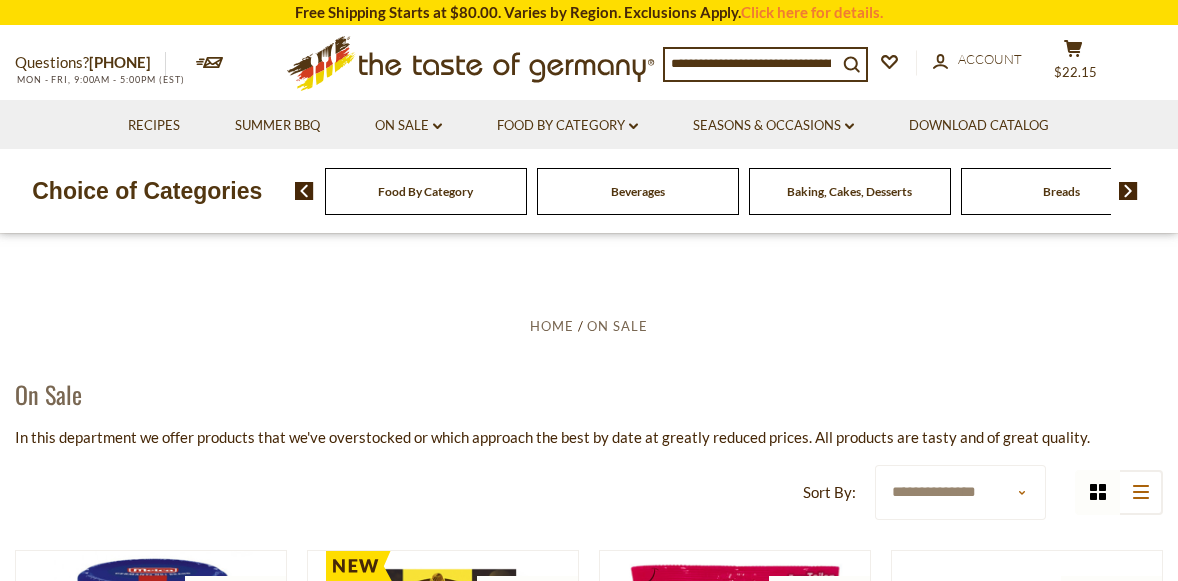 click at bounding box center (304, 191) 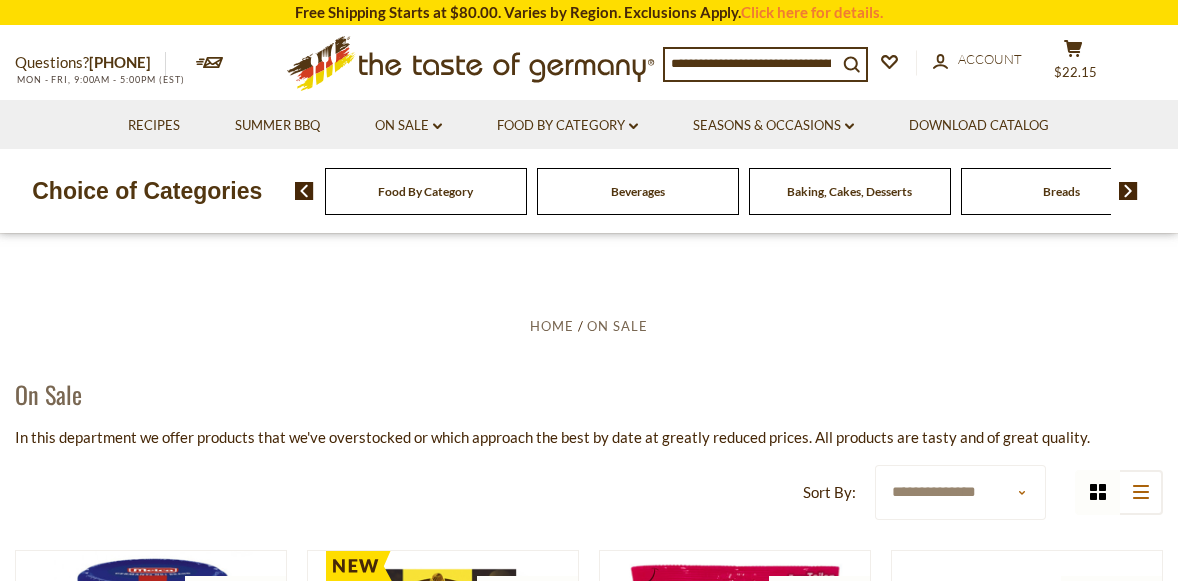 click at bounding box center [304, 191] 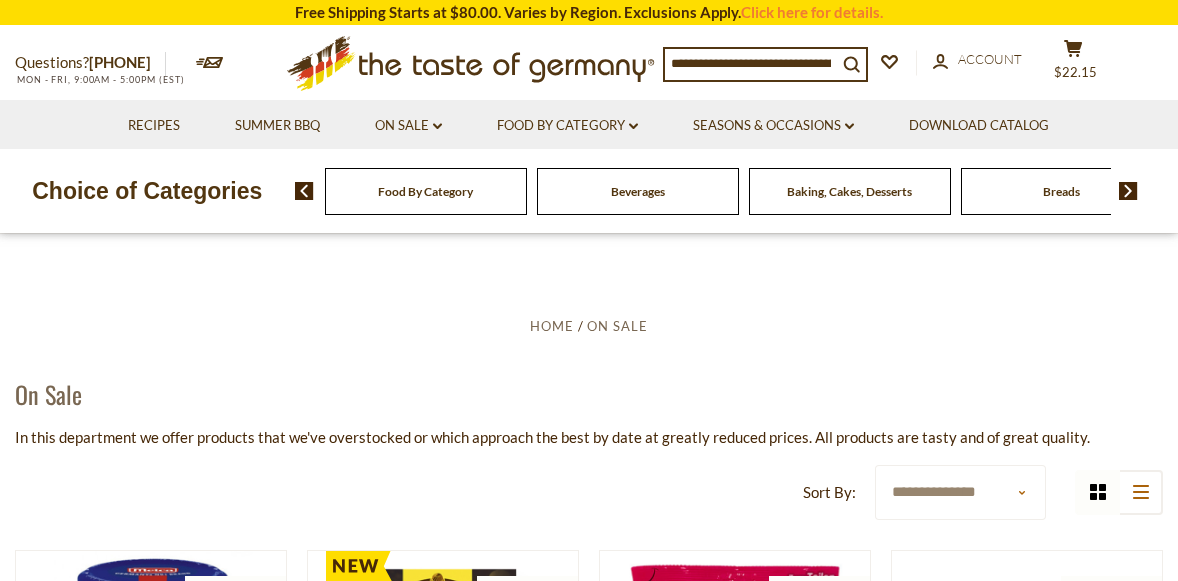 scroll, scrollTop: -1, scrollLeft: 0, axis: vertical 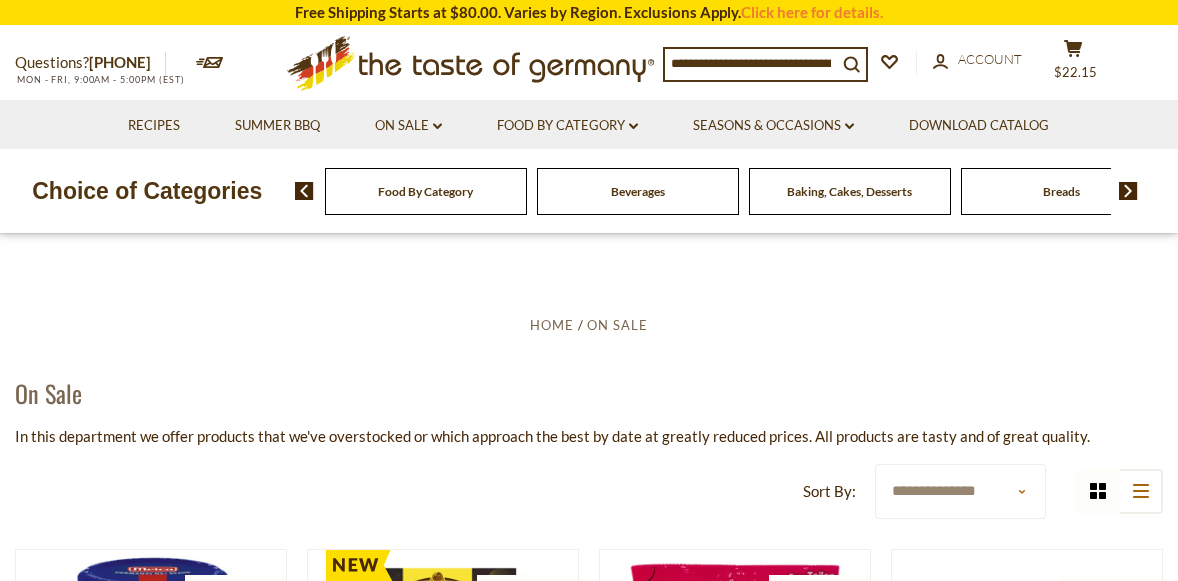 click at bounding box center [304, 191] 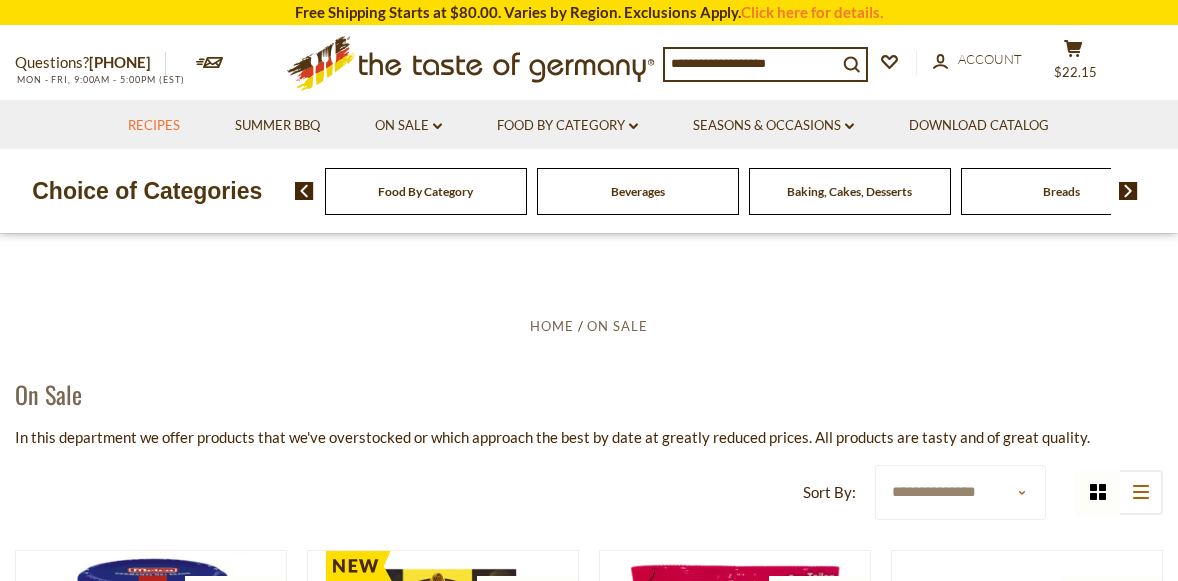 click on "Recipes" at bounding box center [154, 126] 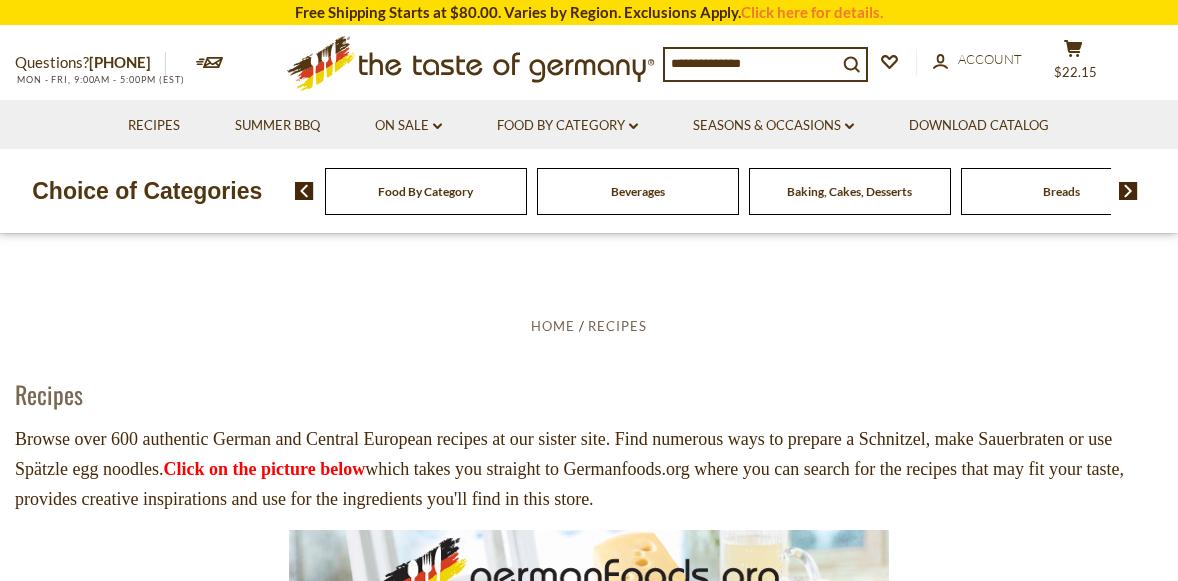 scroll, scrollTop: 0, scrollLeft: 0, axis: both 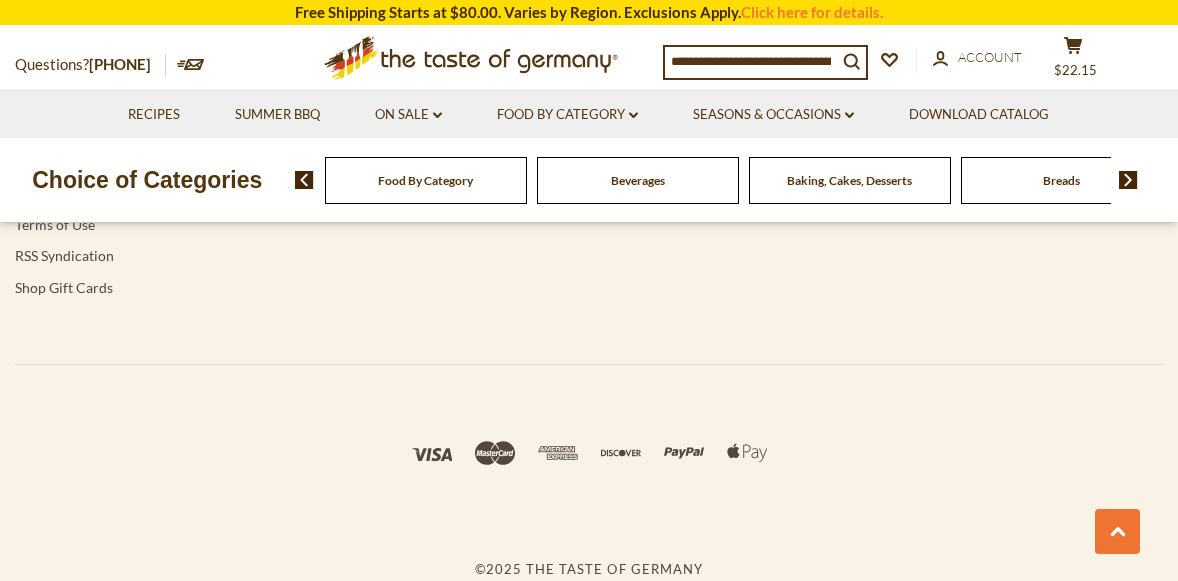 click on "Navigation
Download Catalog
About Us
Contact Us
Meet Our Brands
Blog
Please Read Our Order Fulfillment Policies
Shipping Perishable Products
Frequently Asked Questions
Privacy Policy
Terms of Use
RSS Syndication
Shop Gift Cards
Brands
Haribo
Knorr
Niederegger
Teekanne
The Taste of Germany
View all
Where to find us
Warehouse address:
615 Lofstrand Lane
RSS" at bounding box center (589, 87) 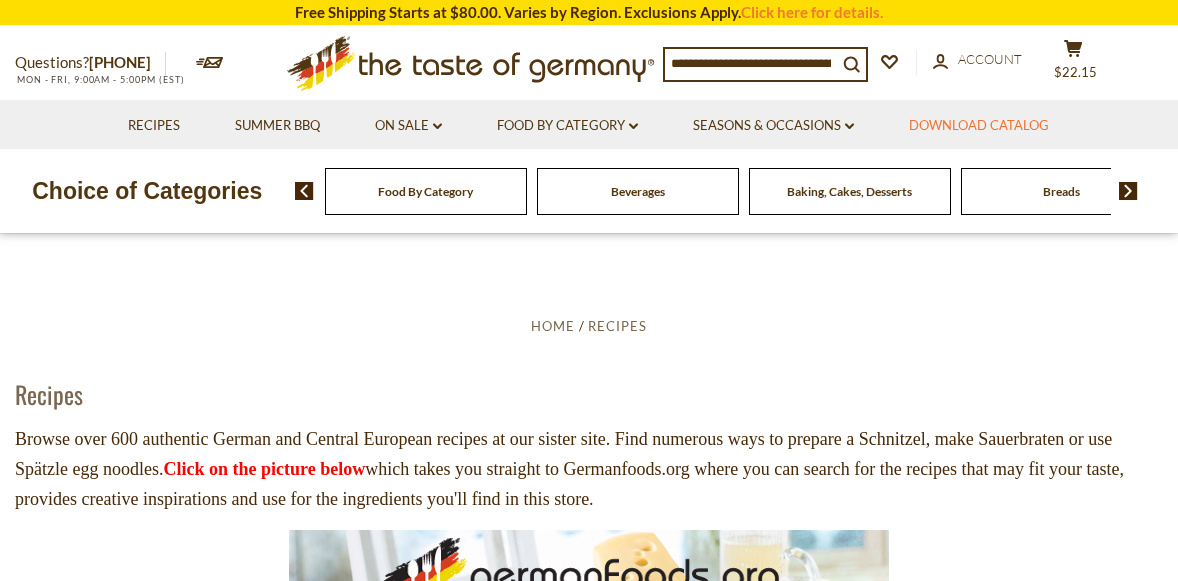 scroll, scrollTop: 0, scrollLeft: 0, axis: both 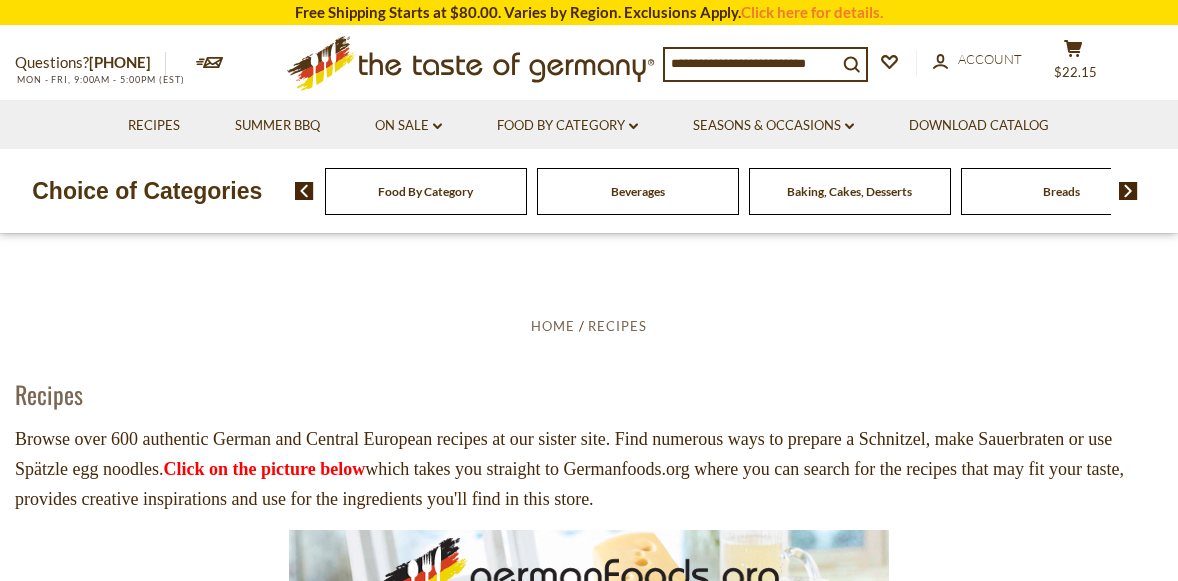 click at bounding box center (1128, 191) 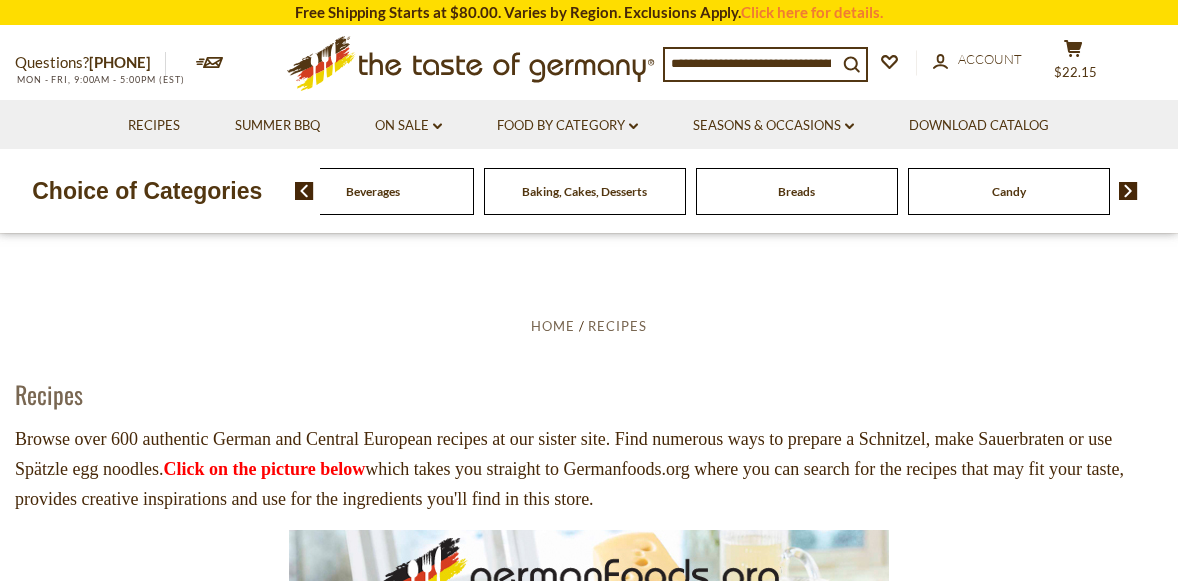 click at bounding box center [1128, 191] 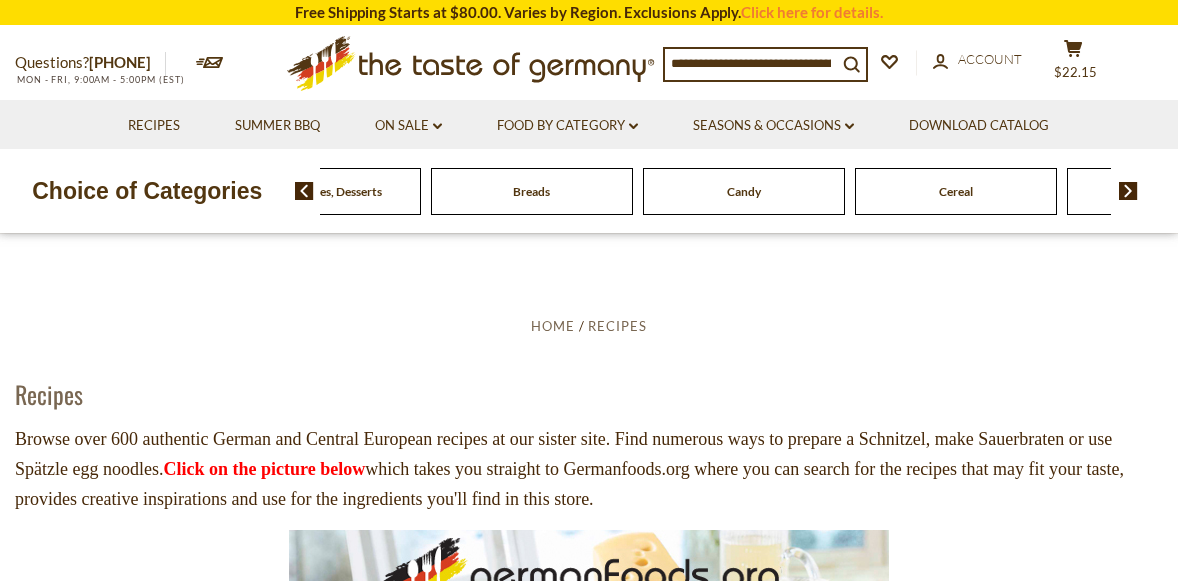 click at bounding box center [1128, 191] 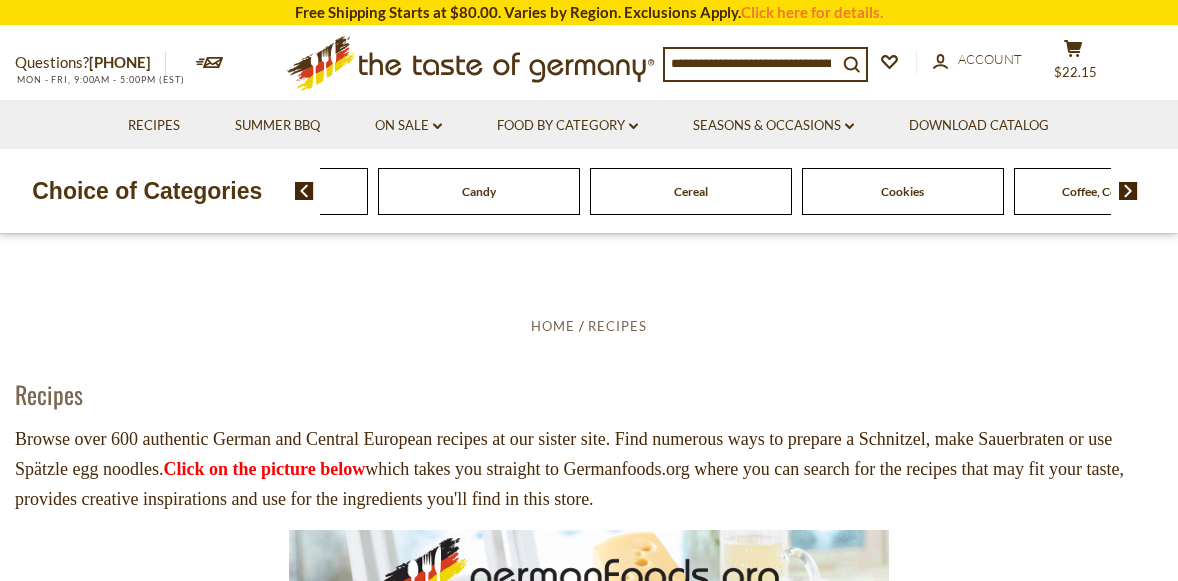 click at bounding box center (1128, 191) 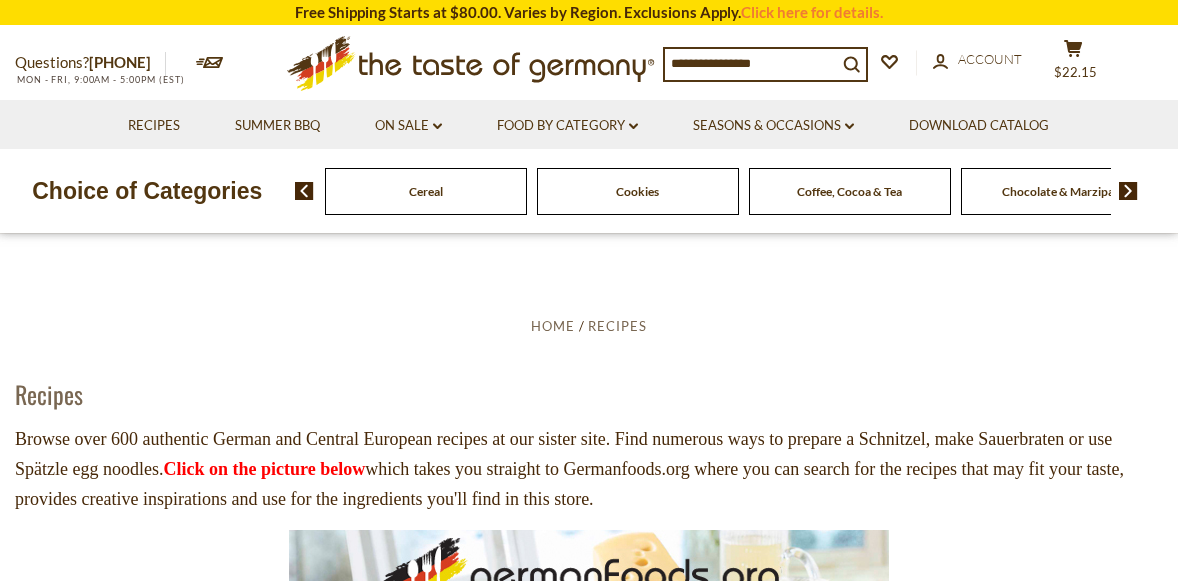 click at bounding box center (1128, 191) 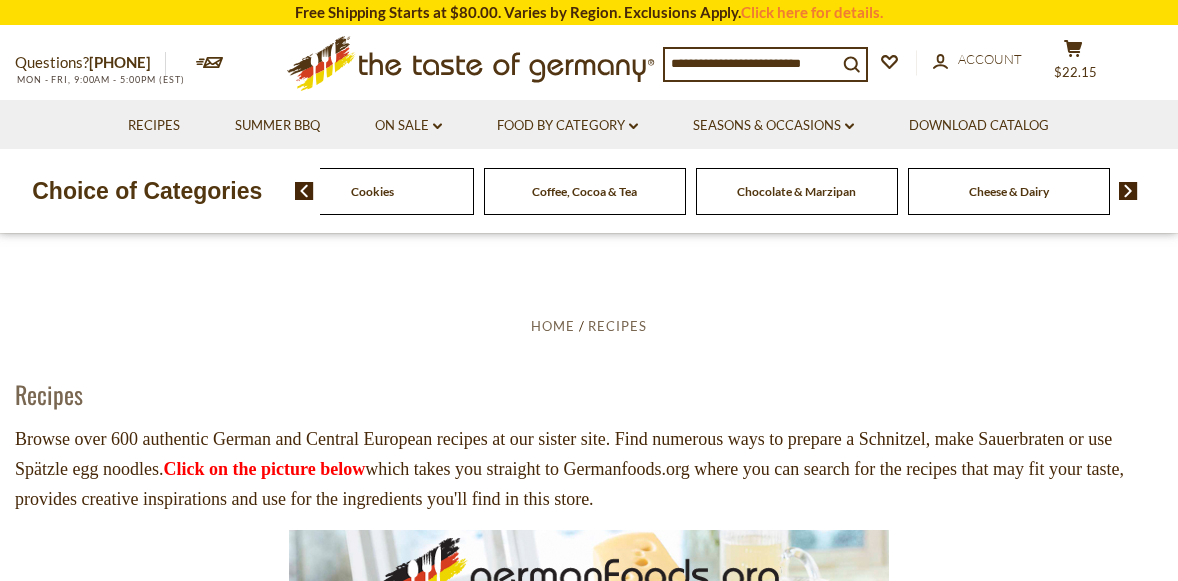 click at bounding box center (1128, 191) 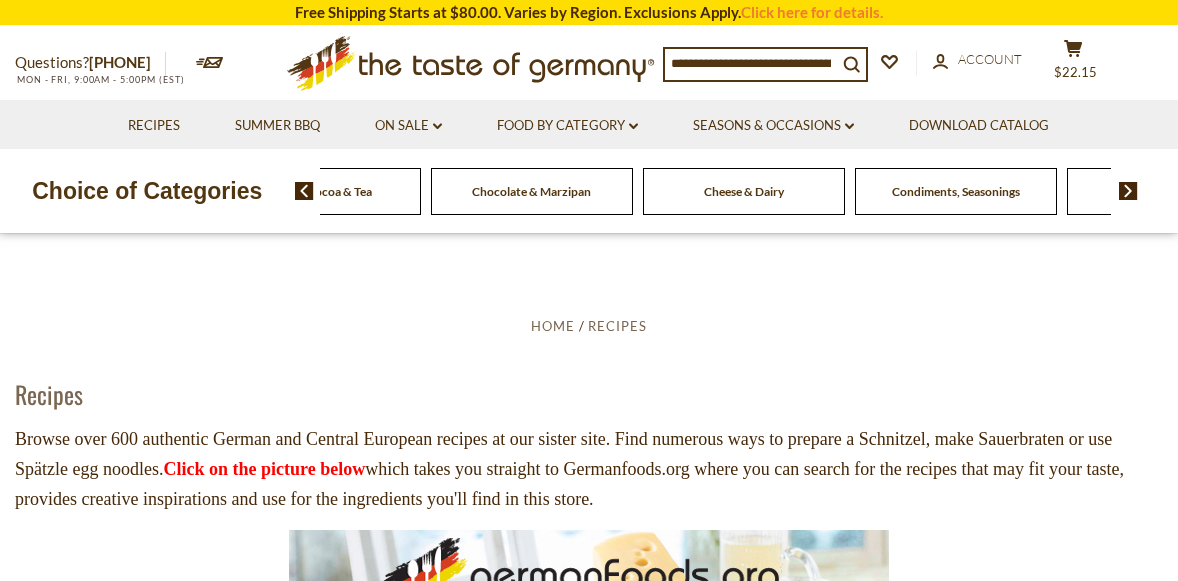 click at bounding box center [1128, 191] 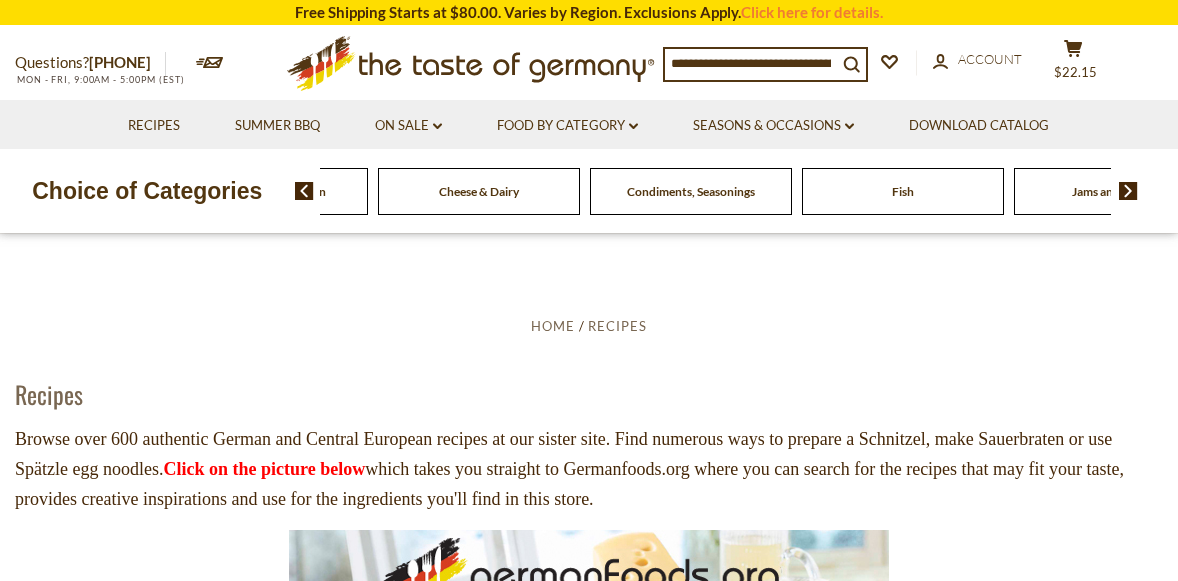 click at bounding box center (1128, 191) 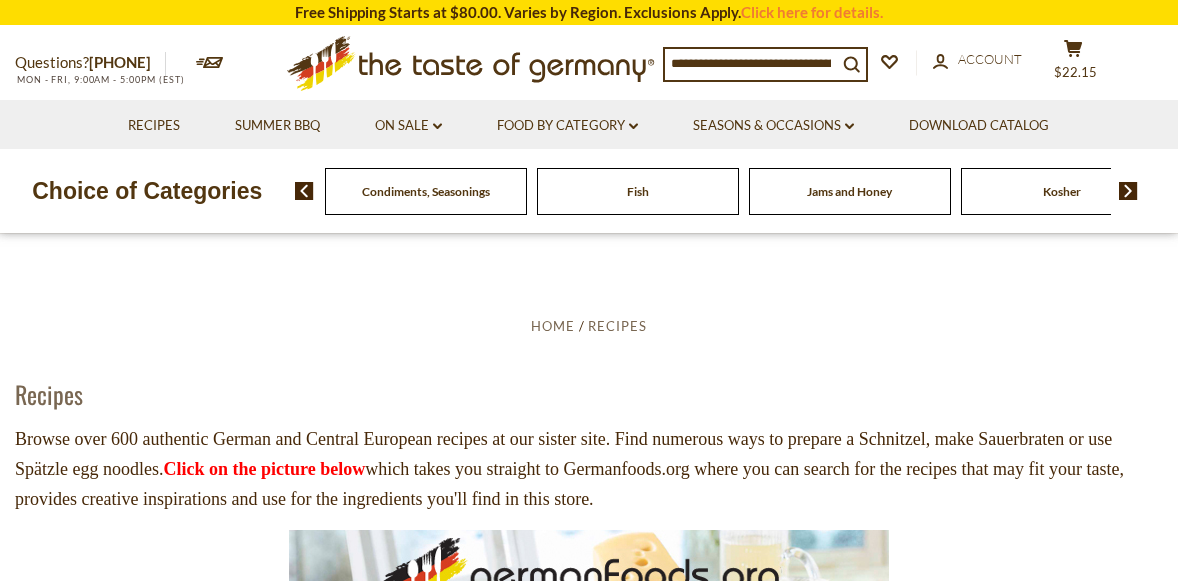 click at bounding box center [1128, 191] 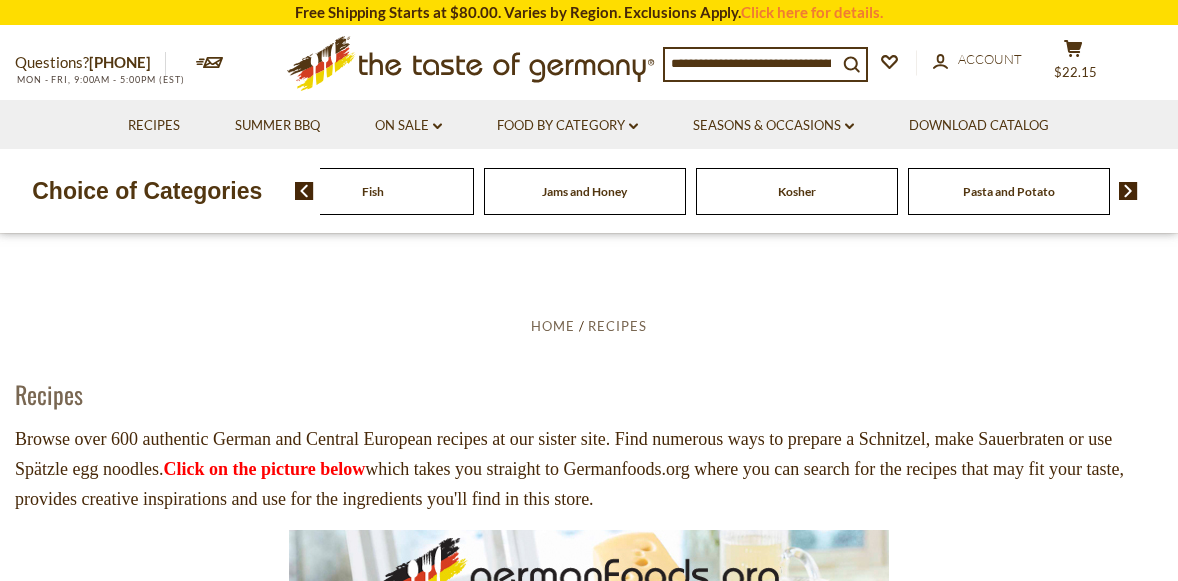 click at bounding box center [1128, 191] 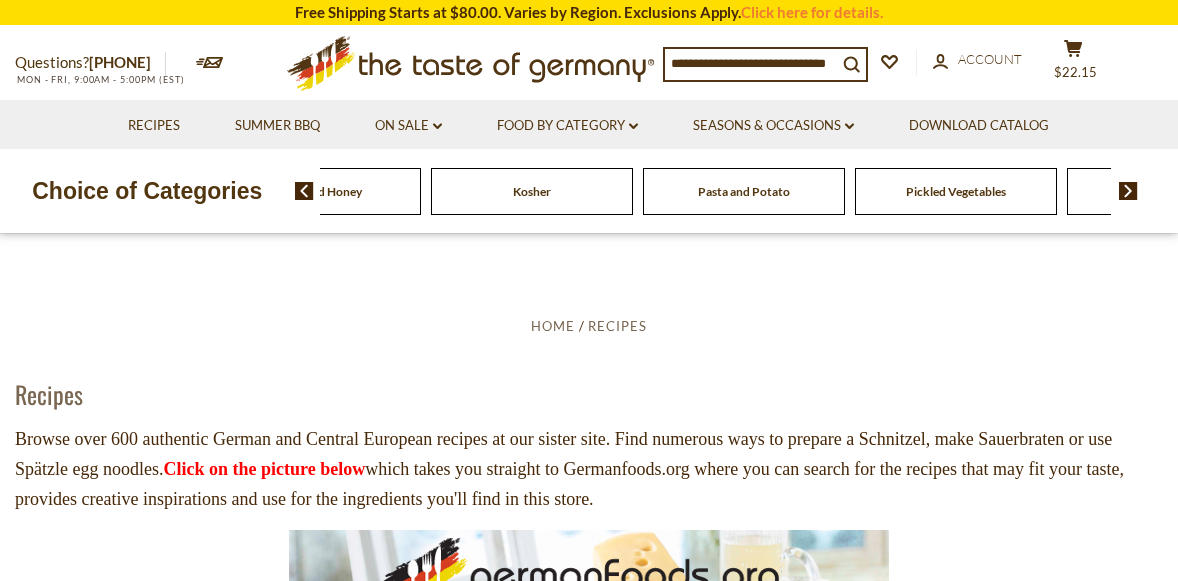 click at bounding box center [1128, 191] 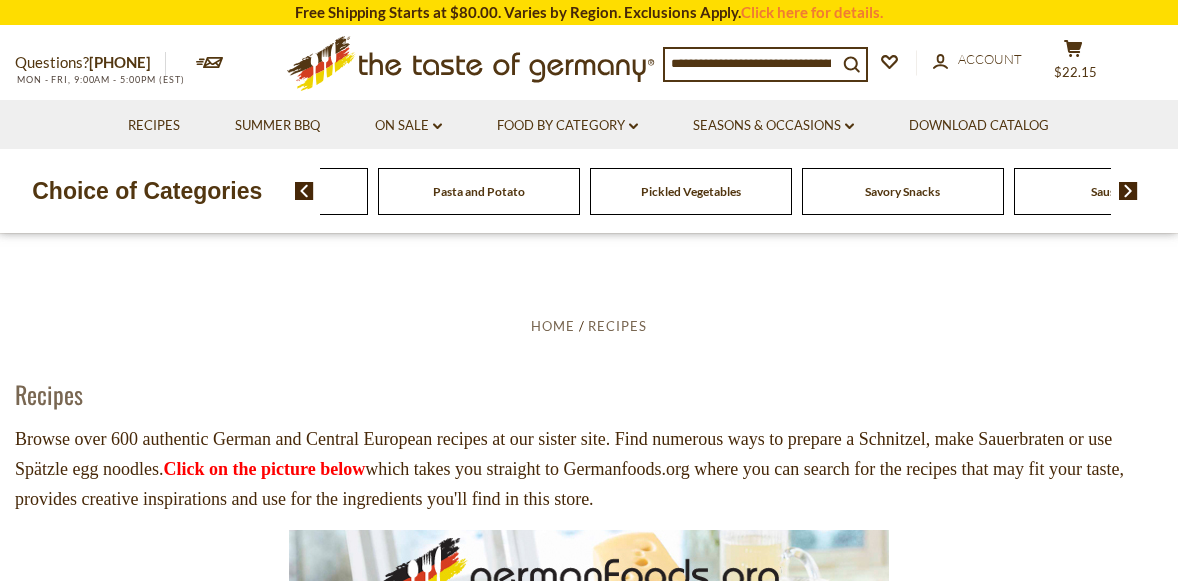 click at bounding box center [1128, 191] 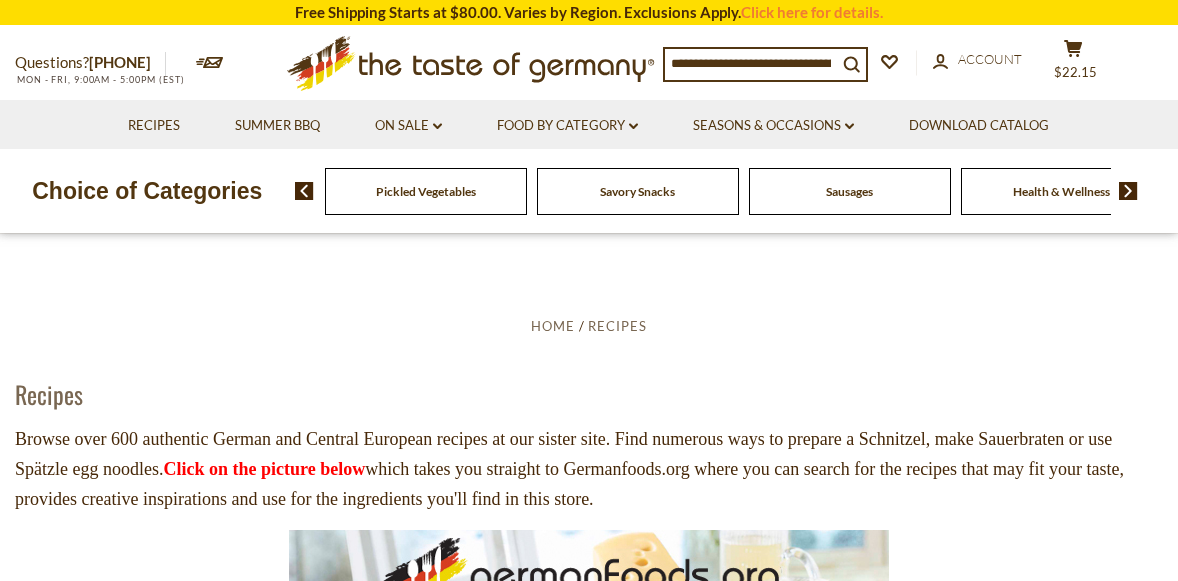 click at bounding box center [1128, 191] 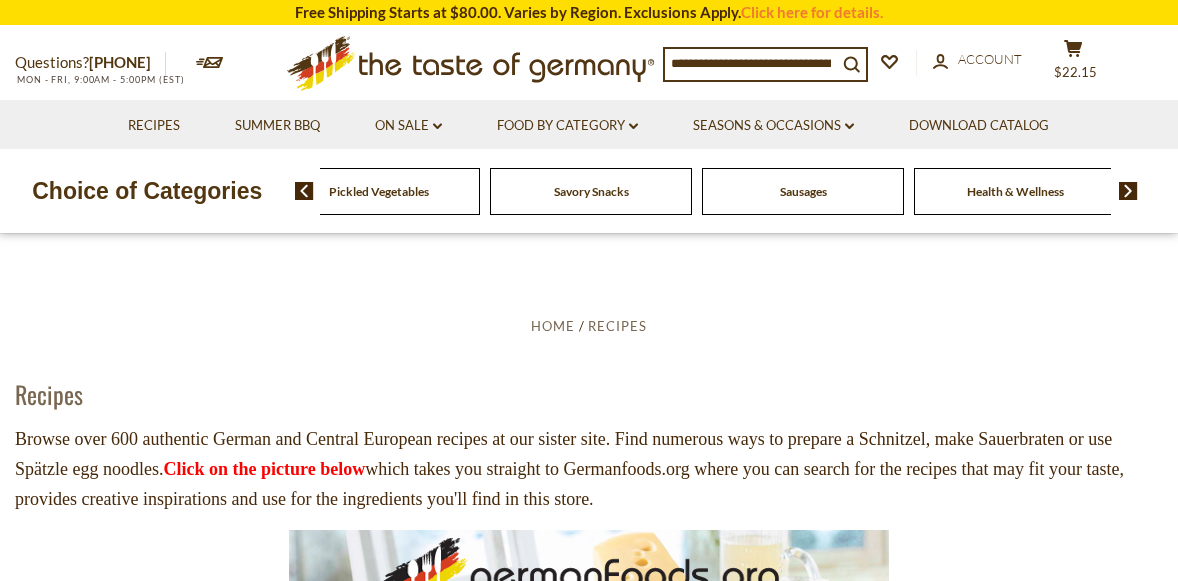click on "Sausages" at bounding box center (-2801, 191) 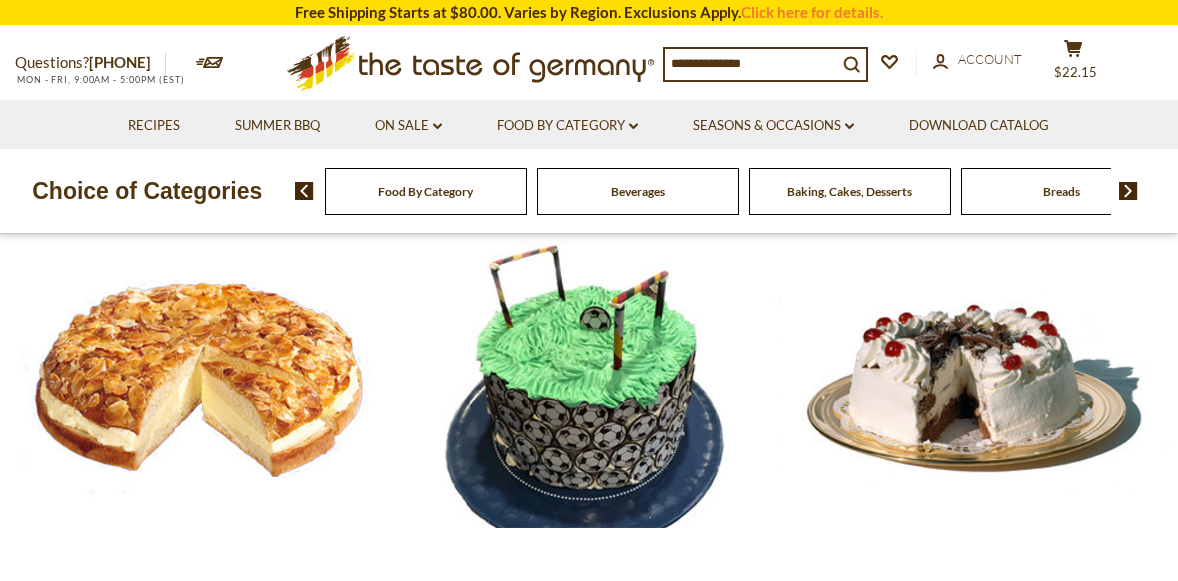scroll, scrollTop: 190, scrollLeft: 0, axis: vertical 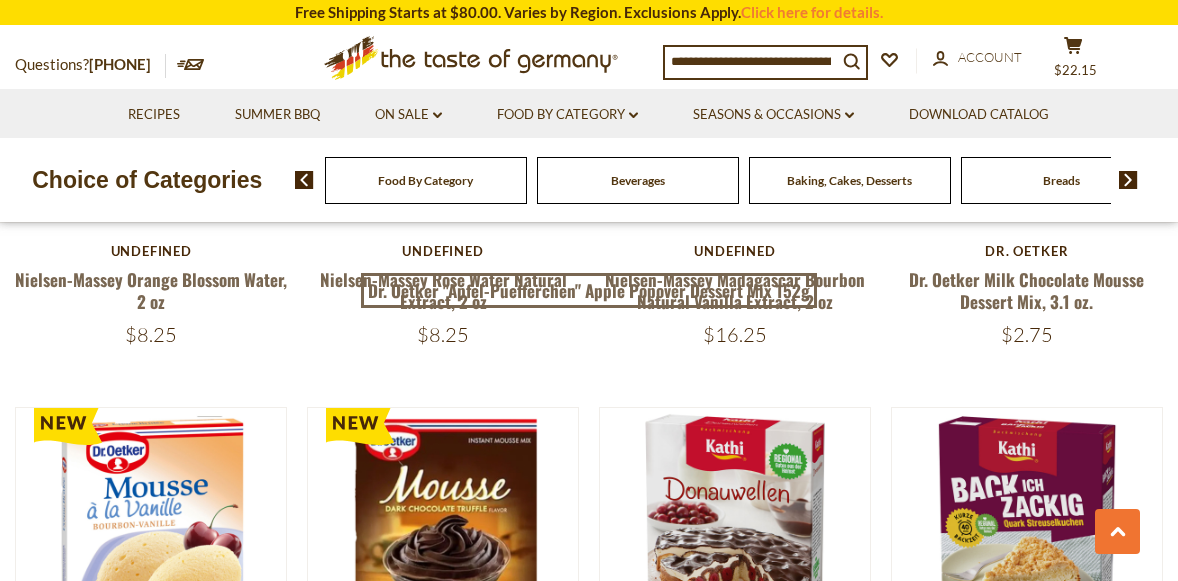 click at bounding box center (304, 180) 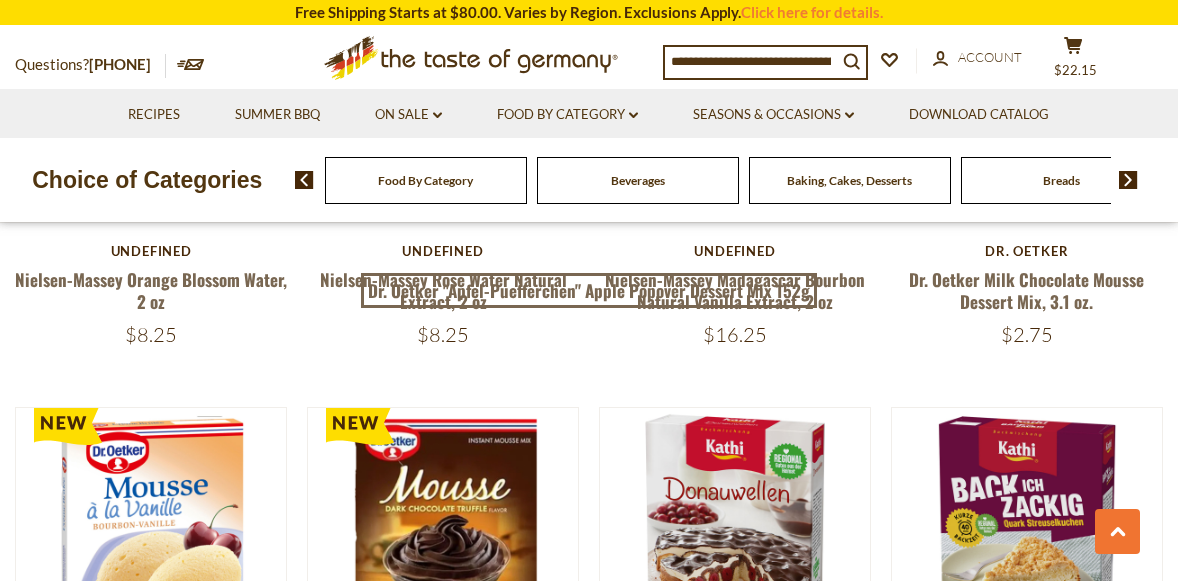 click at bounding box center [1128, 180] 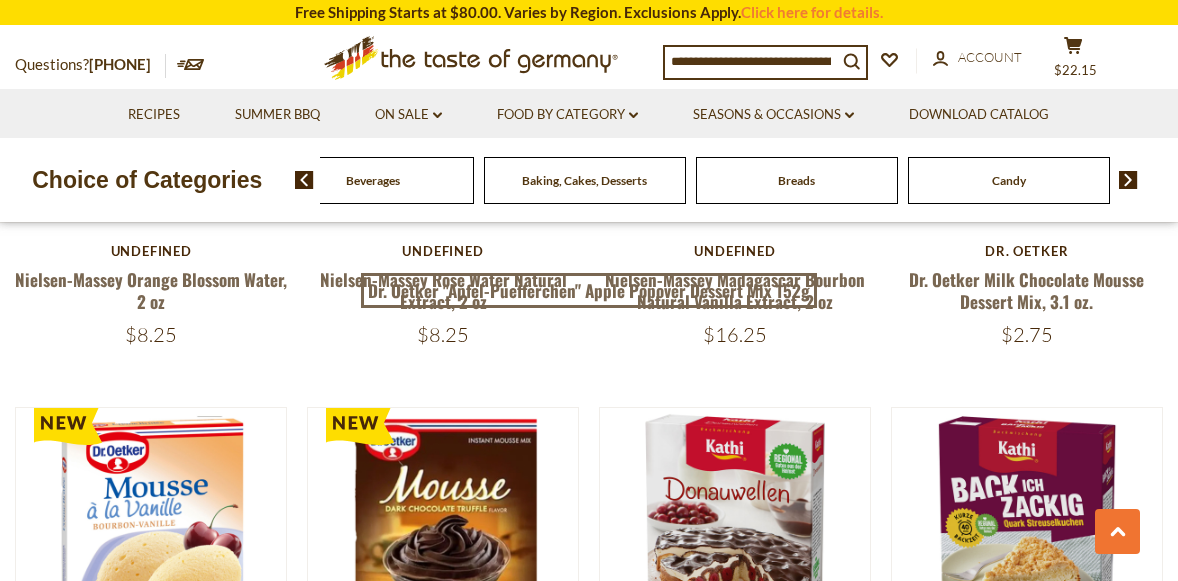 click at bounding box center (1128, 180) 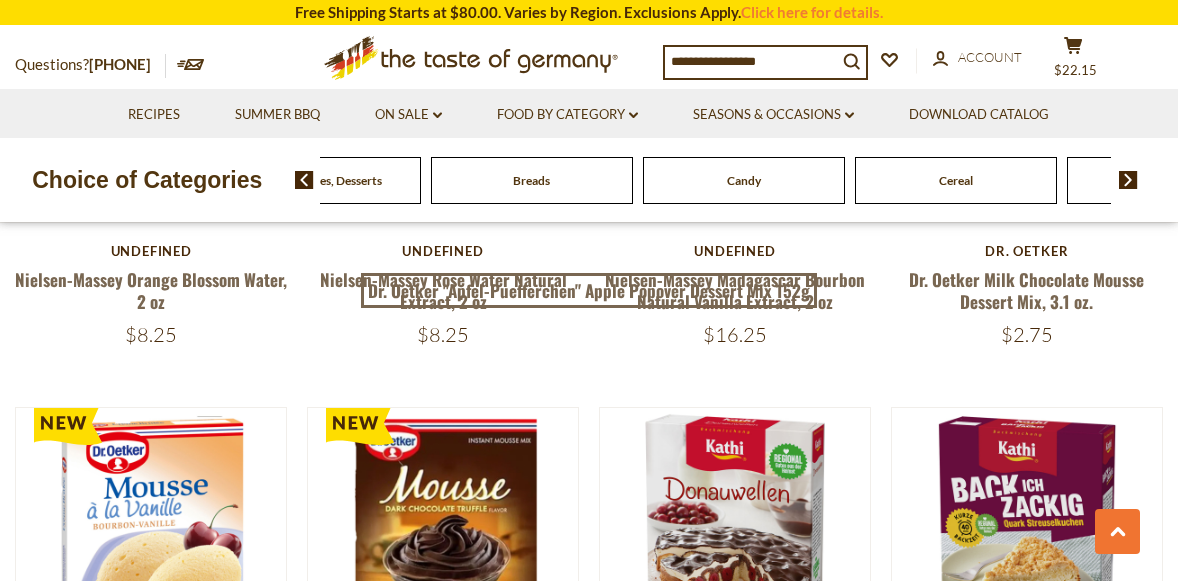 click at bounding box center [1128, 180] 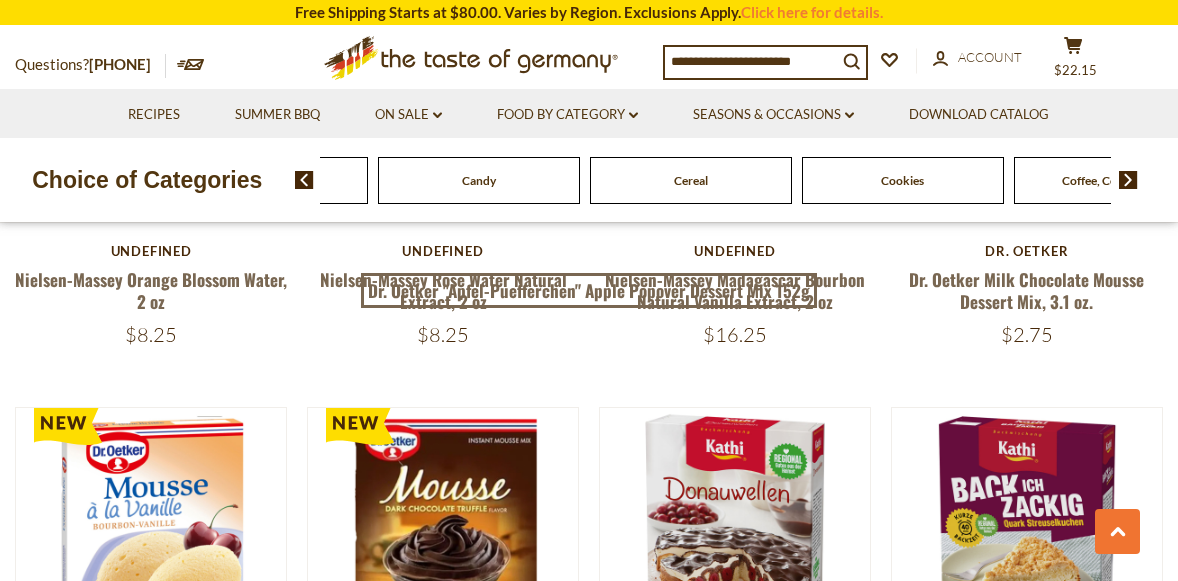 click at bounding box center (1128, 180) 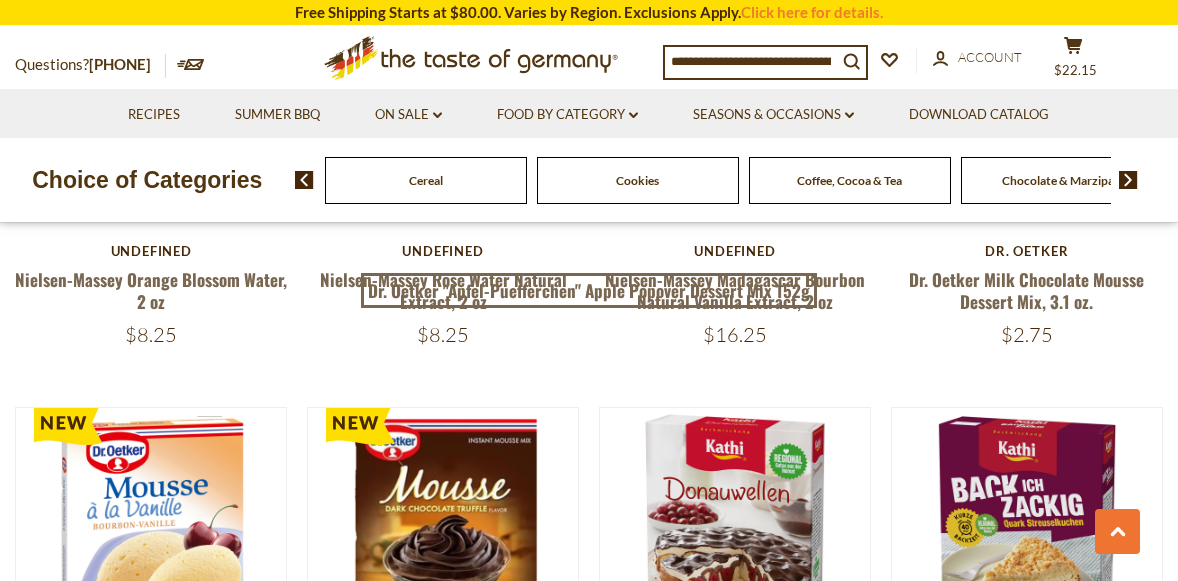 click at bounding box center [1128, 180] 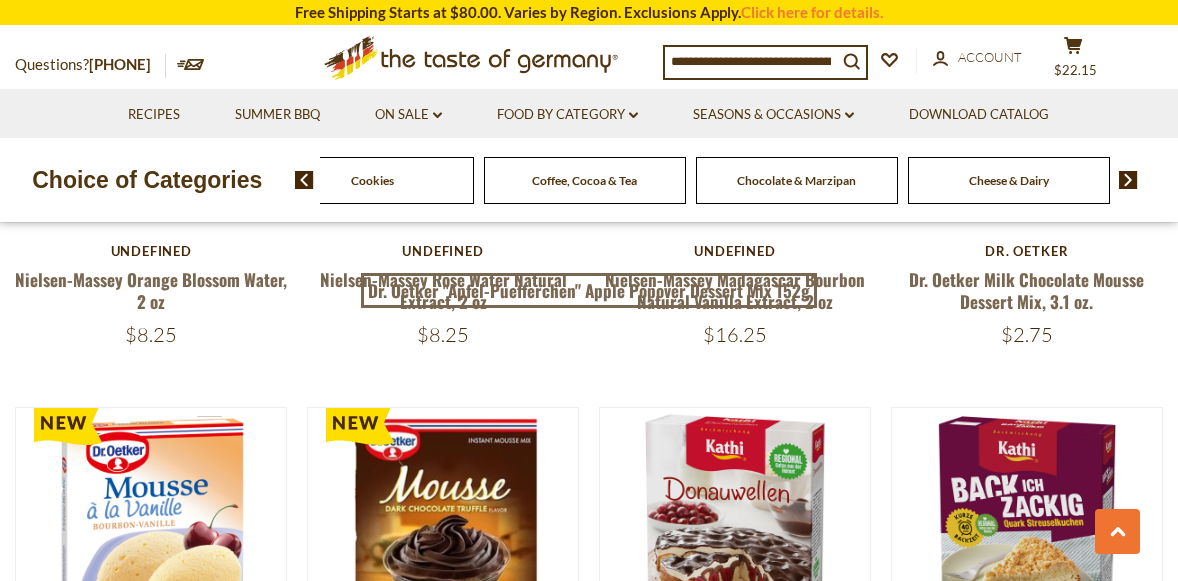 click at bounding box center [1128, 180] 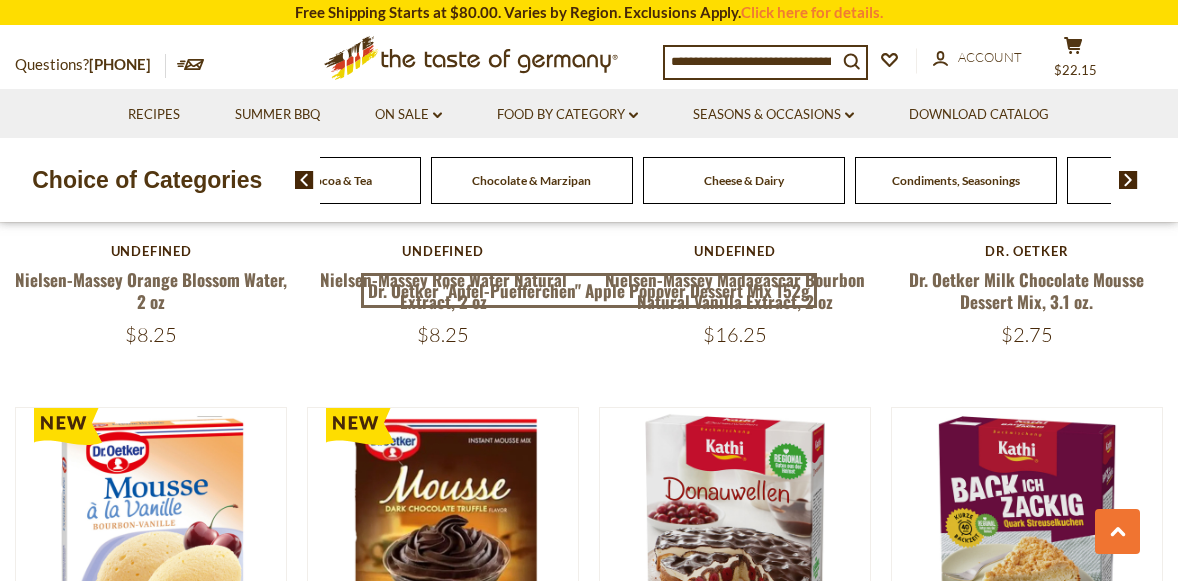 click at bounding box center [1128, 180] 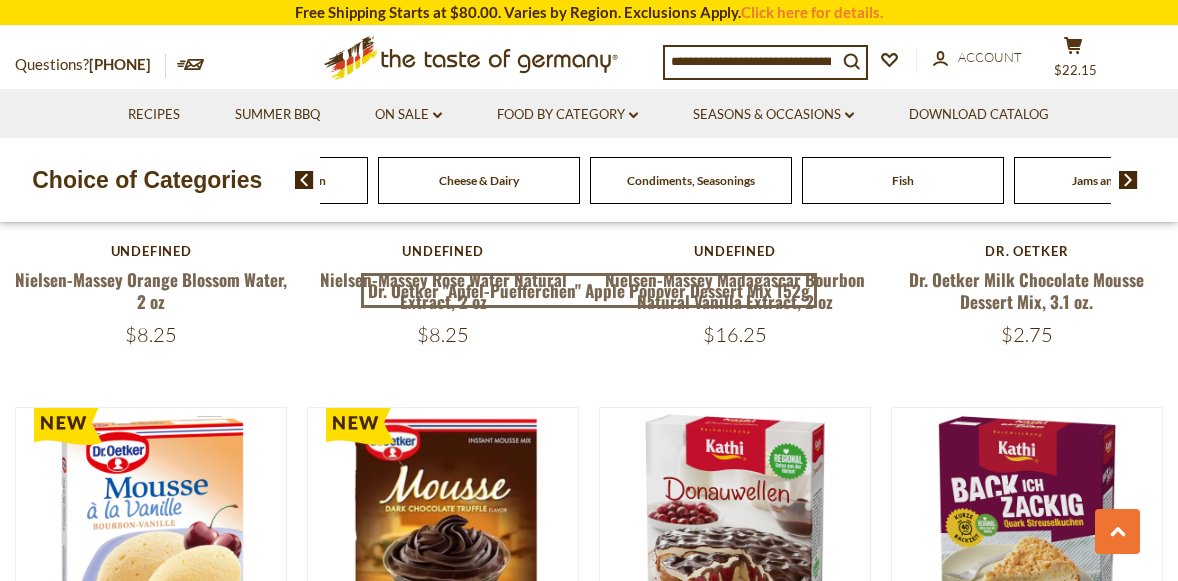 click at bounding box center [1128, 180] 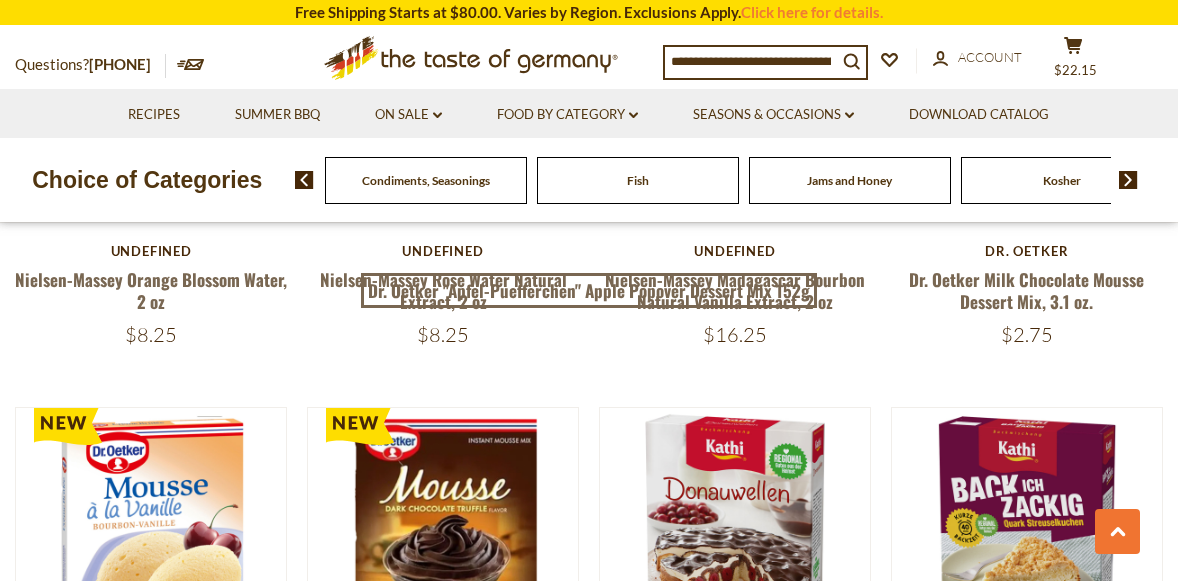 click at bounding box center [1128, 180] 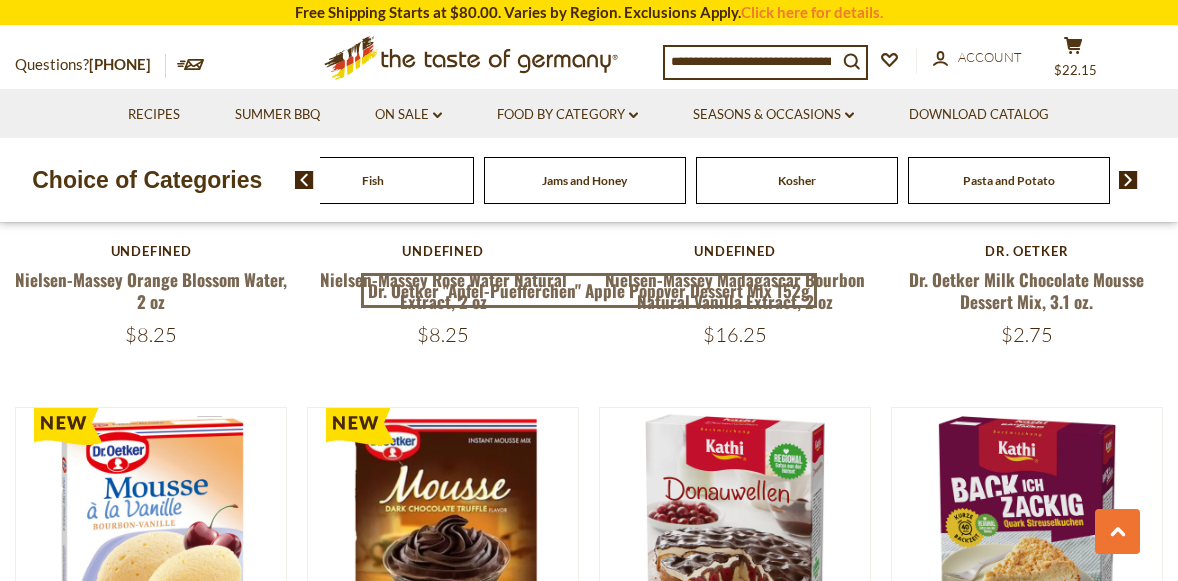 click on "Fish" at bounding box center (-1959, 180) 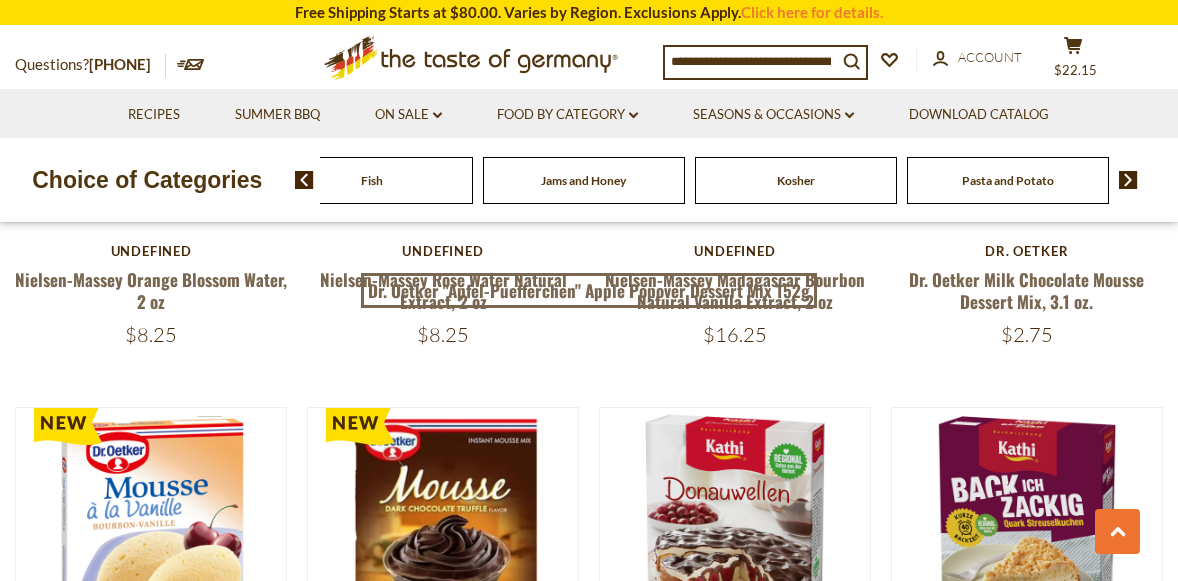 click on "Fish" at bounding box center [-1960, 180] 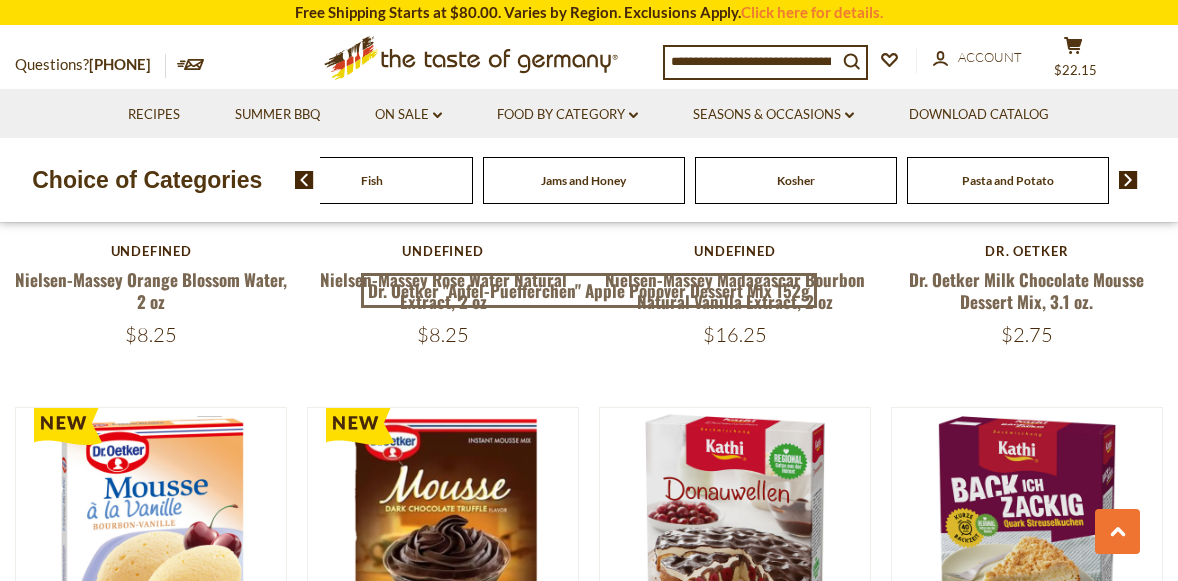 click on "Fish" at bounding box center [372, 180] 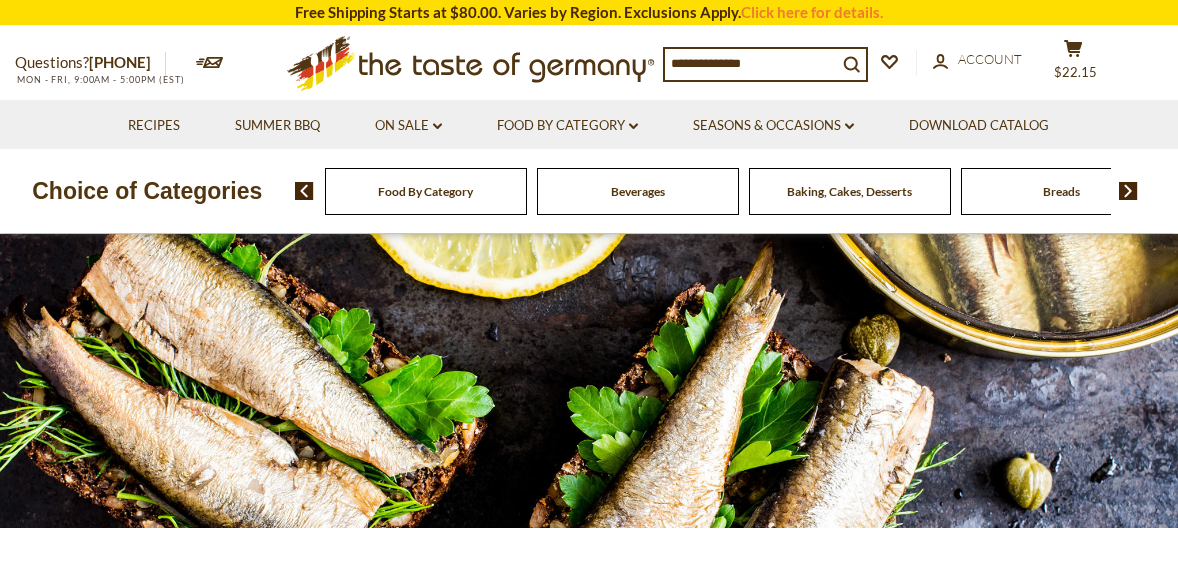 scroll, scrollTop: 0, scrollLeft: 0, axis: both 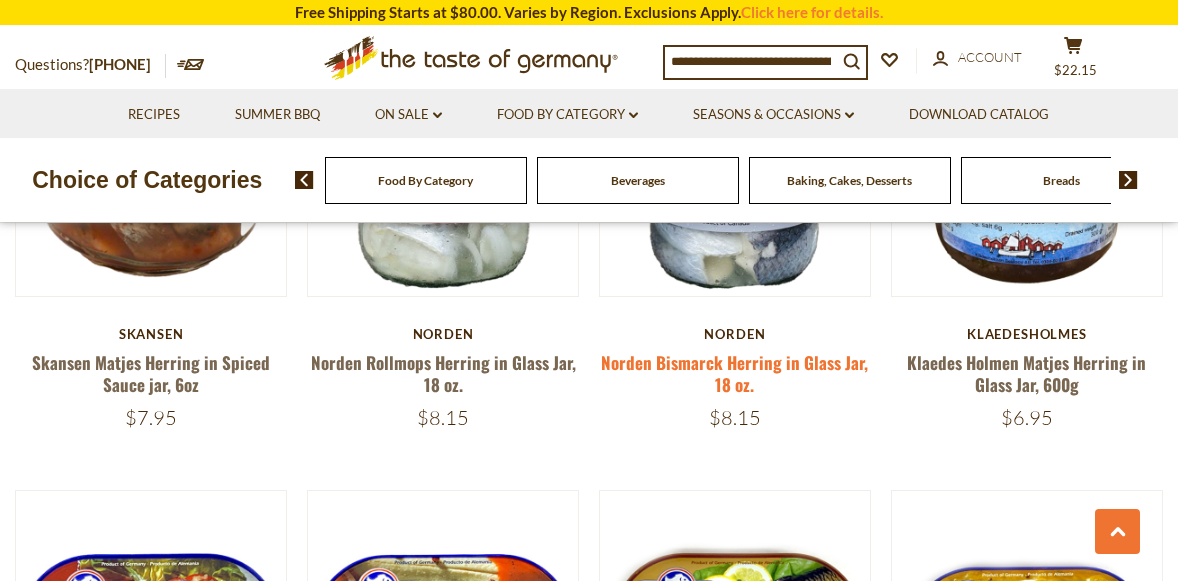 click on "Norden Bismarck Herring in Glass Jar, 18 oz." at bounding box center [734, 373] 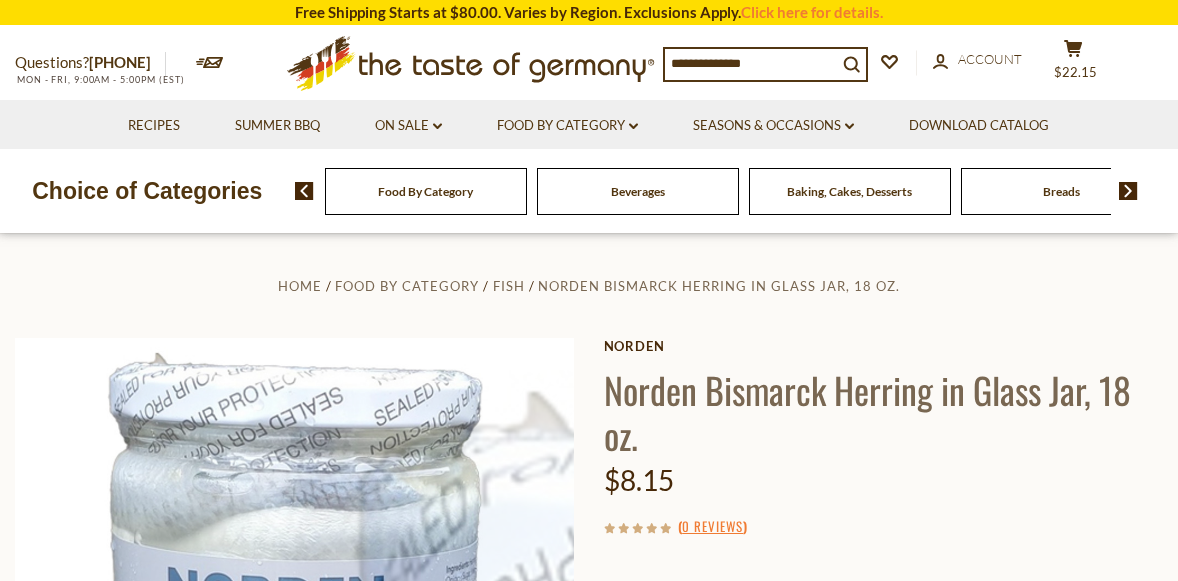 scroll, scrollTop: 0, scrollLeft: 0, axis: both 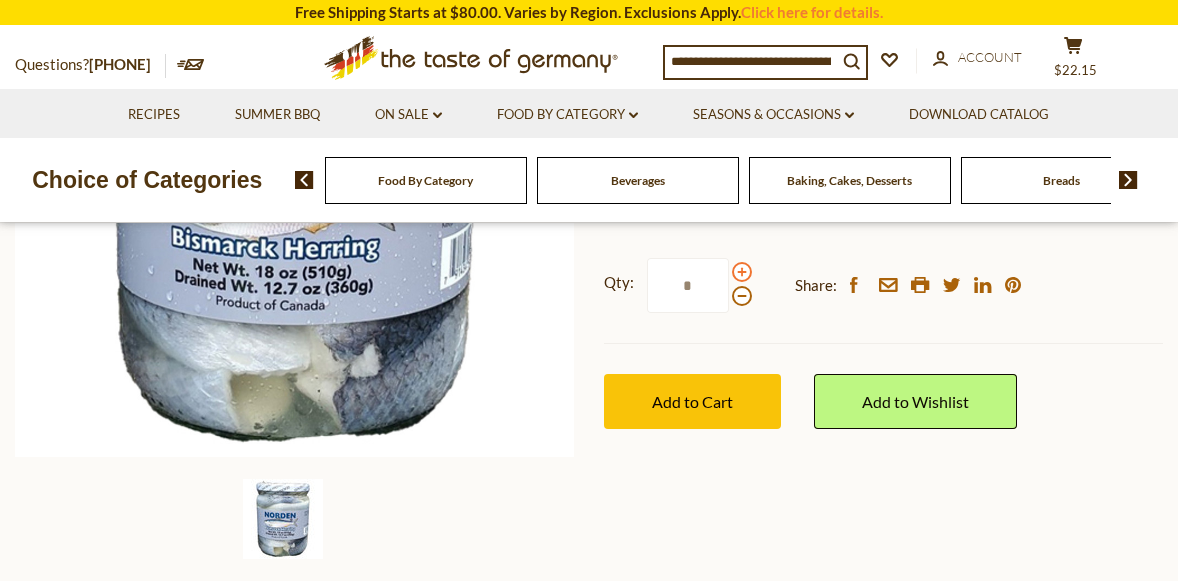 click at bounding box center [742, 272] 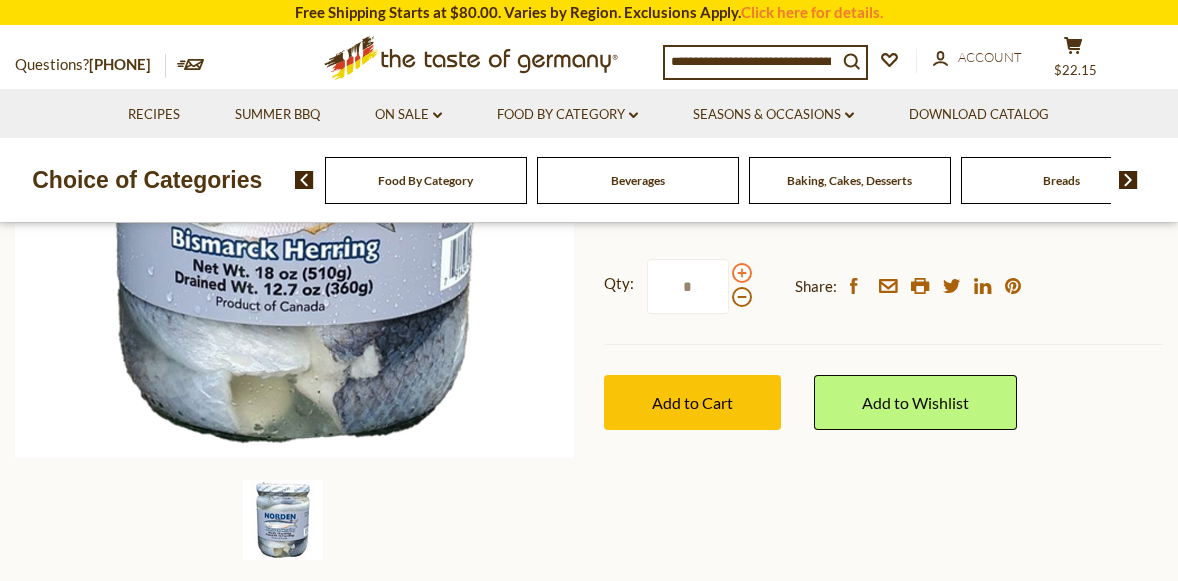 scroll, scrollTop: 440, scrollLeft: 0, axis: vertical 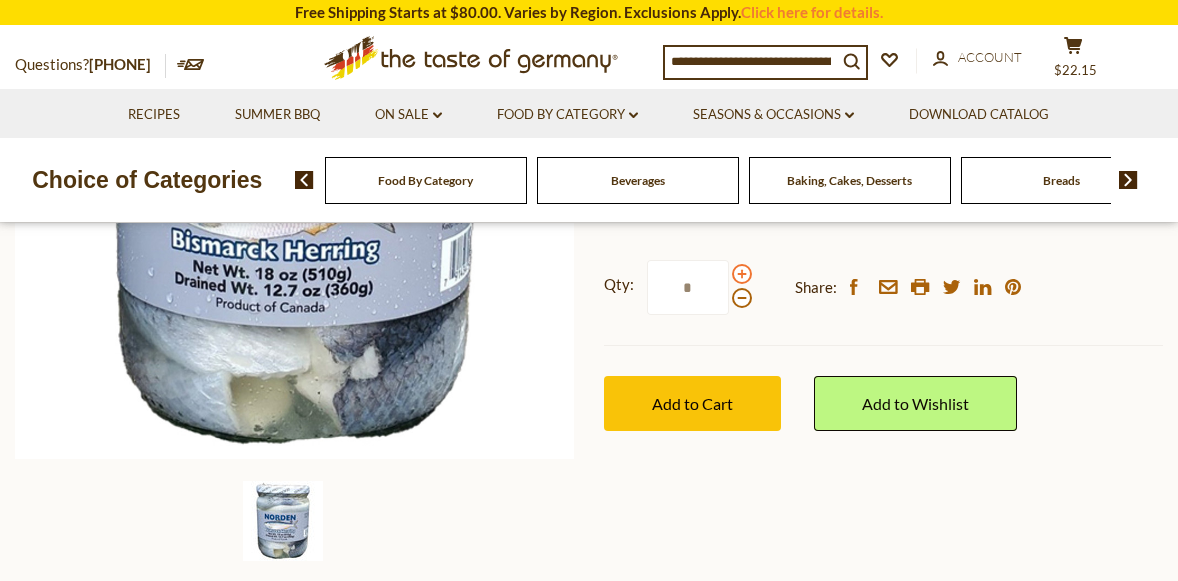 click at bounding box center (742, 274) 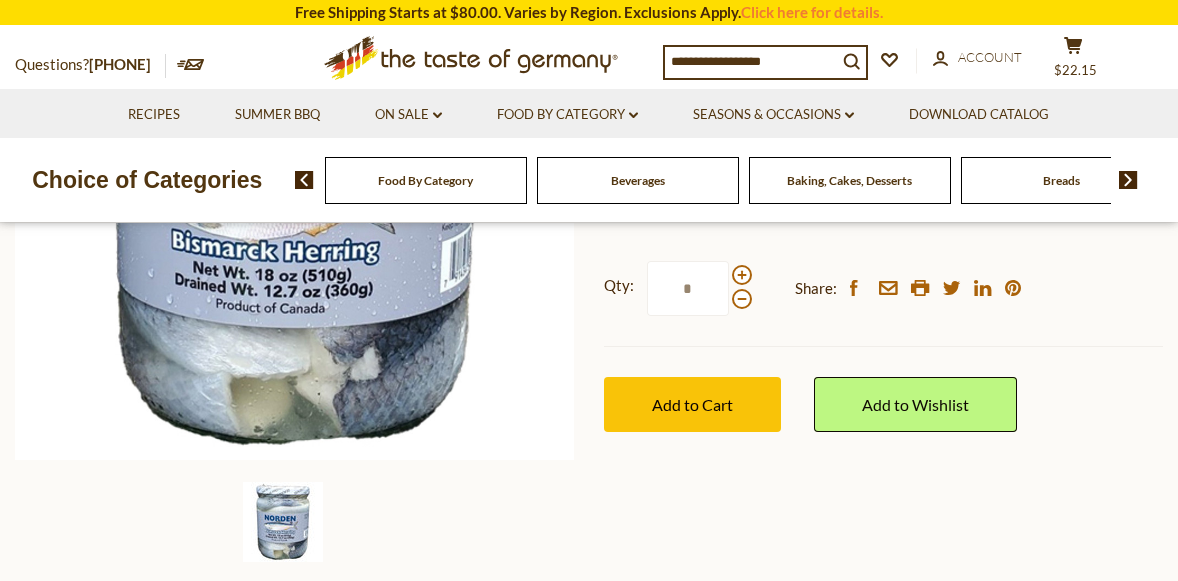 scroll, scrollTop: 443, scrollLeft: 0, axis: vertical 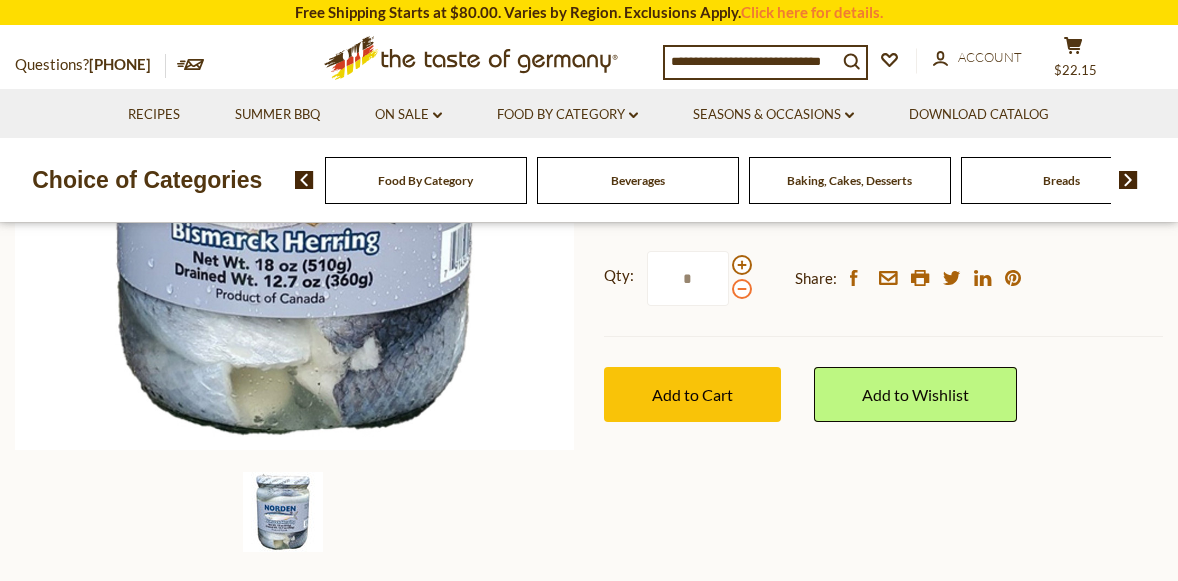 click at bounding box center (742, 289) 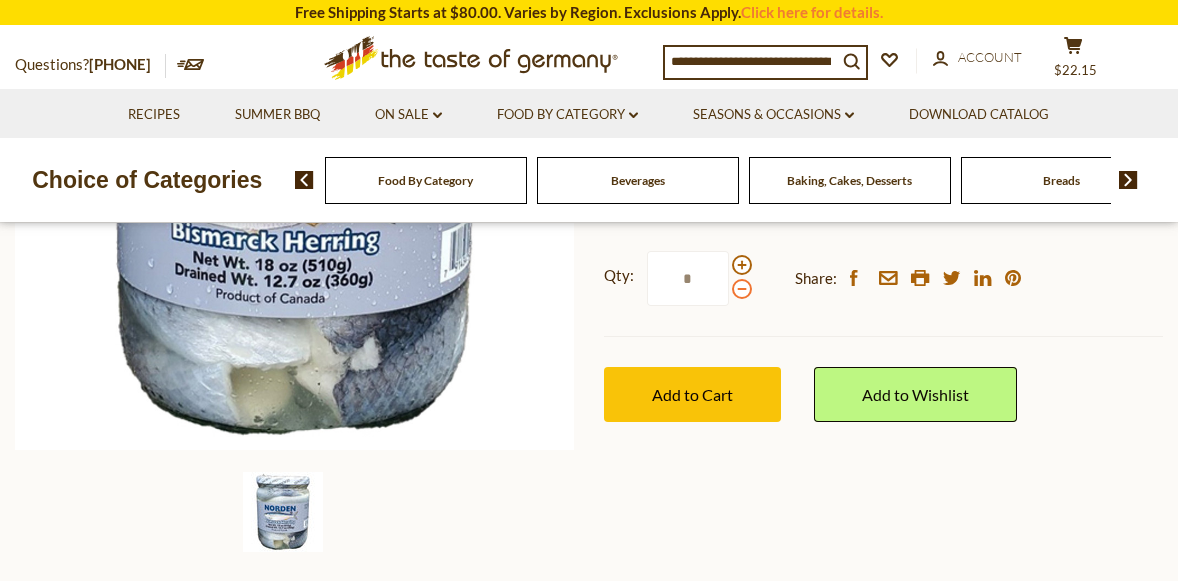 scroll, scrollTop: 448, scrollLeft: 0, axis: vertical 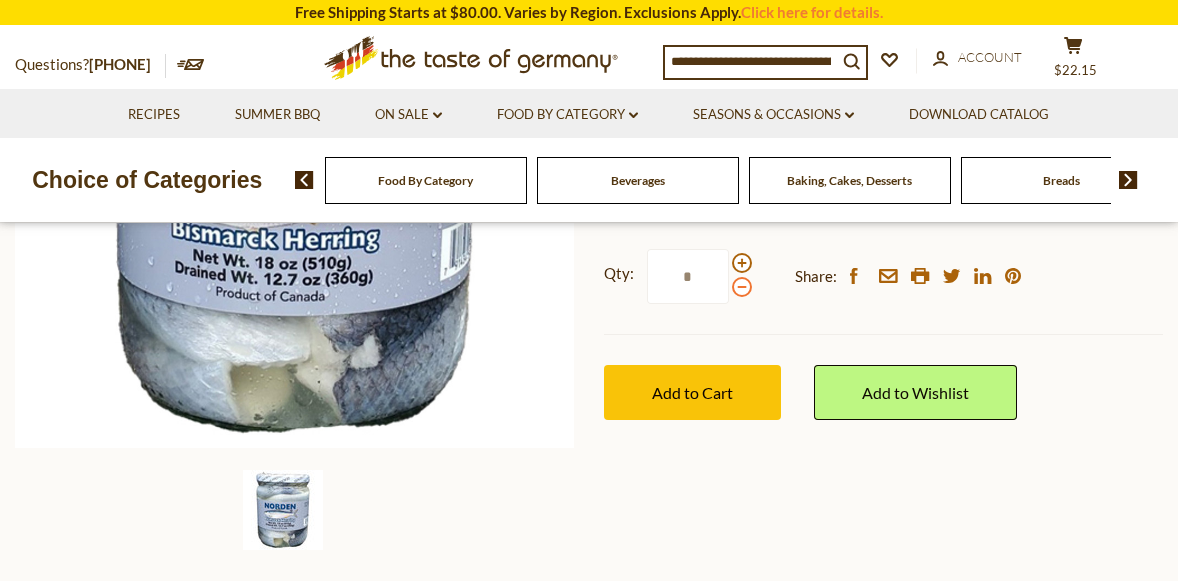 click at bounding box center (742, 287) 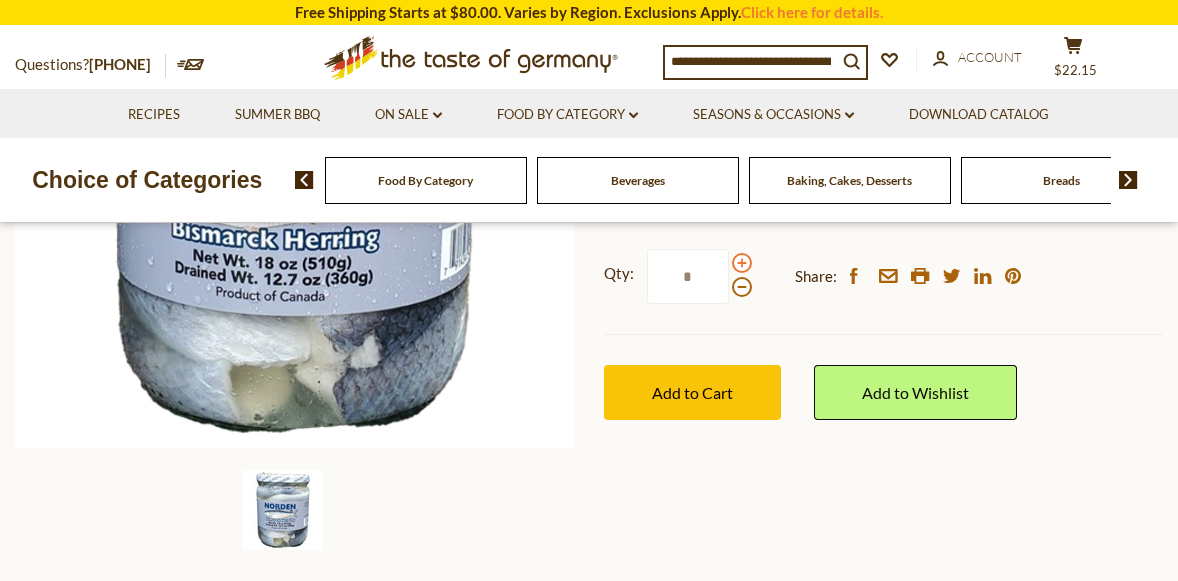 click at bounding box center (742, 263) 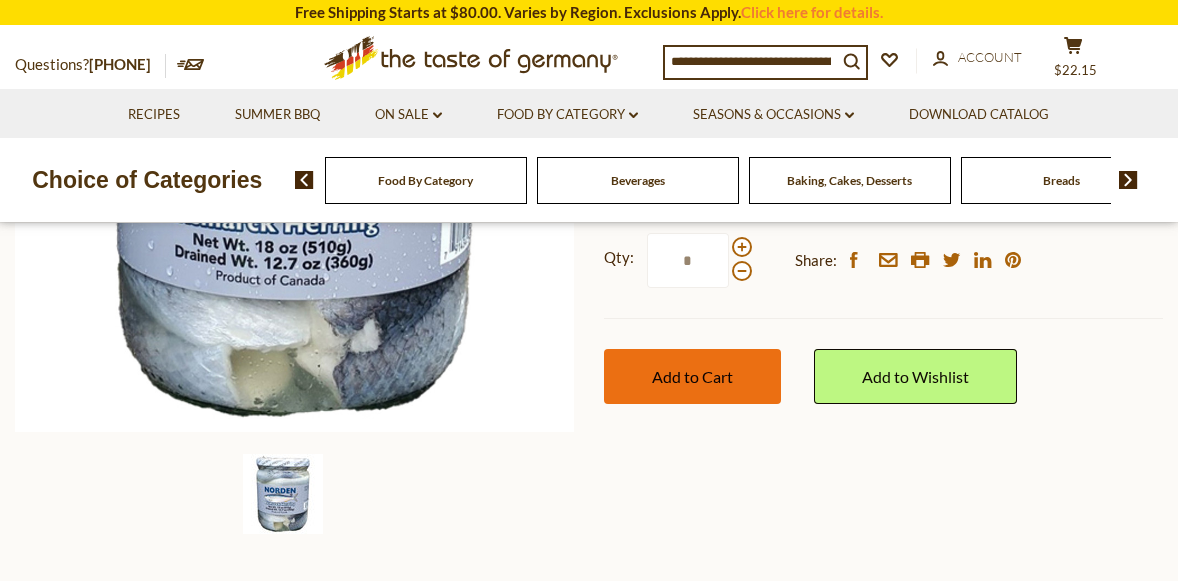 scroll, scrollTop: 462, scrollLeft: 0, axis: vertical 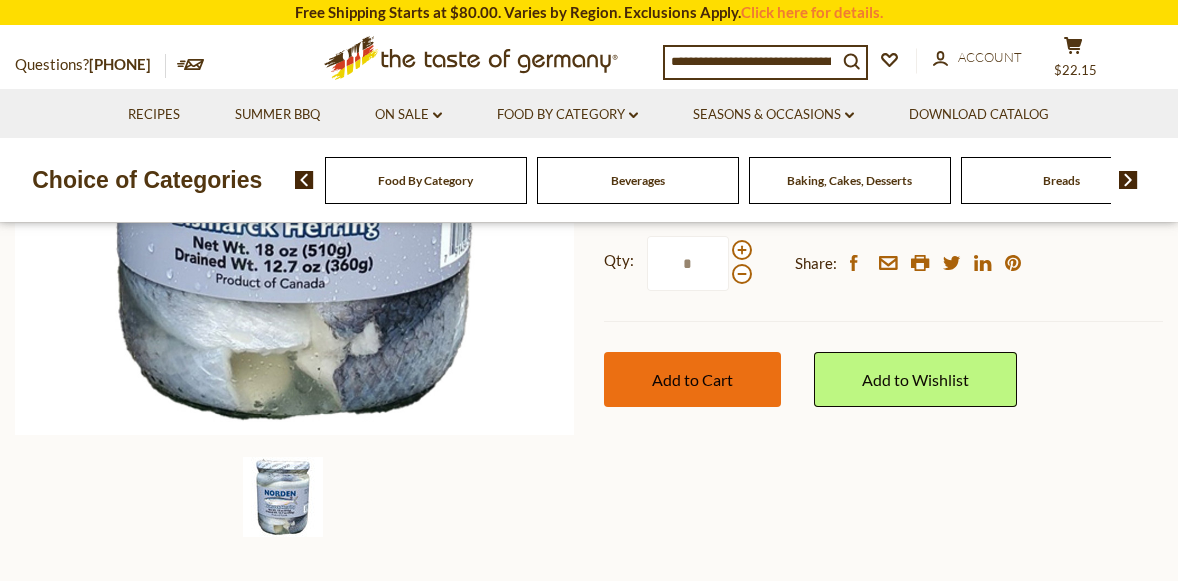 click on "Add to Cart" at bounding box center [692, 379] 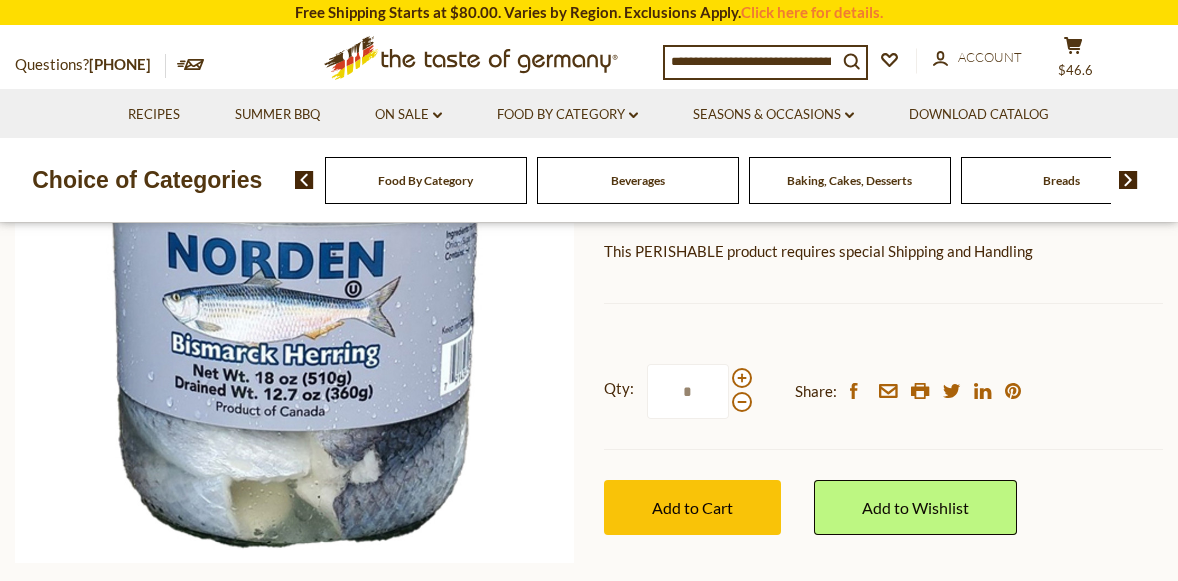 scroll, scrollTop: 340, scrollLeft: 0, axis: vertical 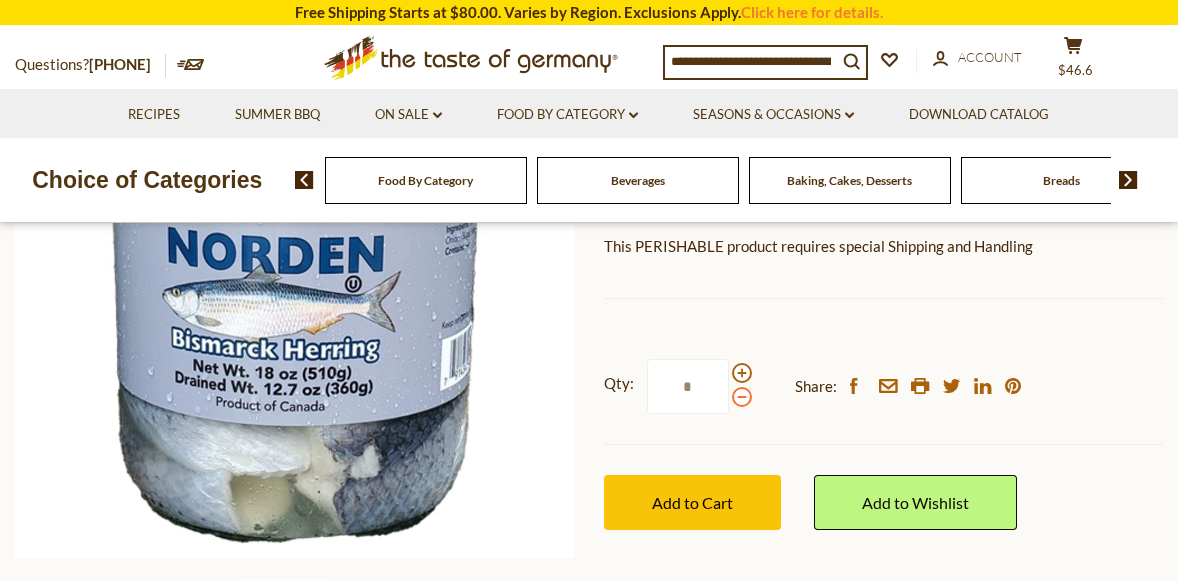 click at bounding box center [742, 397] 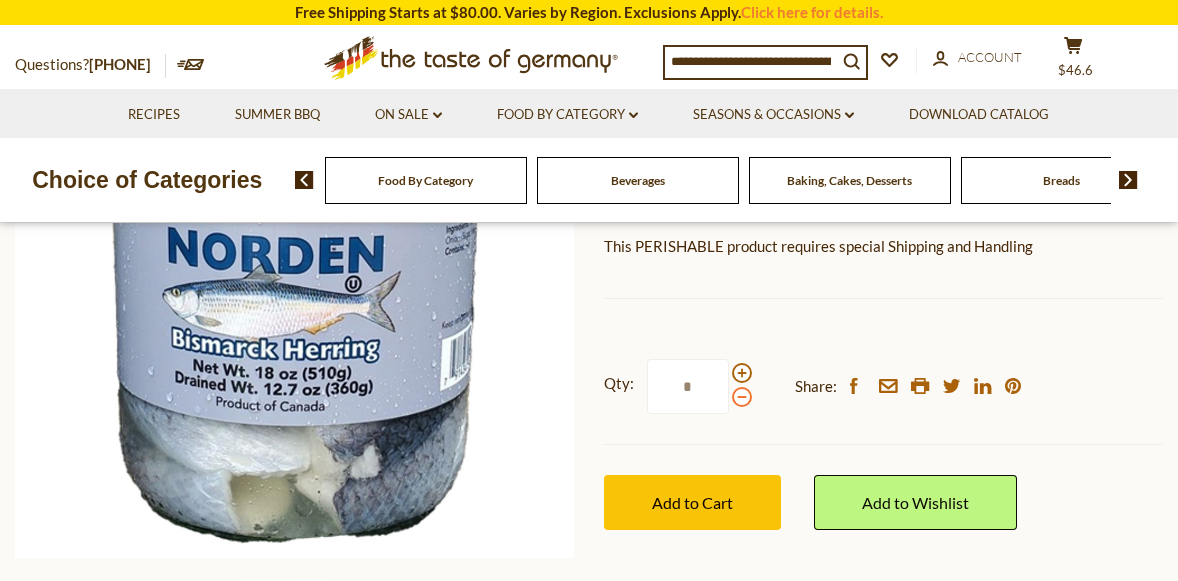 click at bounding box center [742, 397] 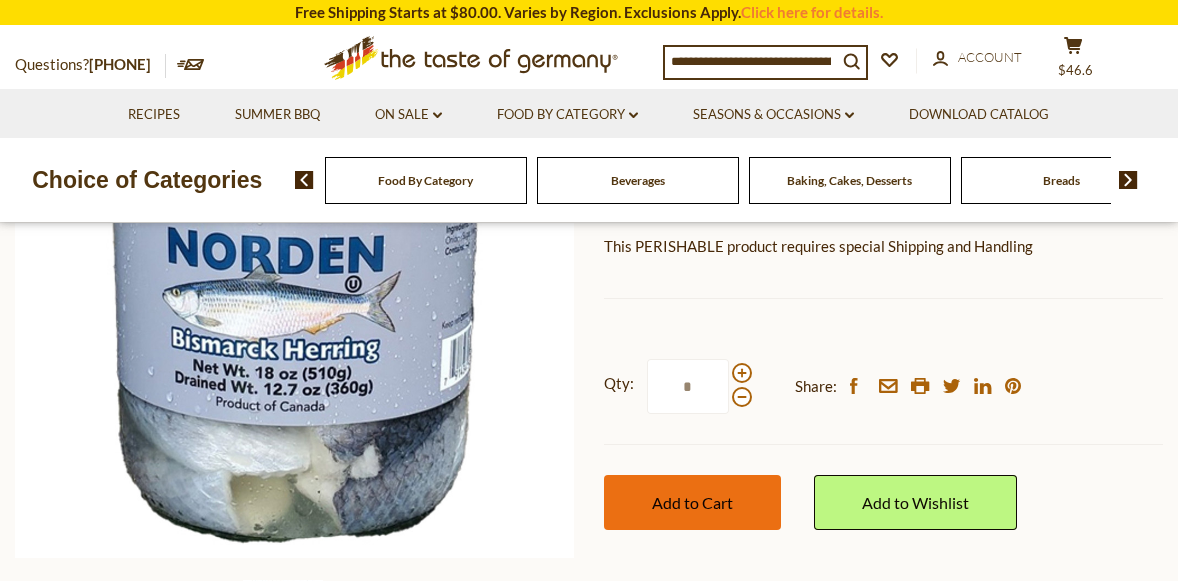 click on "Add to Cart" at bounding box center [692, 502] 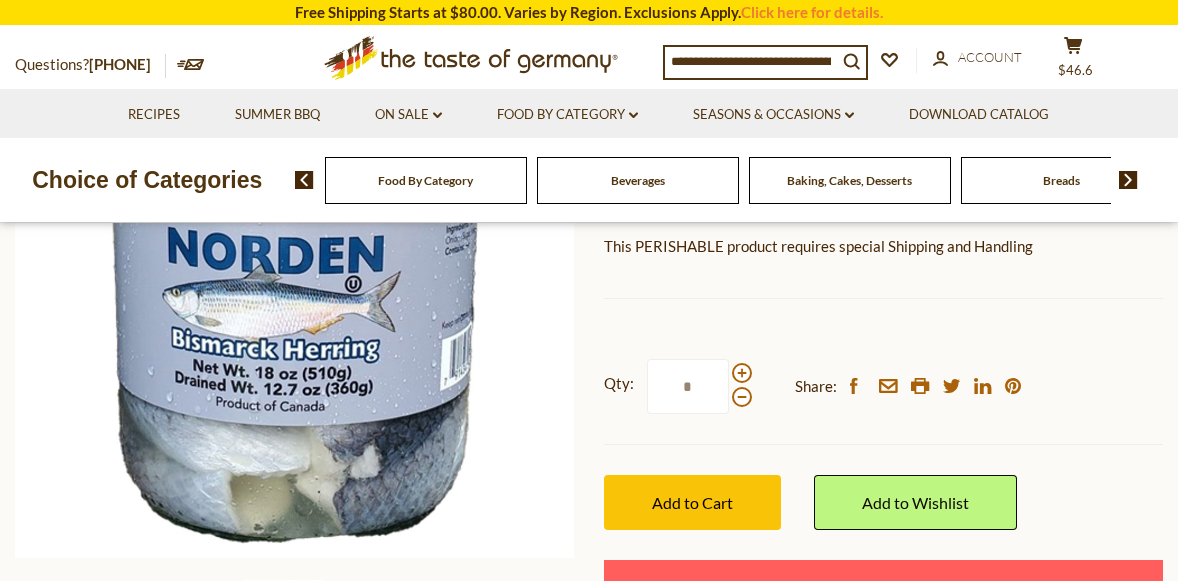 drag, startPoint x: 687, startPoint y: 392, endPoint x: 694, endPoint y: 384, distance: 10.630146 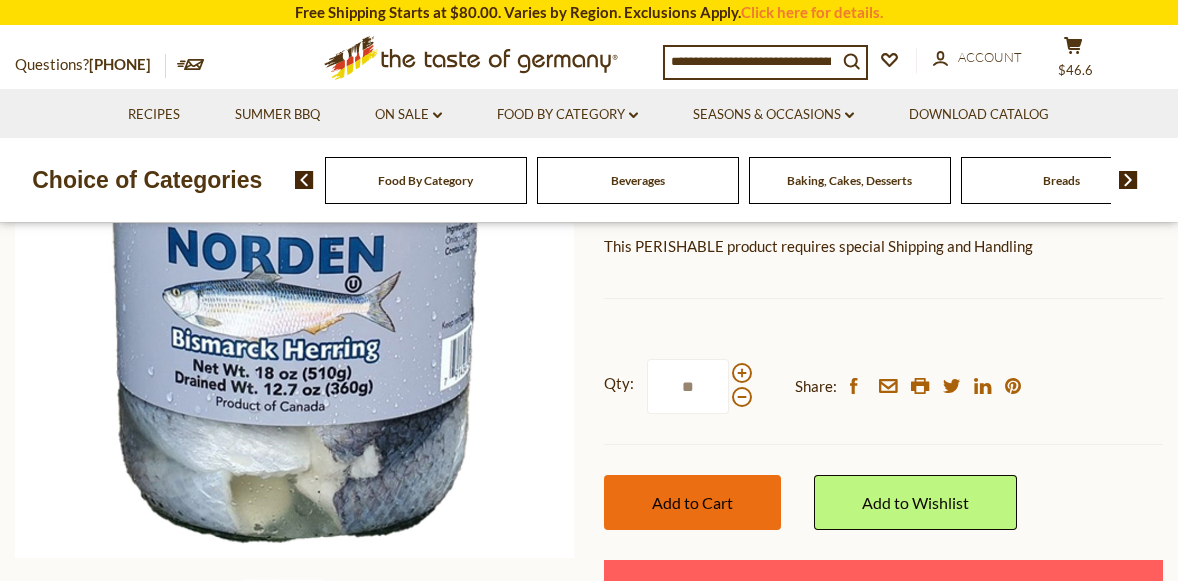 type on "**" 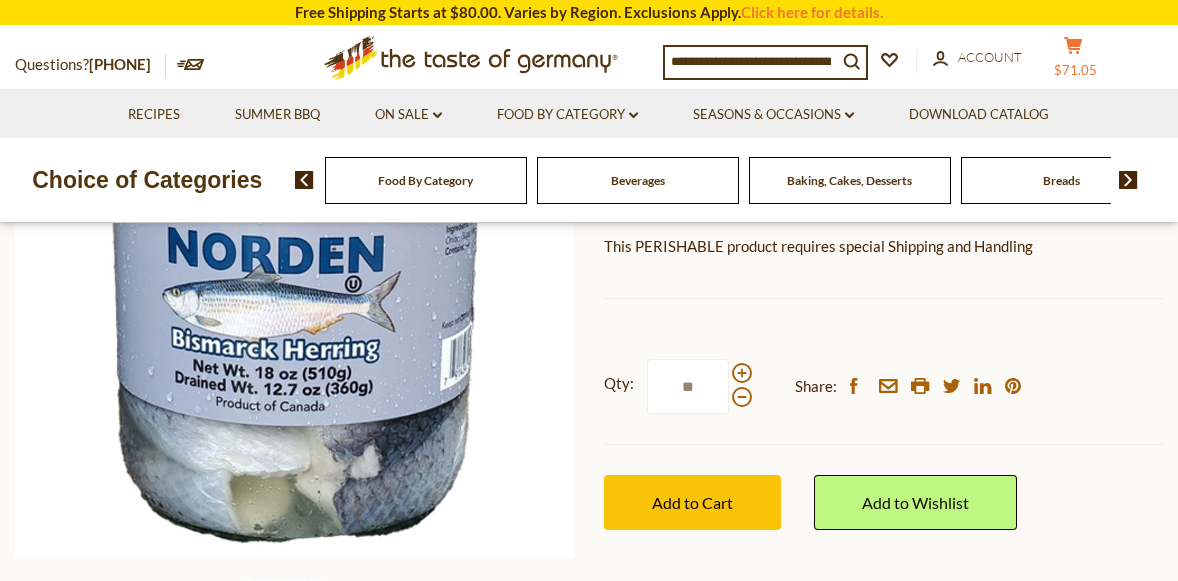 click on "cart" 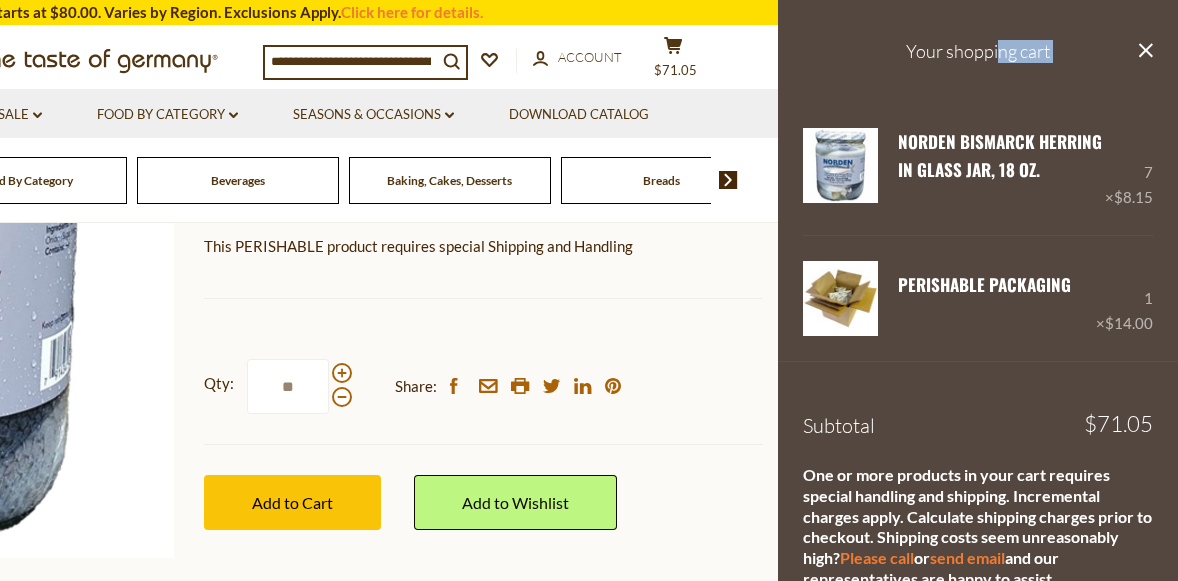 click on "Your shopping cart" at bounding box center [978, 51] 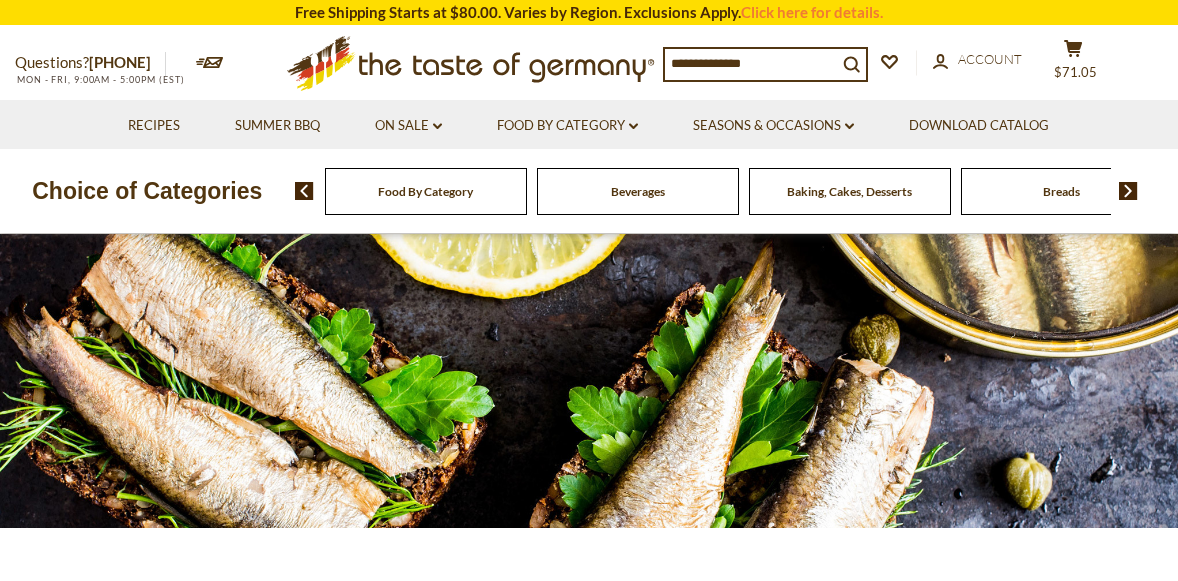 scroll, scrollTop: 1190, scrollLeft: 0, axis: vertical 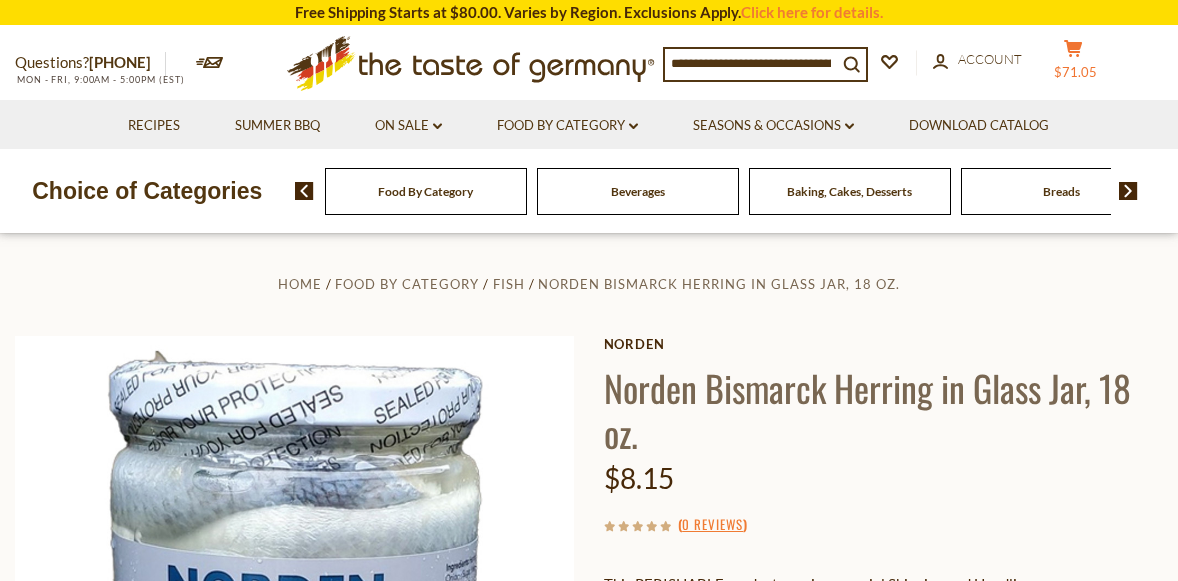 click on "cart" 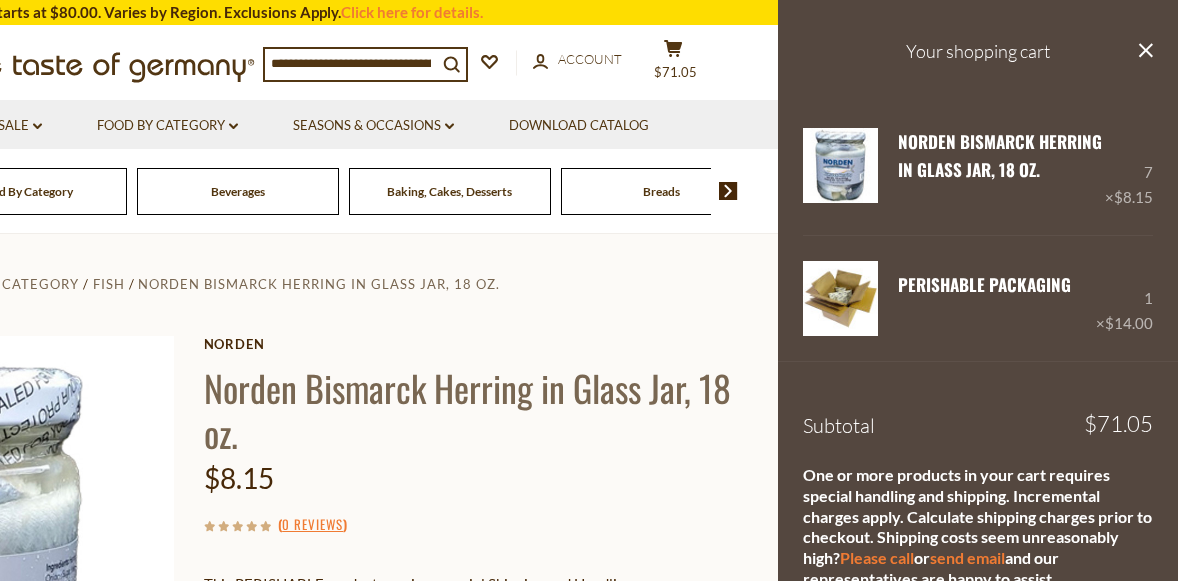 scroll, scrollTop: 0, scrollLeft: 1, axis: horizontal 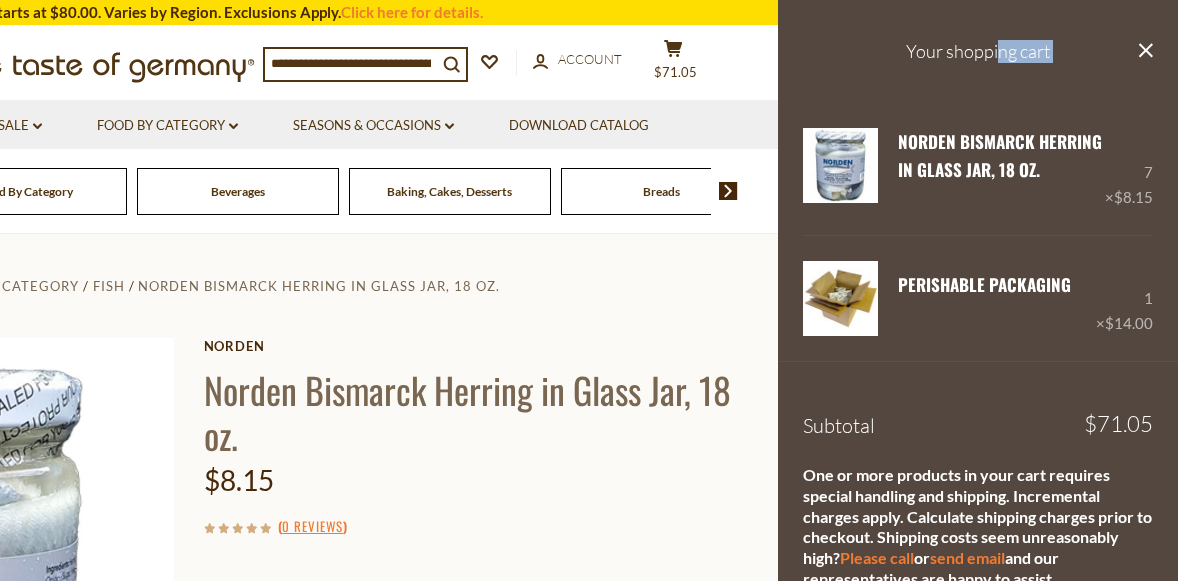 click on "Your shopping cart" at bounding box center [978, 51] 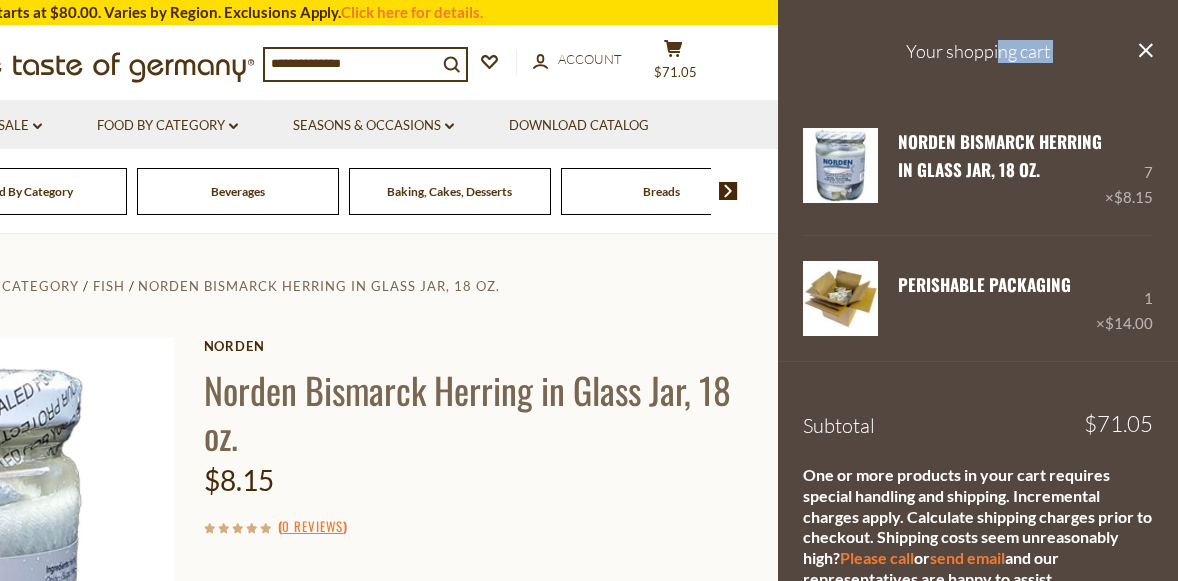 scroll, scrollTop: 0, scrollLeft: 0, axis: both 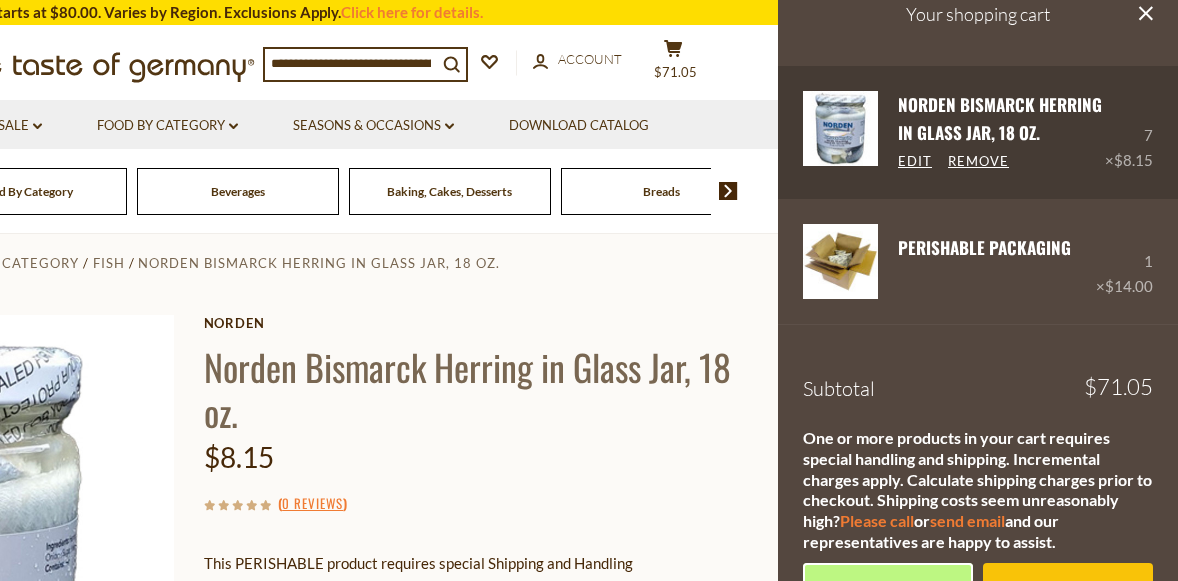 click on "7 ×
$8.15" at bounding box center [1129, 132] 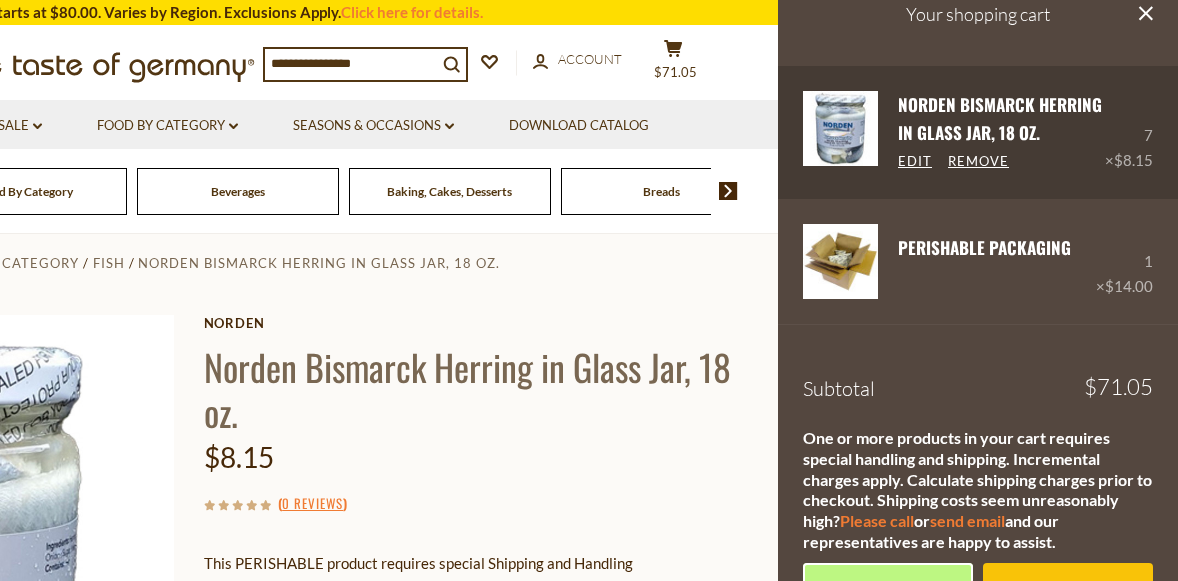 click on "Remove" at bounding box center [978, 162] 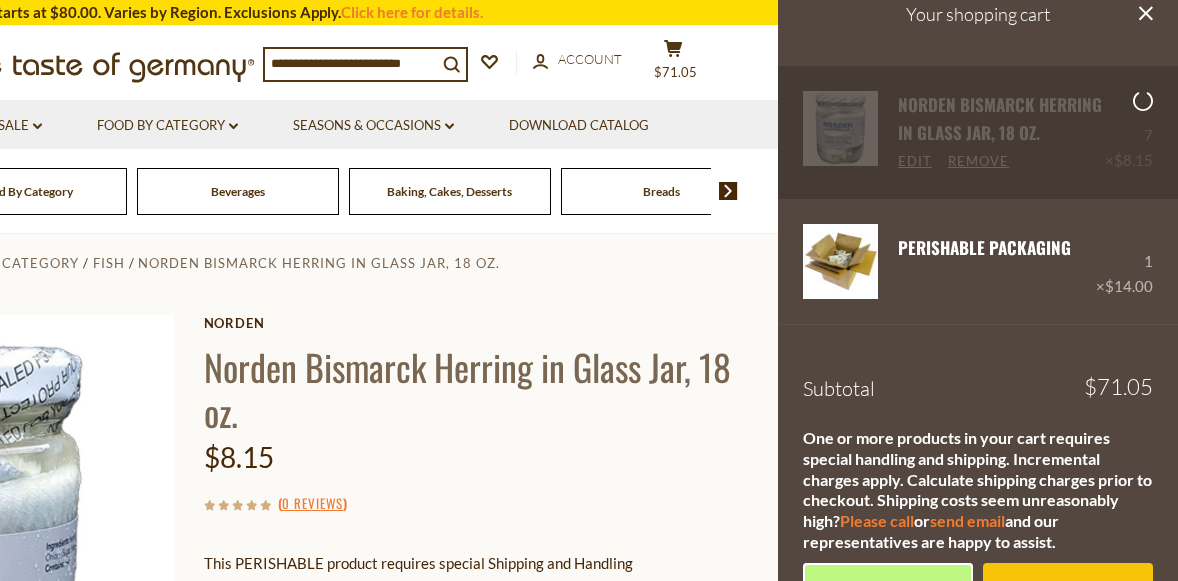 scroll, scrollTop: 0, scrollLeft: 0, axis: both 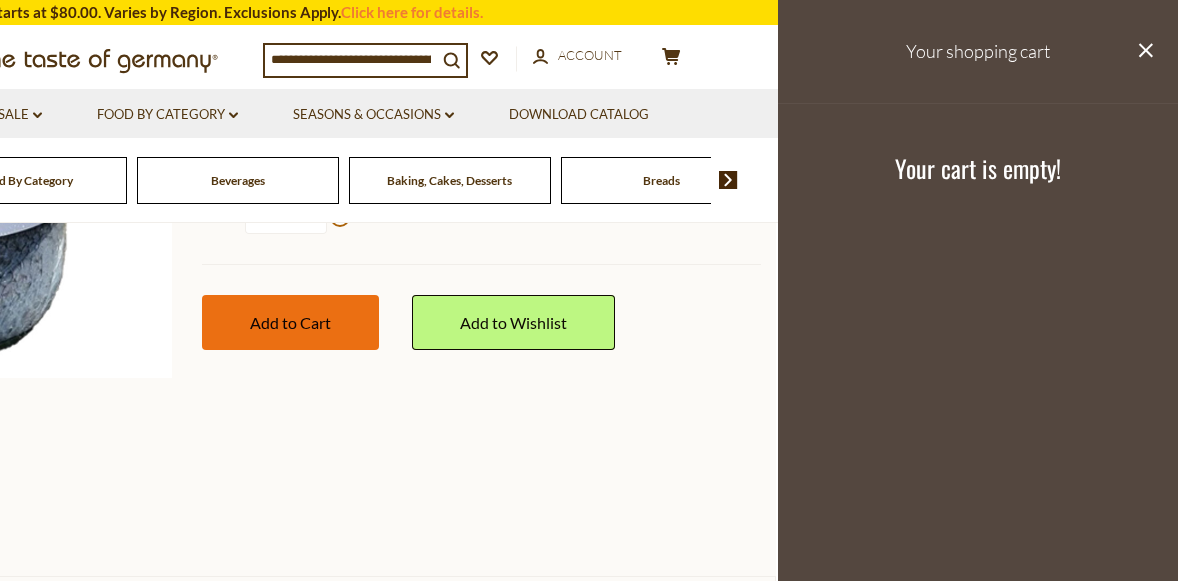 click on "Add to Cart" at bounding box center [290, 322] 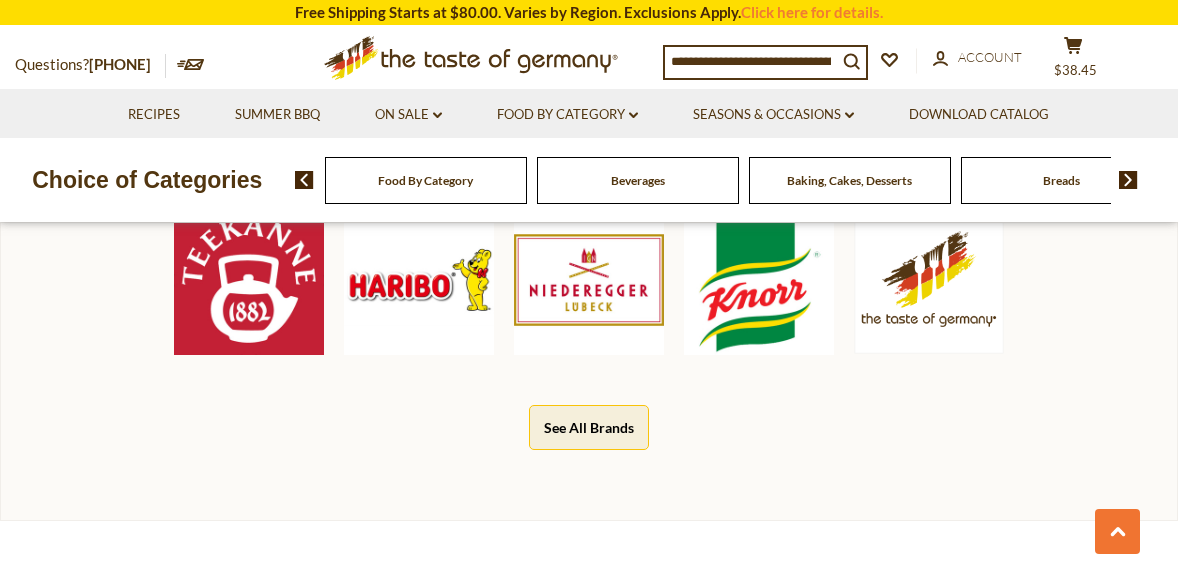 scroll, scrollTop: 1003, scrollLeft: 0, axis: vertical 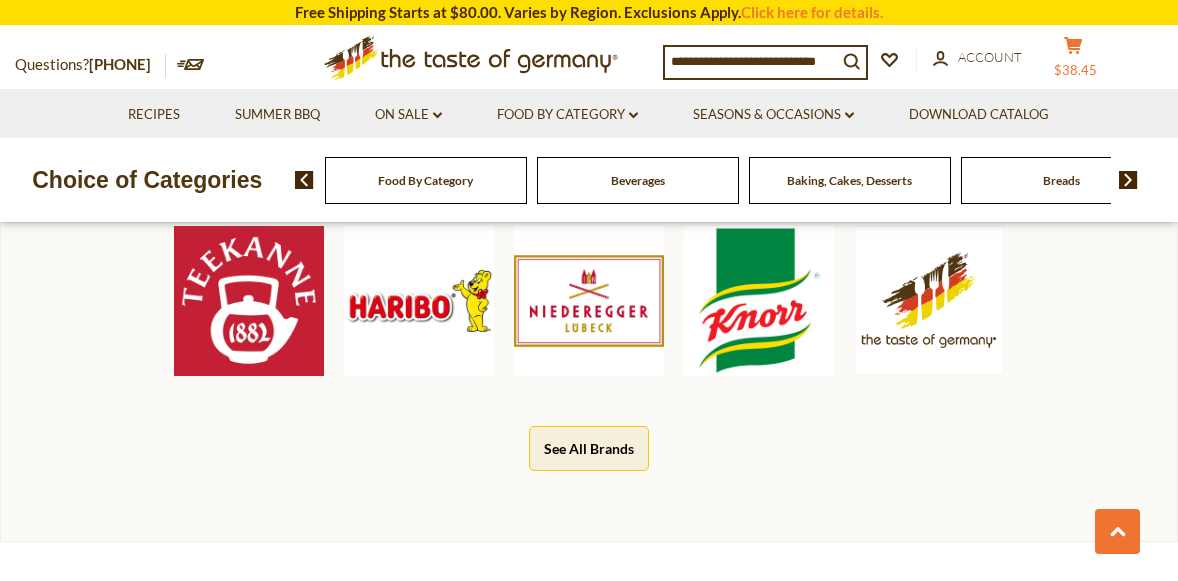 click 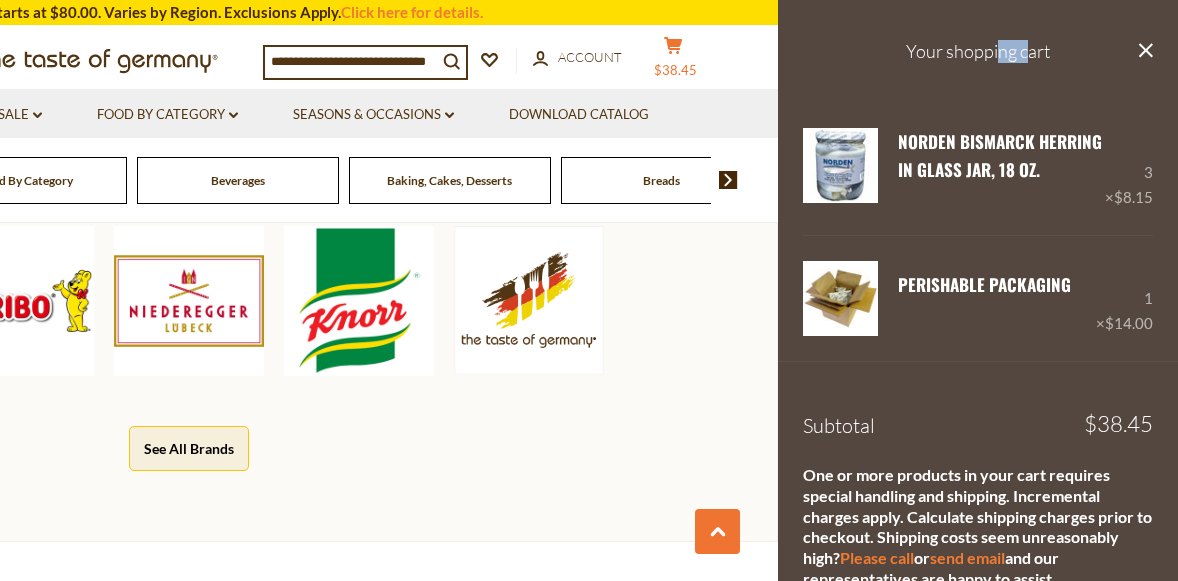 click on "Your shopping cart" at bounding box center (978, 51) 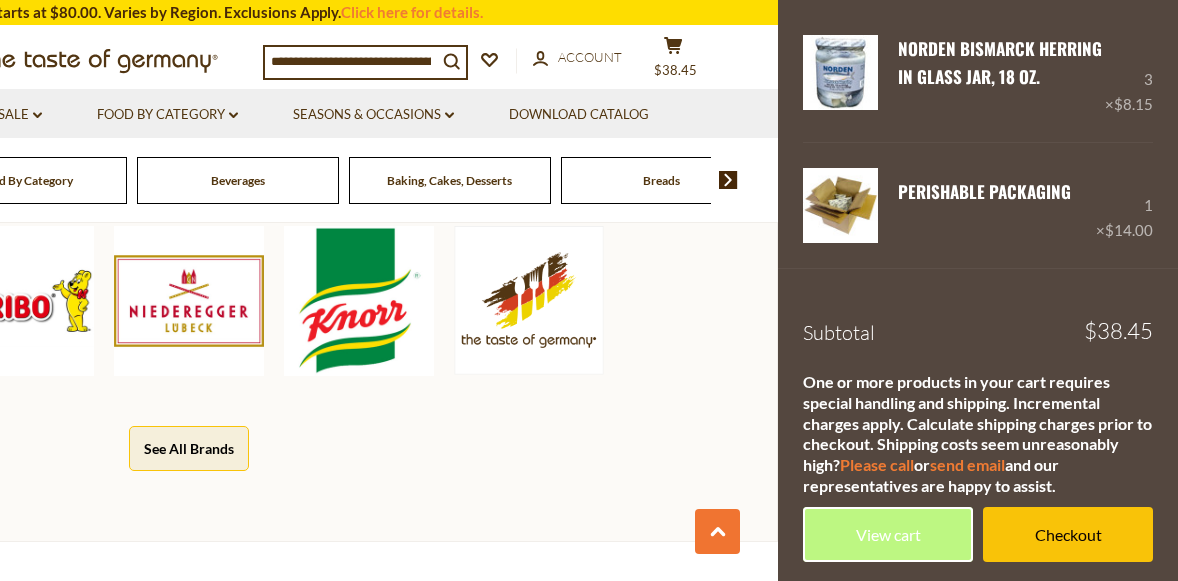 scroll, scrollTop: 92, scrollLeft: 0, axis: vertical 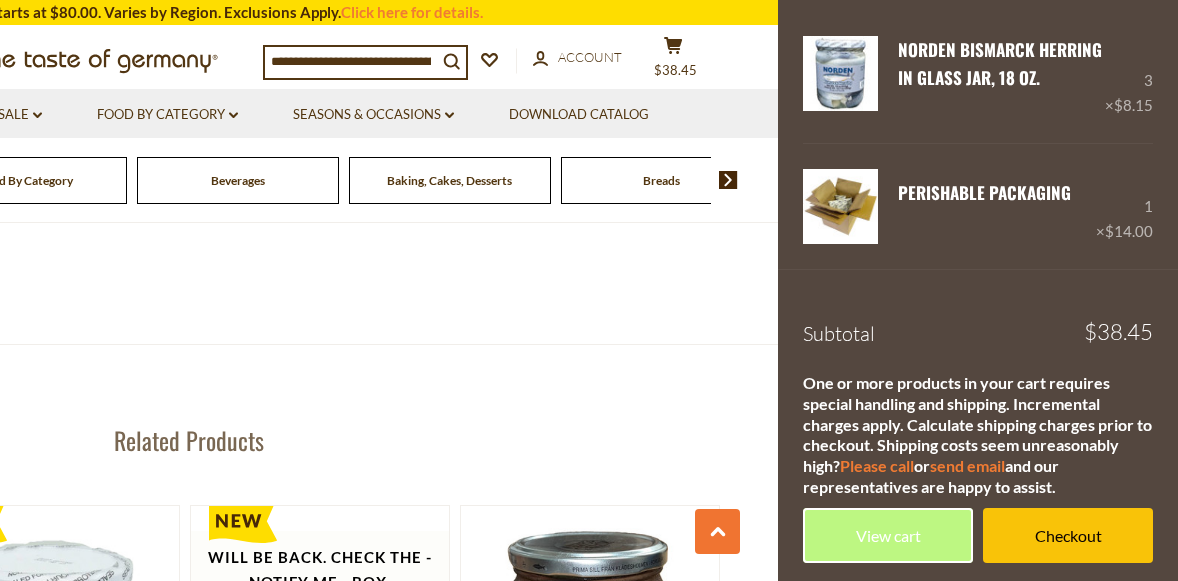 click at bounding box center [728, 180] 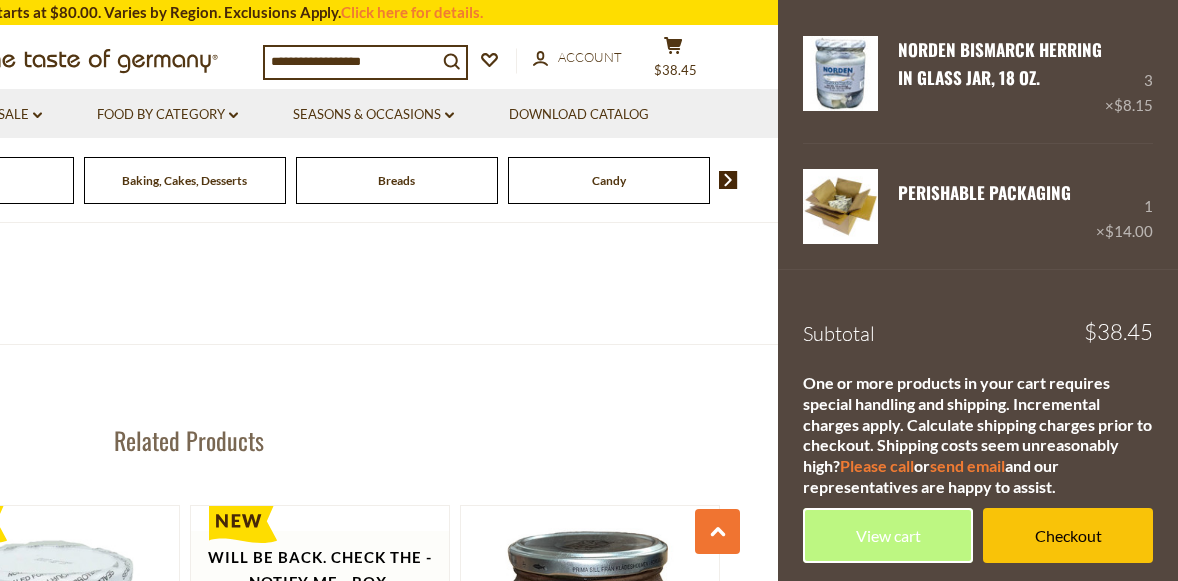 click at bounding box center (728, 180) 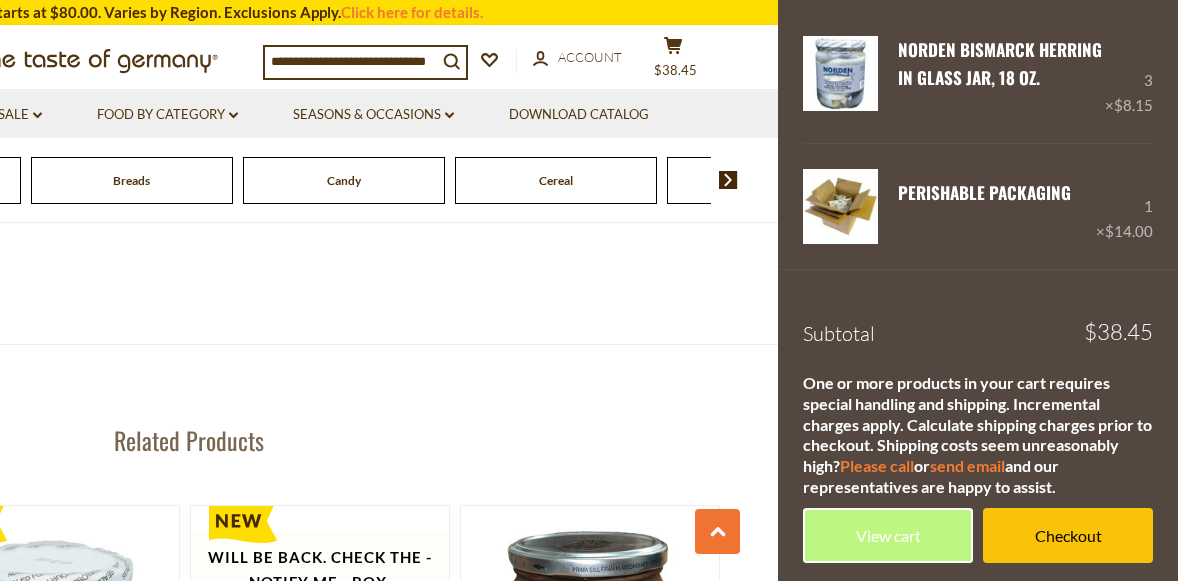 click at bounding box center (728, 180) 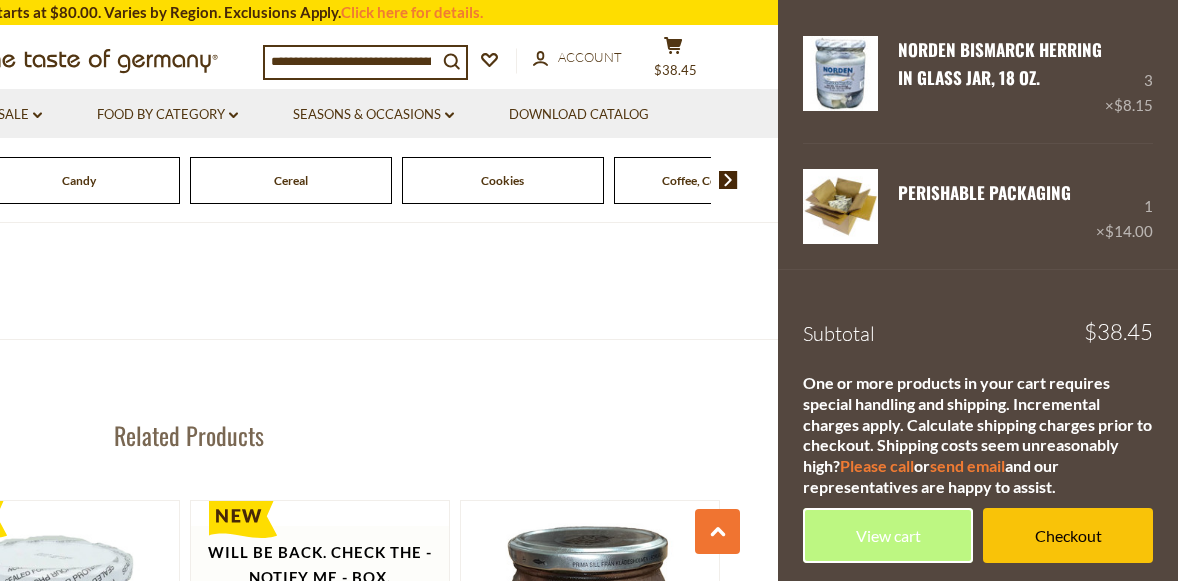 scroll, scrollTop: 2274, scrollLeft: 1, axis: both 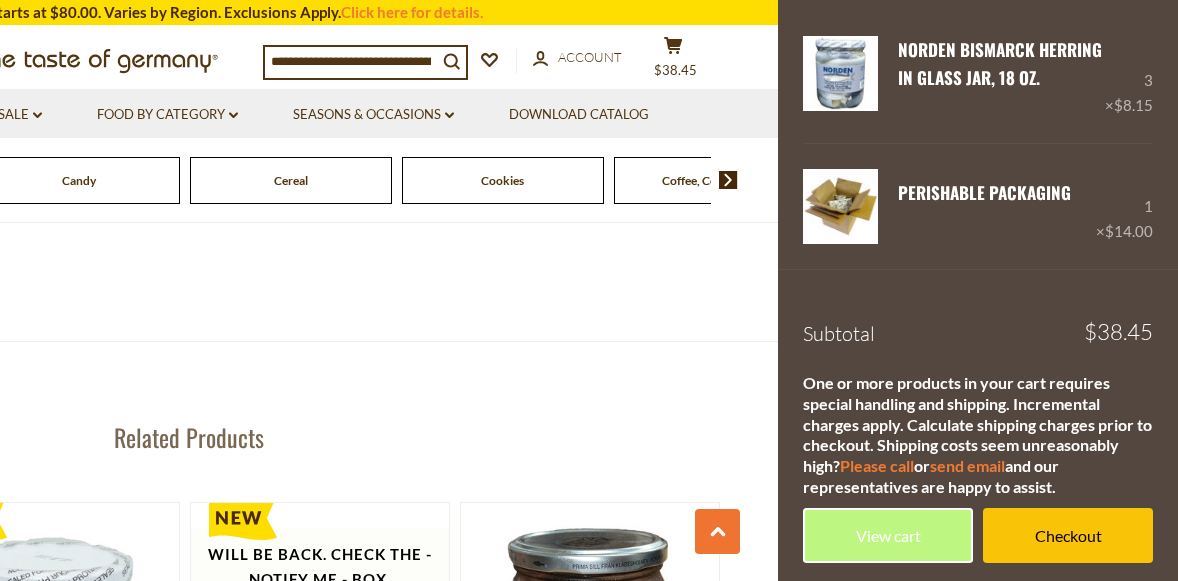 click at bounding box center [728, 180] 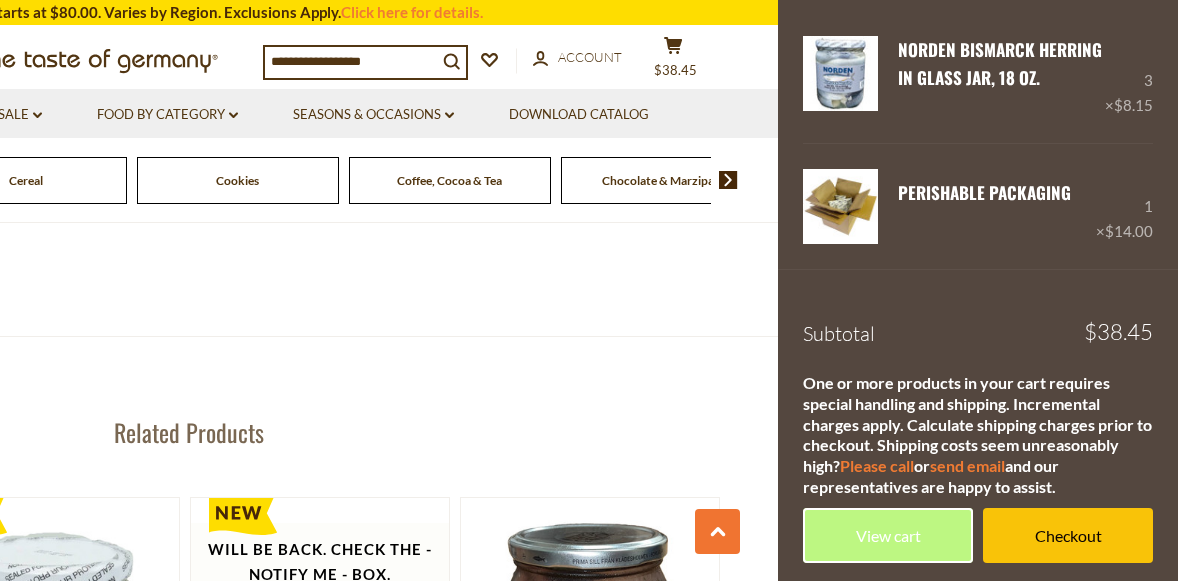 click at bounding box center (728, 180) 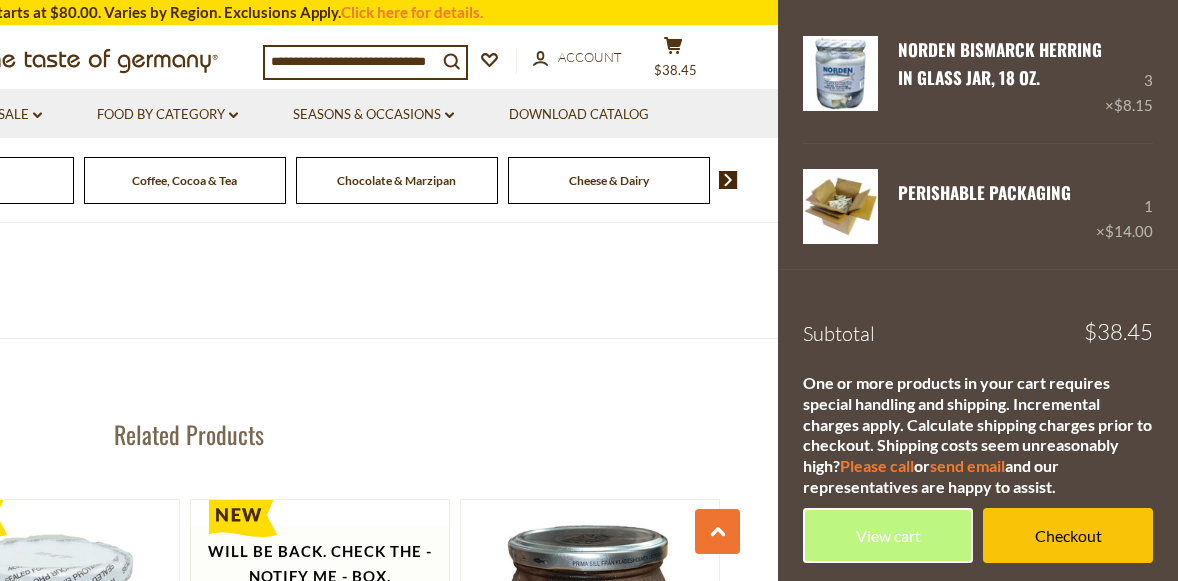 scroll, scrollTop: 2273, scrollLeft: 0, axis: vertical 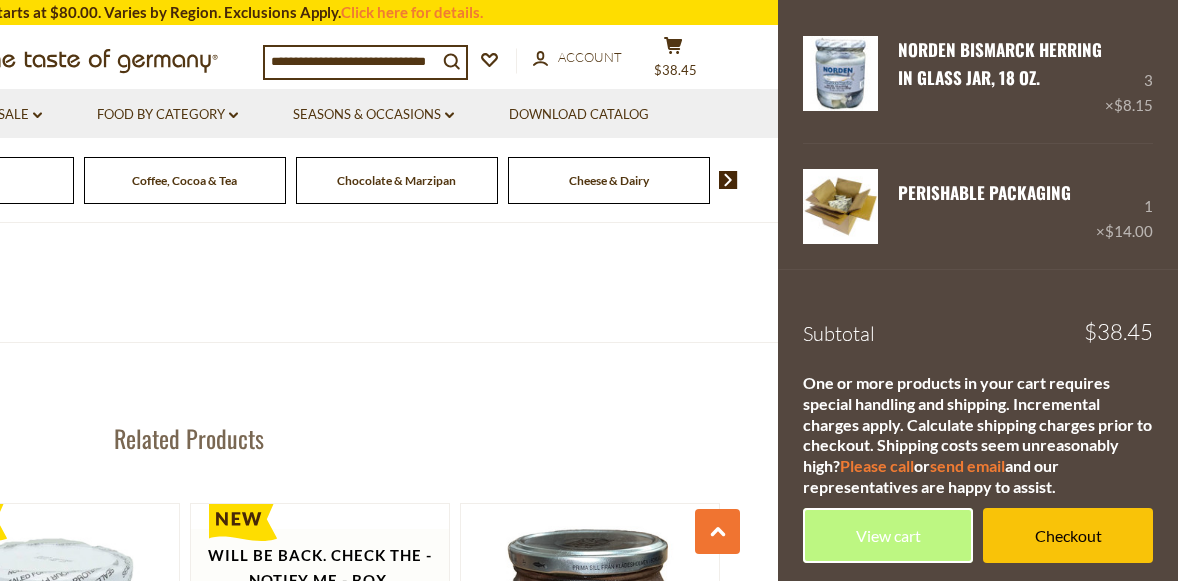 click at bounding box center [728, 180] 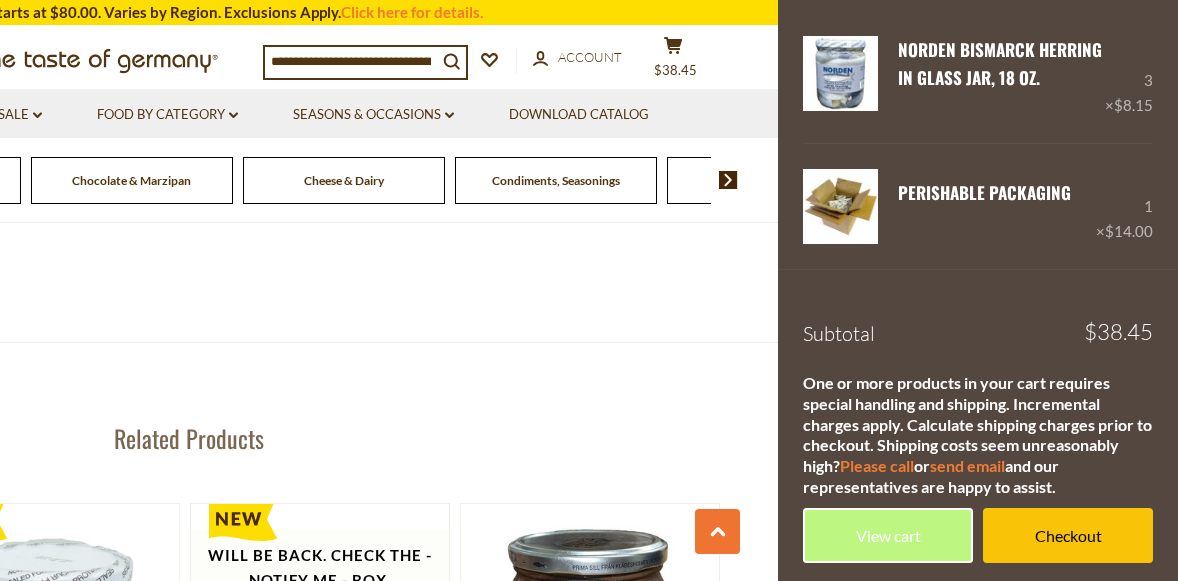 click on "Cheese & Dairy" at bounding box center [-1564, 180] 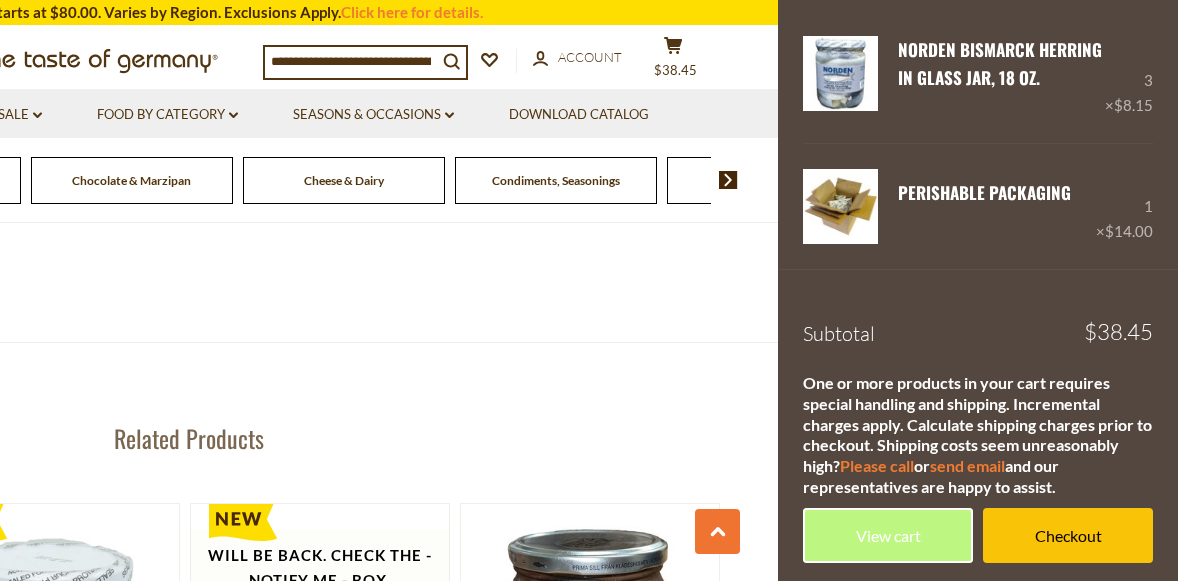 click on "Cheese & Dairy" at bounding box center (-1564, 180) 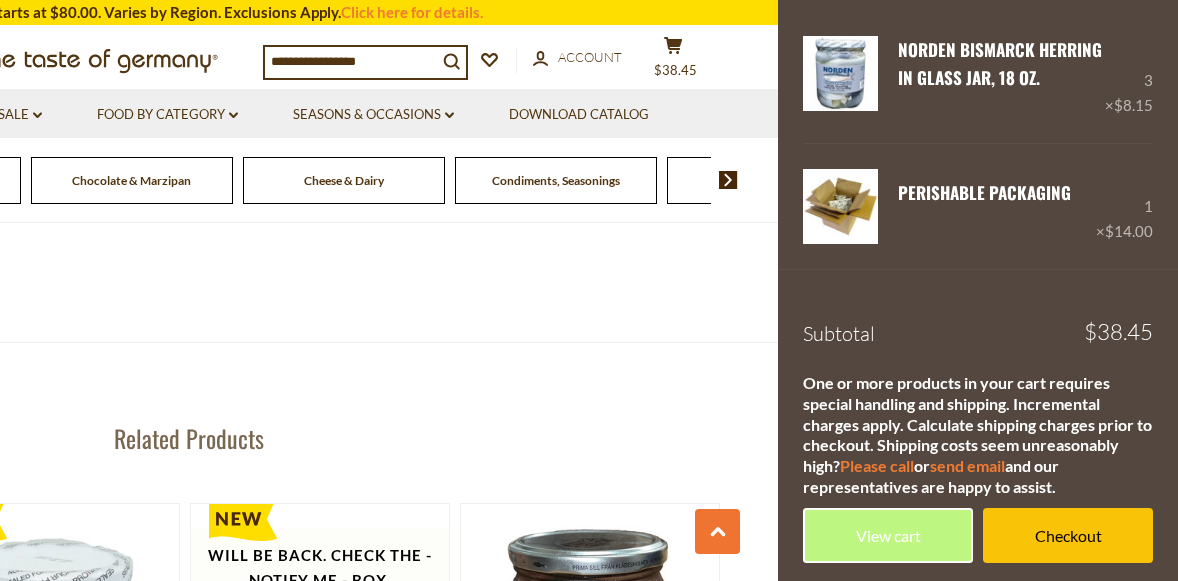 click on "Cheese & Dairy" at bounding box center (344, 180) 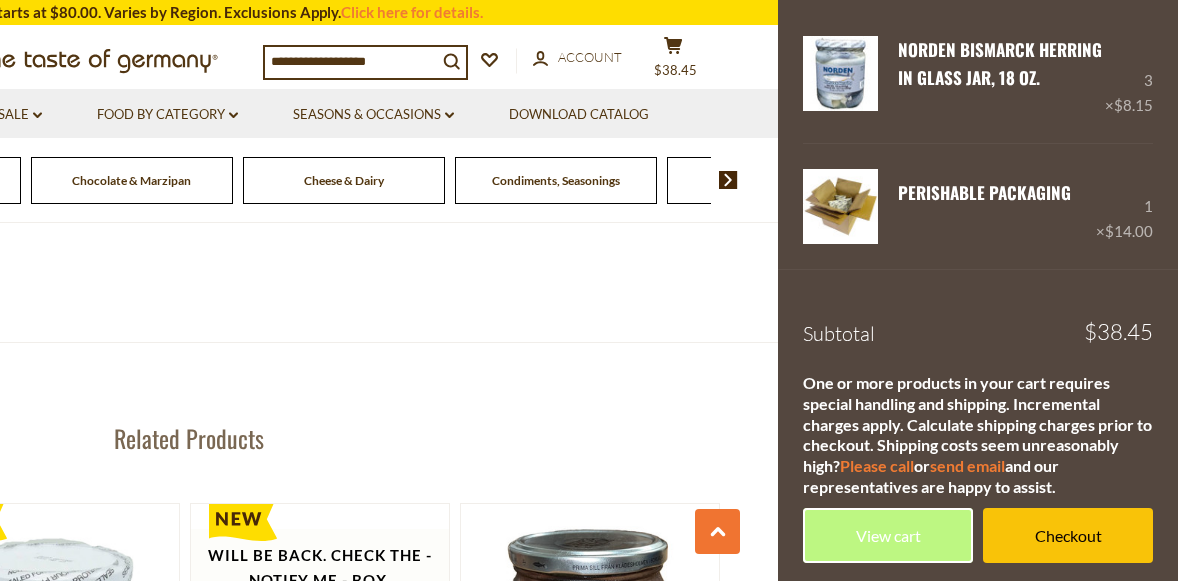 click on "Cheese & Dairy" at bounding box center (344, 180) 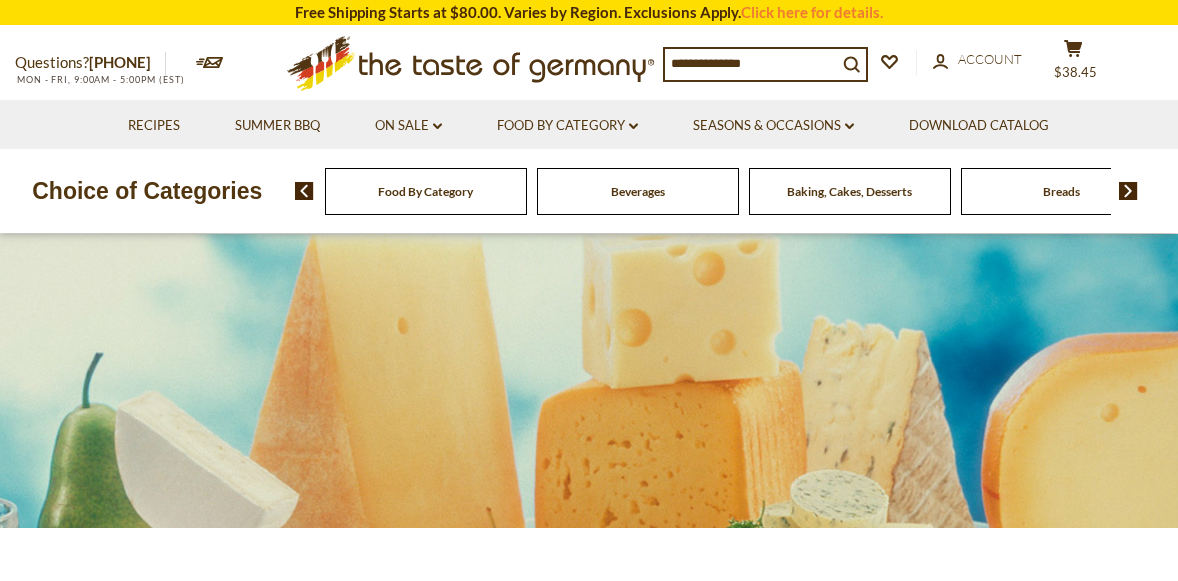 scroll, scrollTop: 0, scrollLeft: 0, axis: both 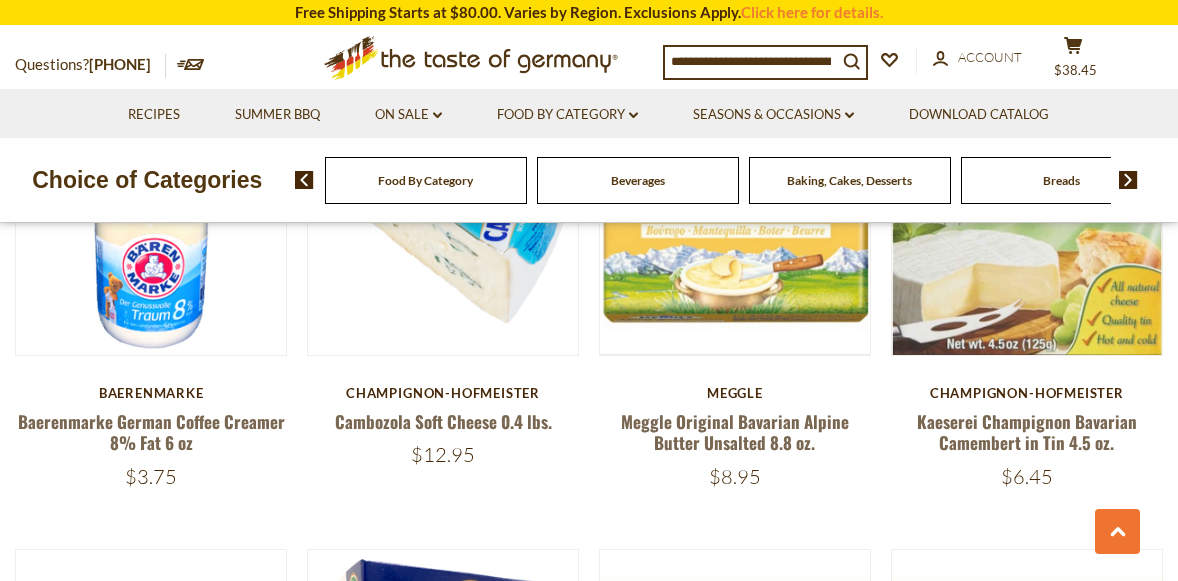 click at bounding box center (1128, 180) 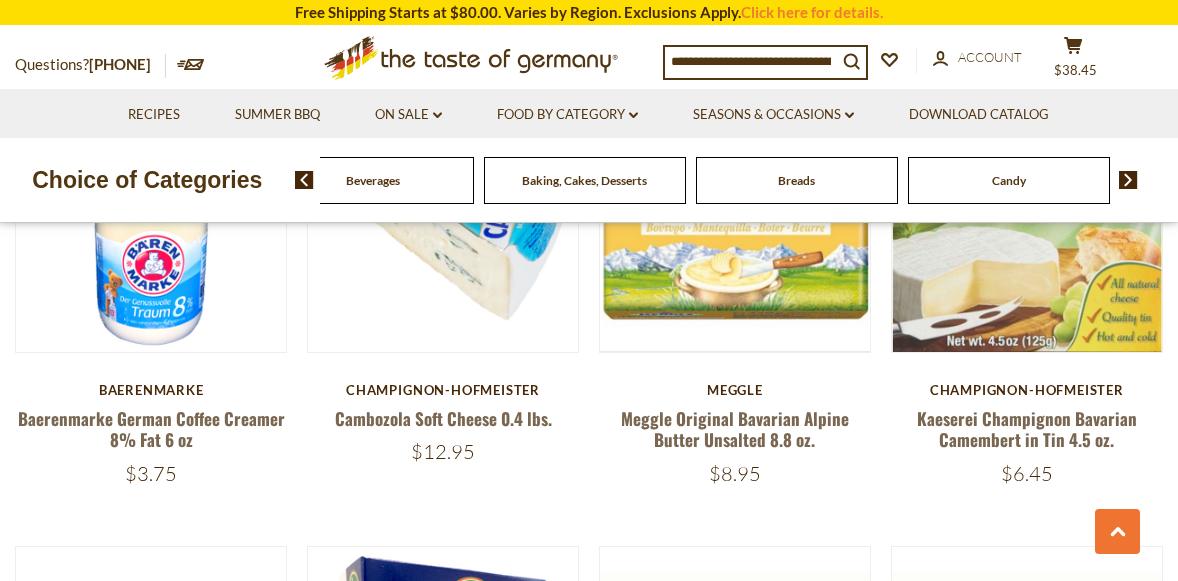 scroll, scrollTop: 1640, scrollLeft: 1, axis: both 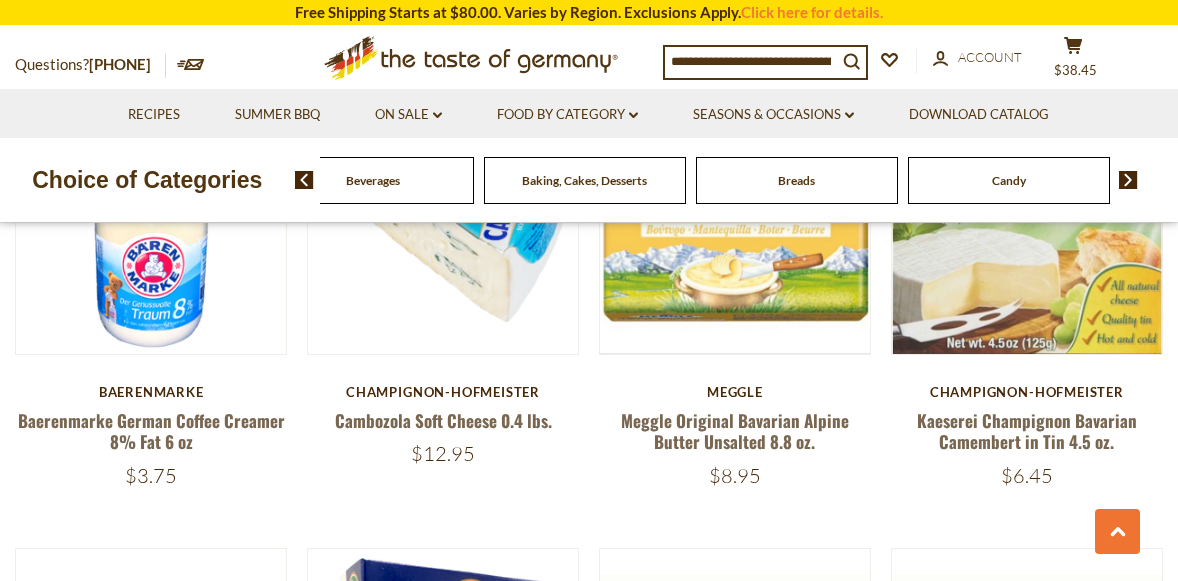 click at bounding box center (1128, 180) 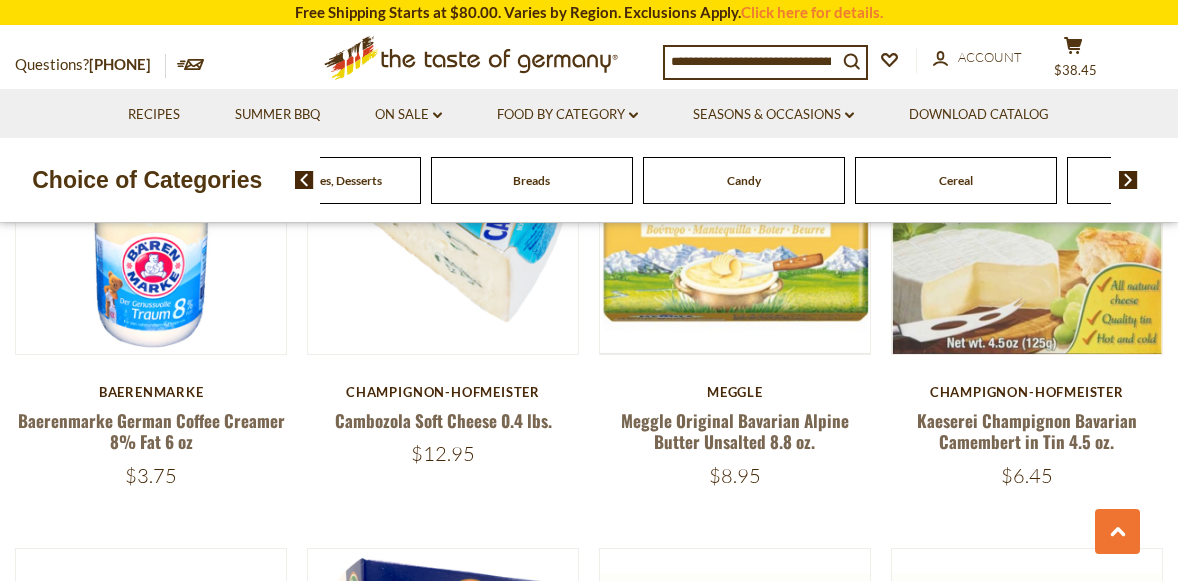 scroll, scrollTop: 1645, scrollLeft: 1, axis: both 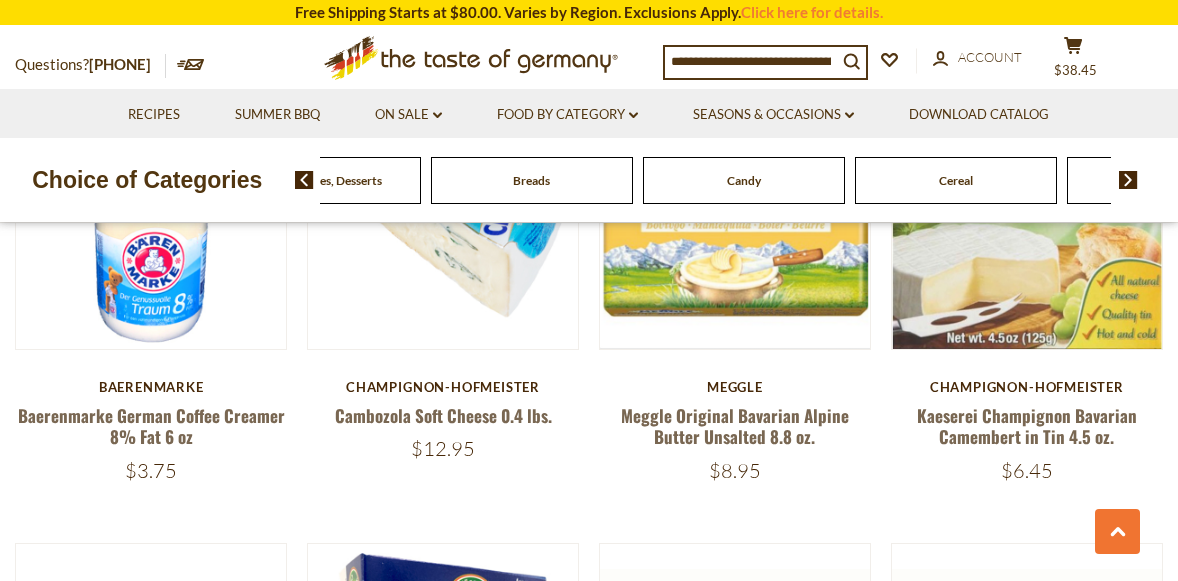 click at bounding box center [1128, 180] 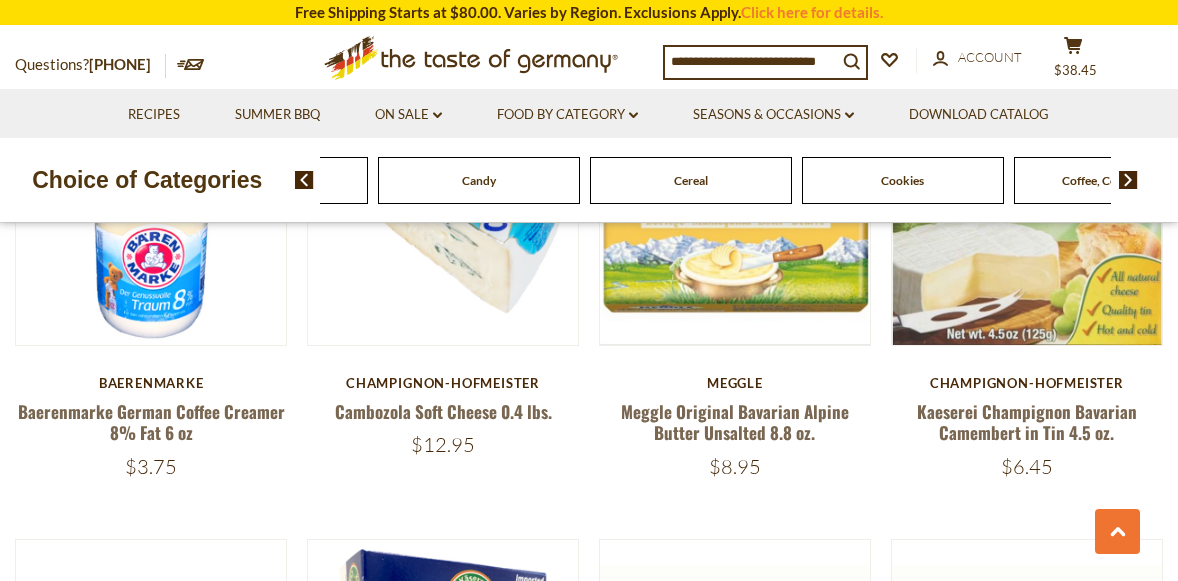 scroll, scrollTop: 1643, scrollLeft: 1, axis: both 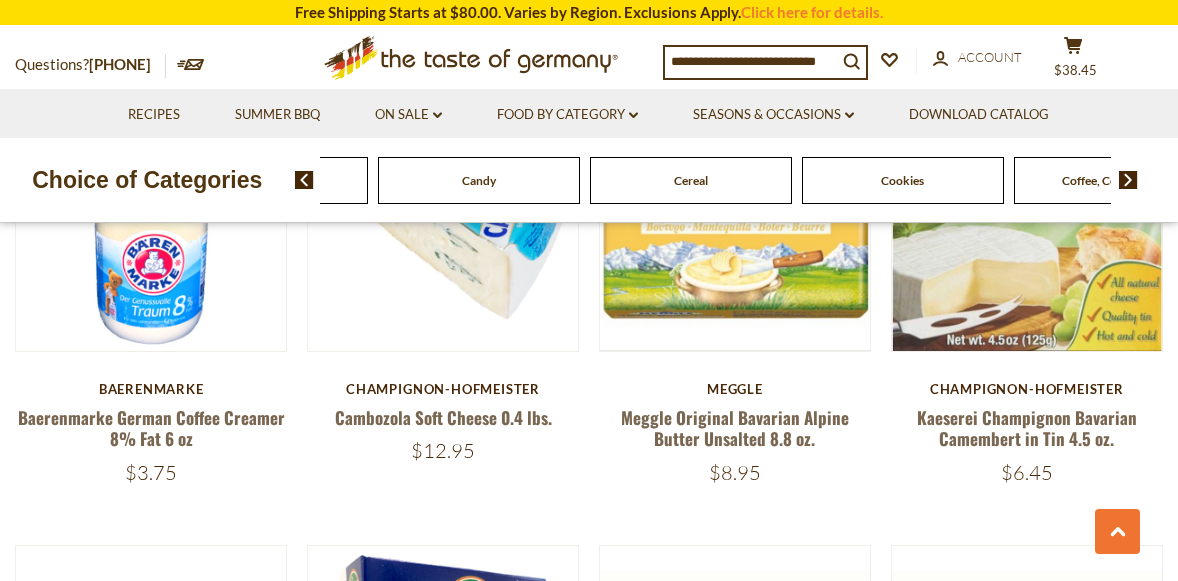 click at bounding box center [1128, 180] 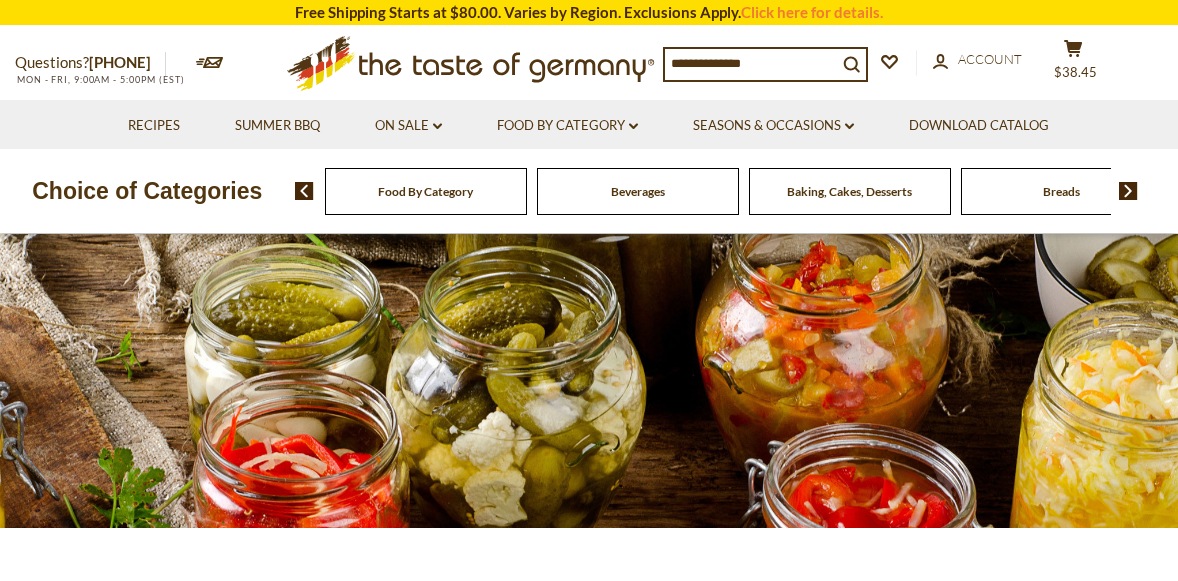 scroll, scrollTop: 0, scrollLeft: 0, axis: both 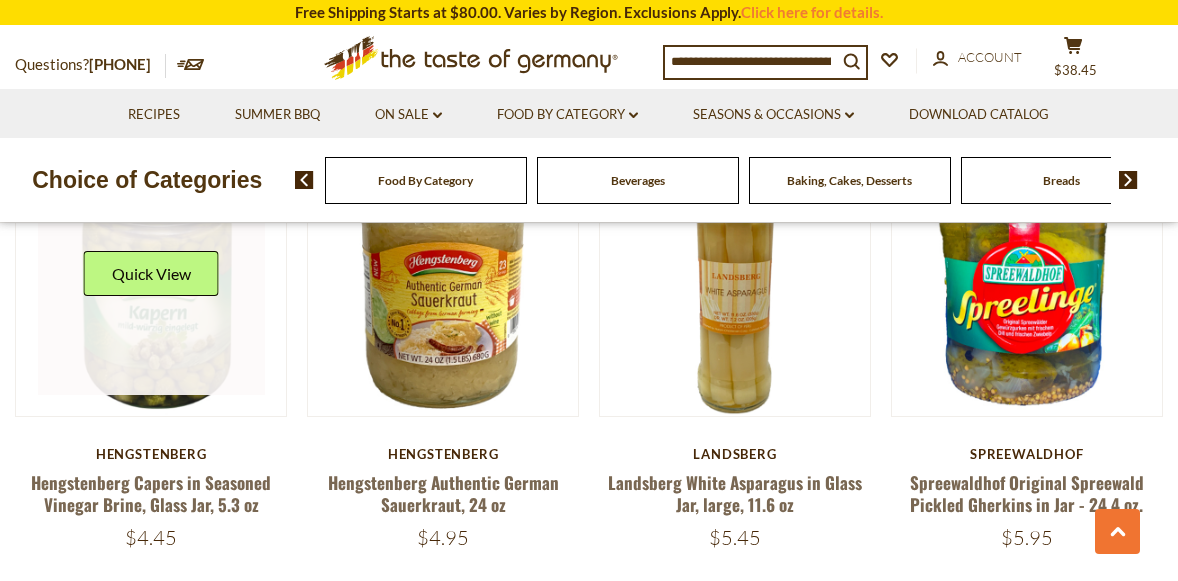 click at bounding box center (151, 280) 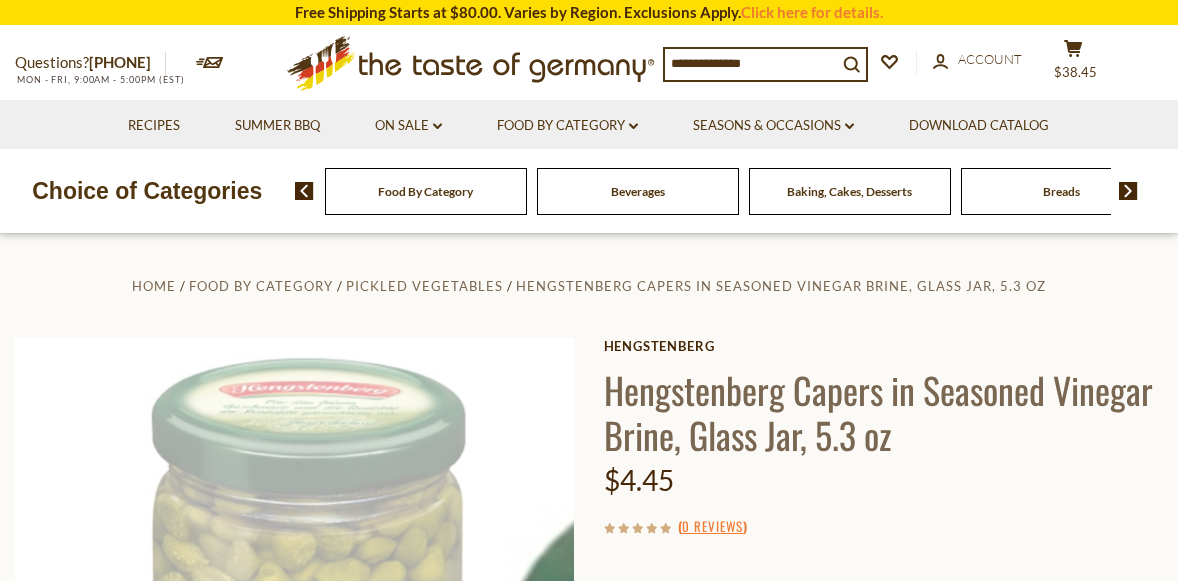 scroll, scrollTop: 0, scrollLeft: 0, axis: both 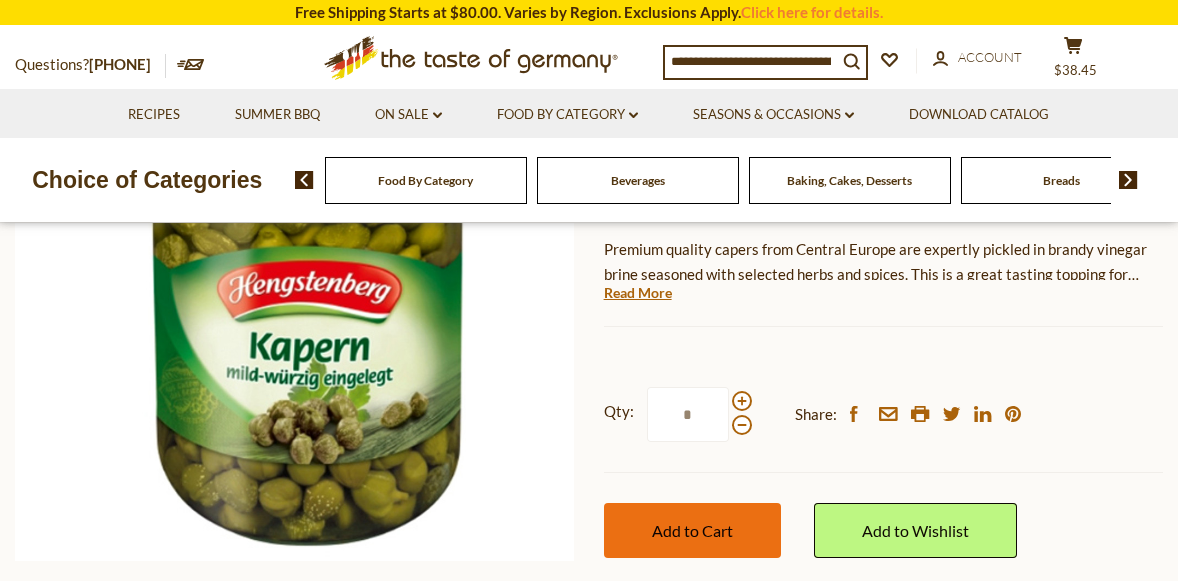 click on "Add to Cart" at bounding box center (692, 530) 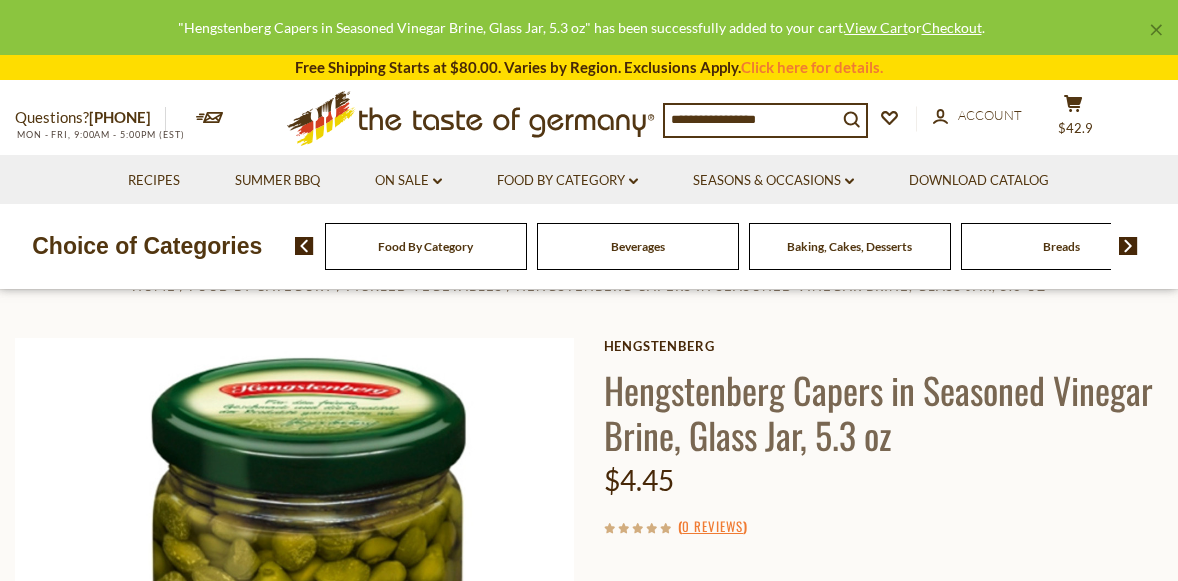 scroll, scrollTop: 0, scrollLeft: 0, axis: both 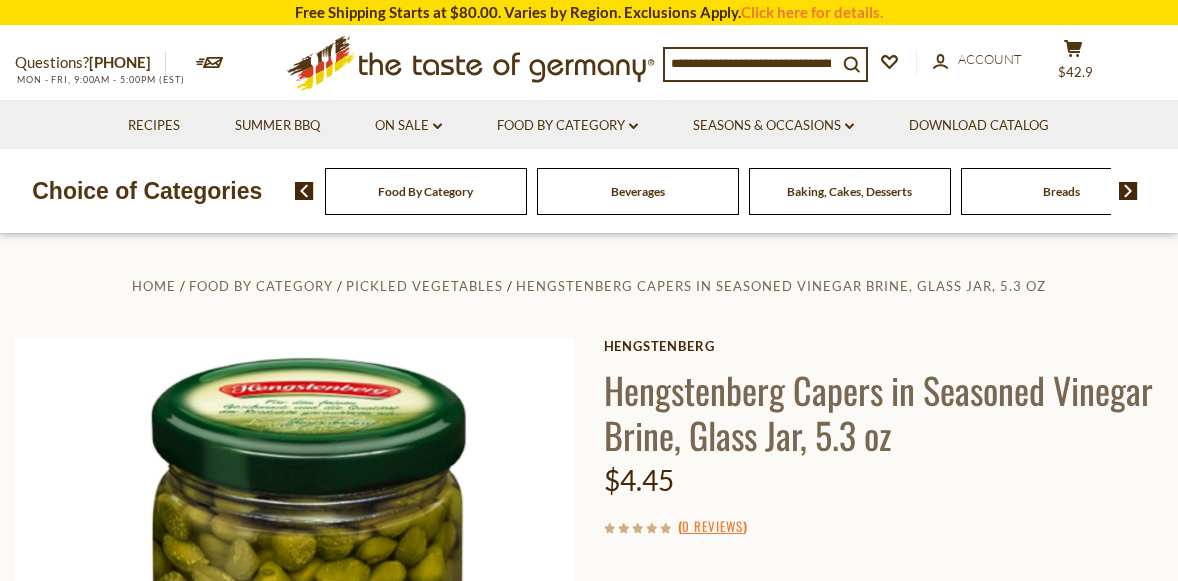 click at bounding box center [1128, 191] 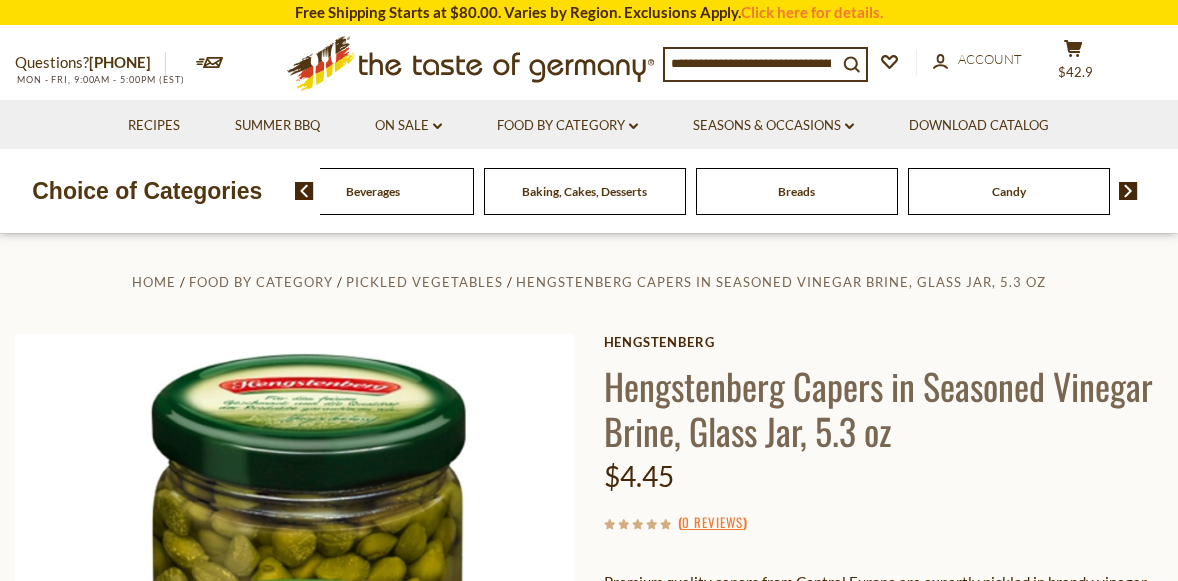 click at bounding box center [1128, 191] 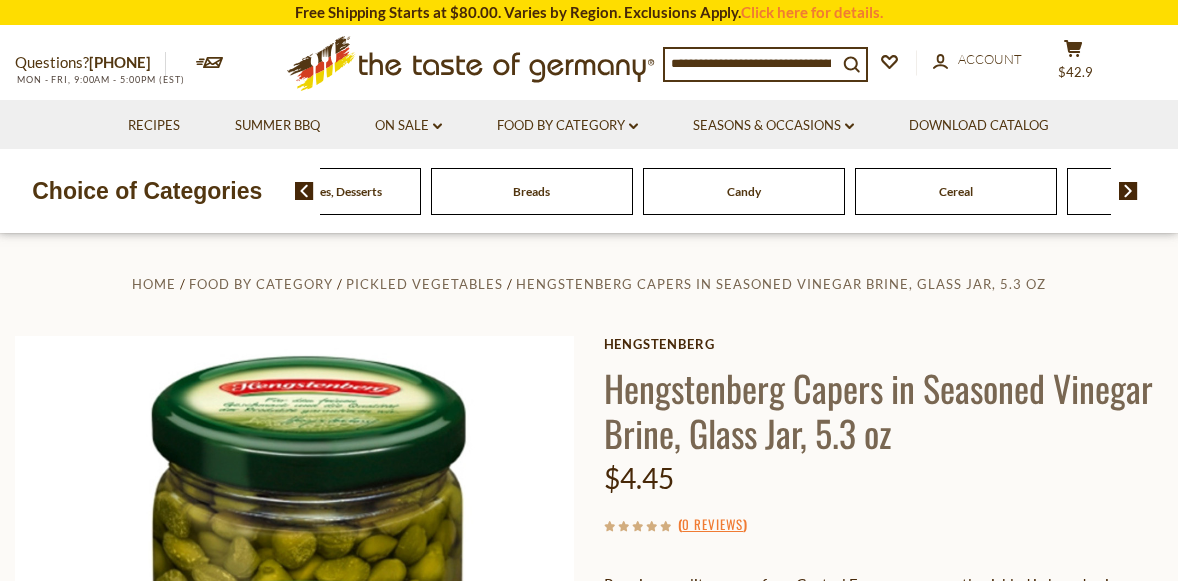 scroll, scrollTop: 2, scrollLeft: 0, axis: vertical 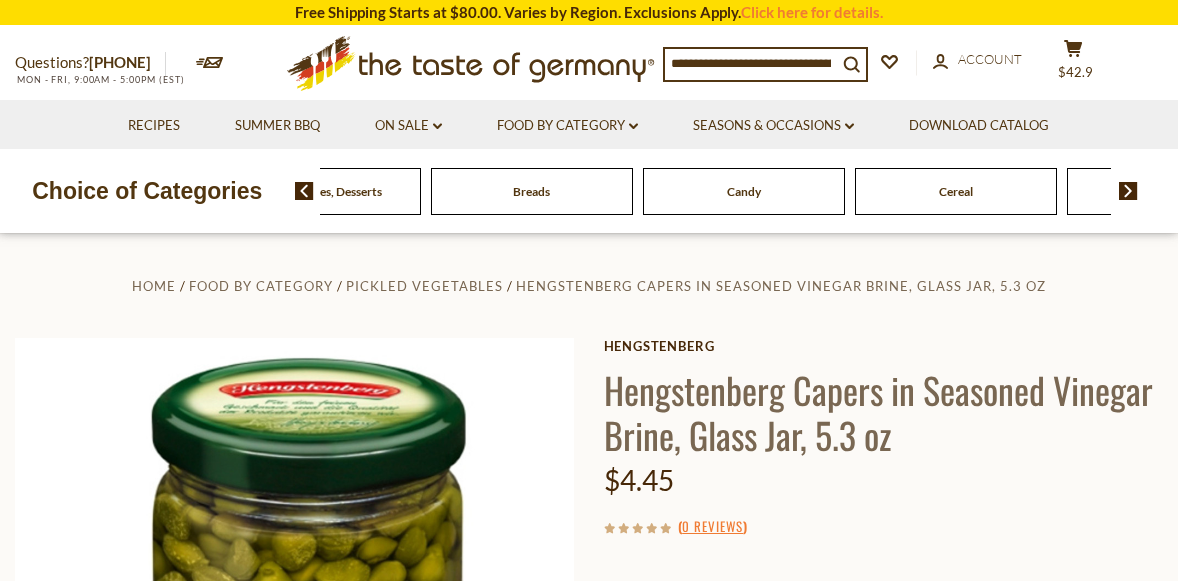 click at bounding box center (1128, 191) 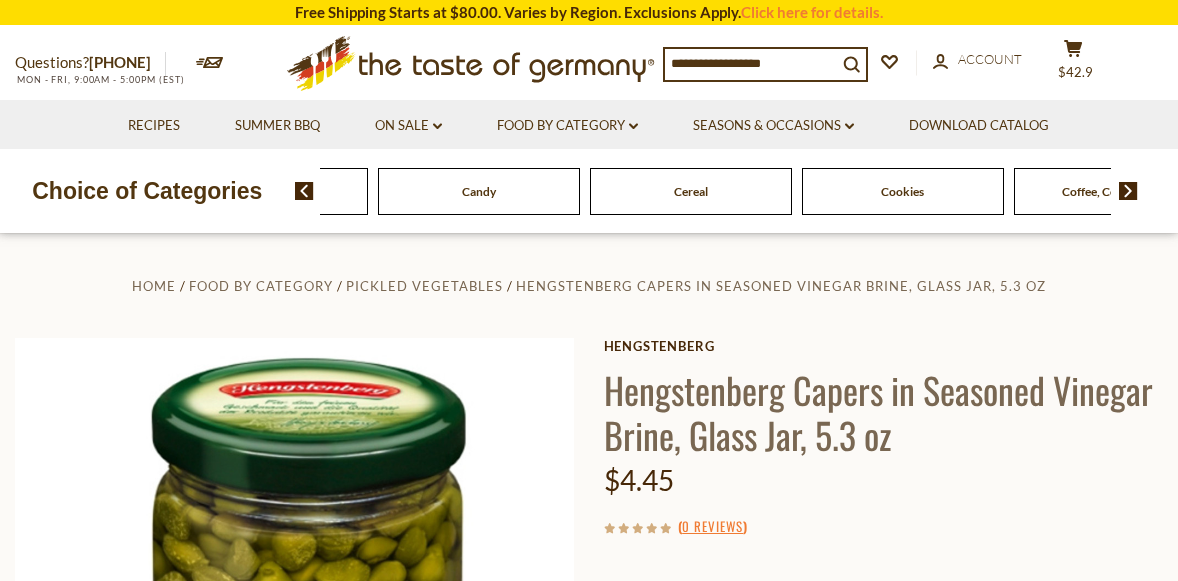 click at bounding box center [1128, 191] 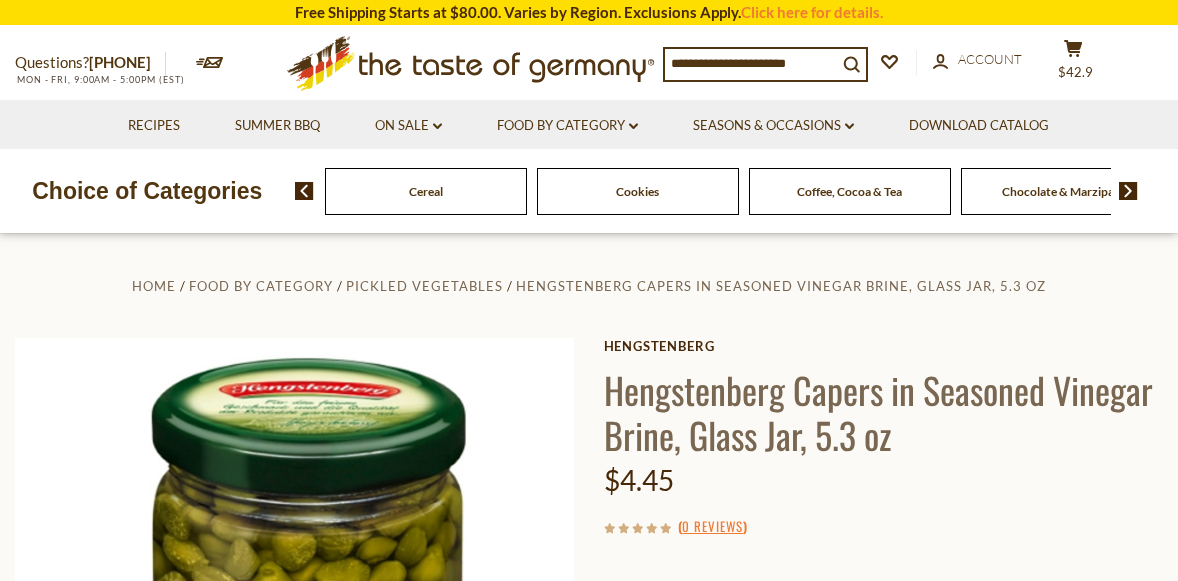 scroll, scrollTop: 1, scrollLeft: 0, axis: vertical 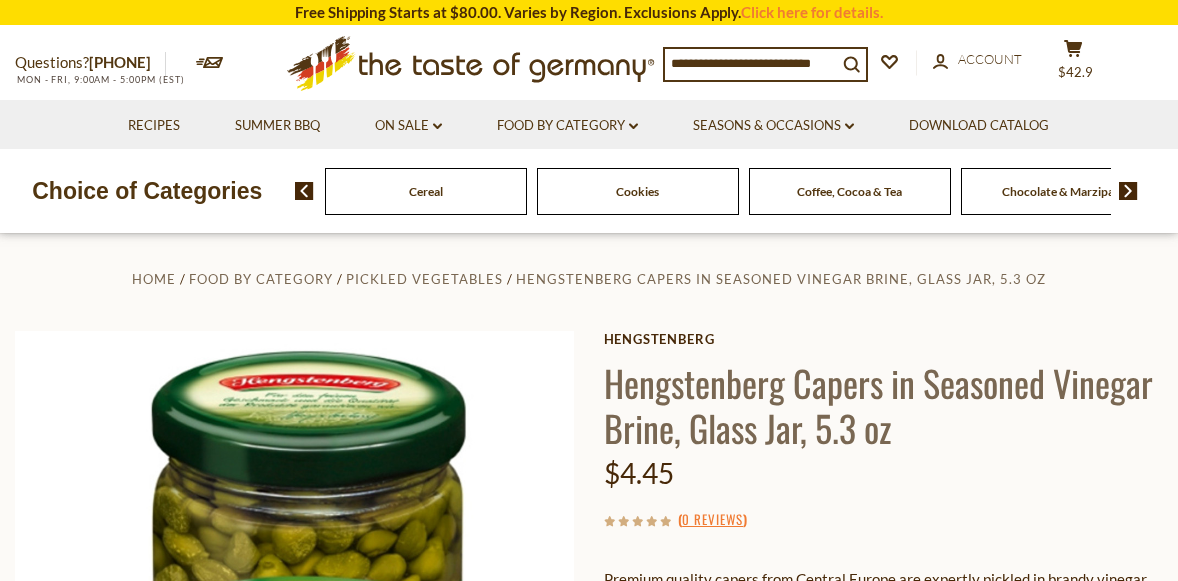 click at bounding box center [1128, 191] 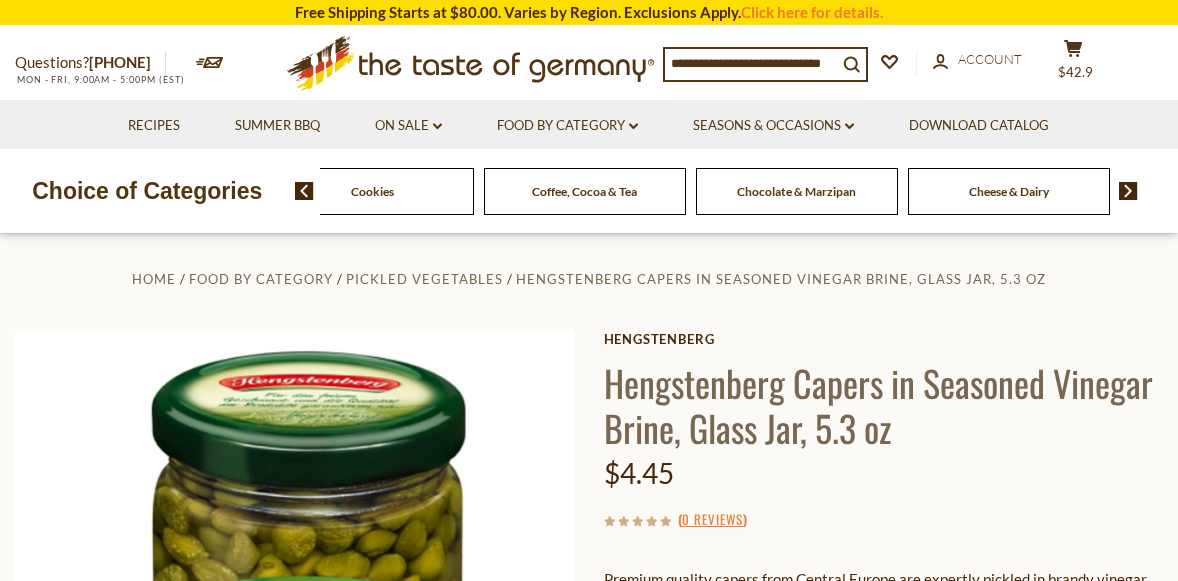 scroll, scrollTop: 7, scrollLeft: 0, axis: vertical 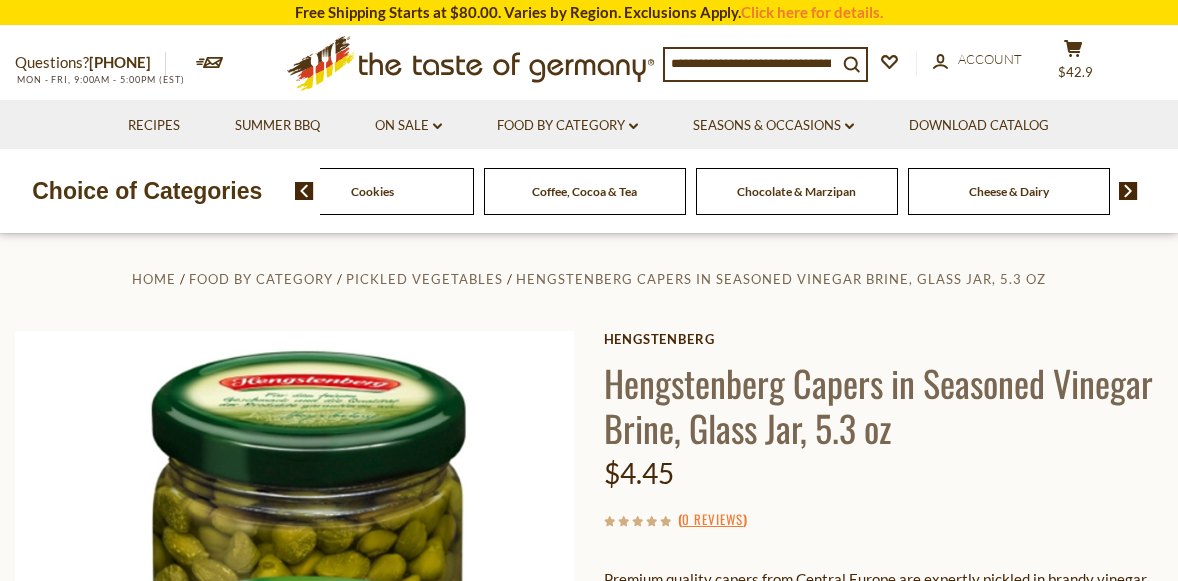 click at bounding box center [1128, 191] 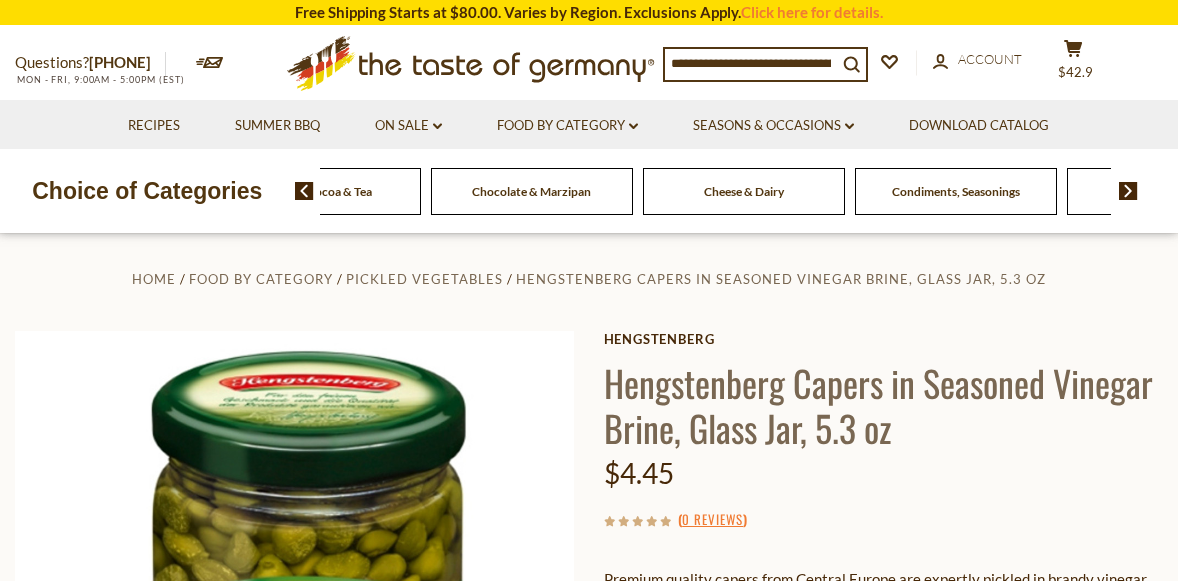 click at bounding box center (1128, 191) 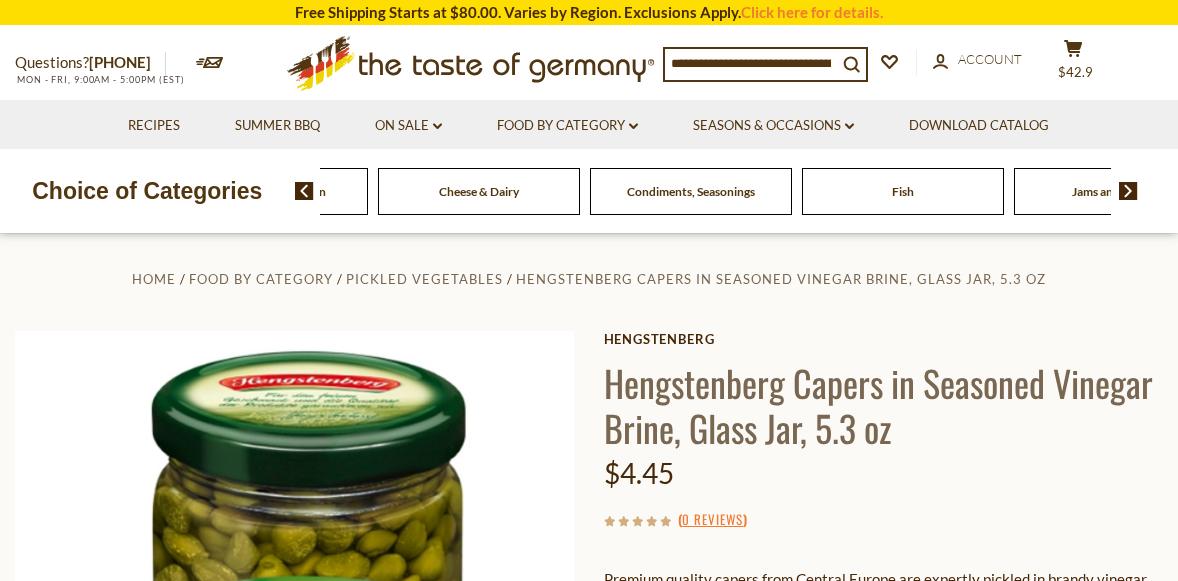 click at bounding box center [1128, 191] 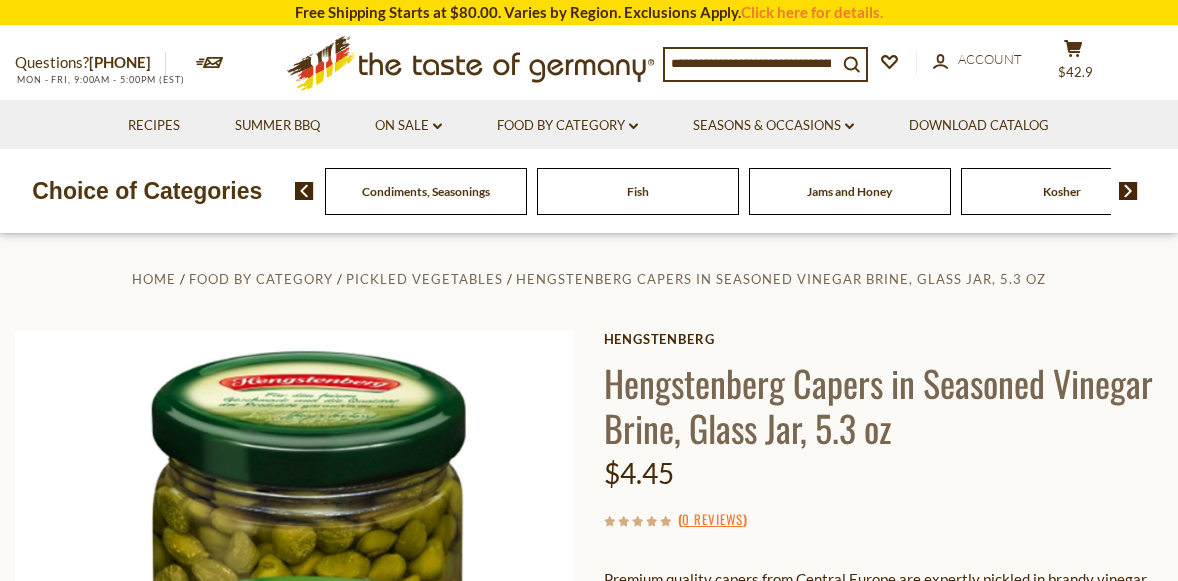 click at bounding box center (1128, 191) 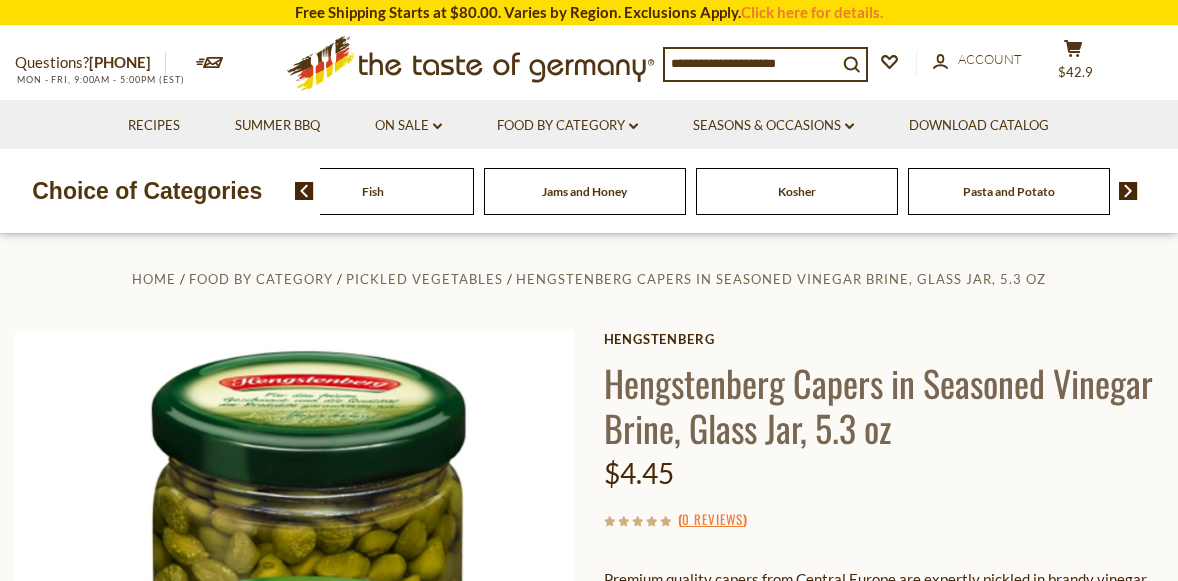 click at bounding box center (1128, 191) 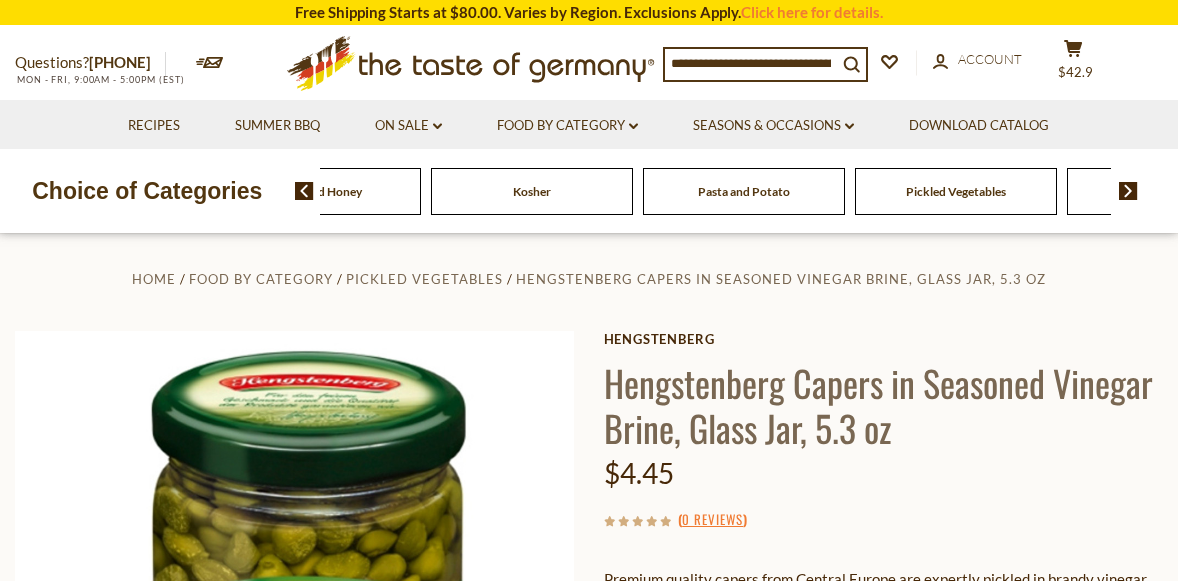 click at bounding box center (1128, 191) 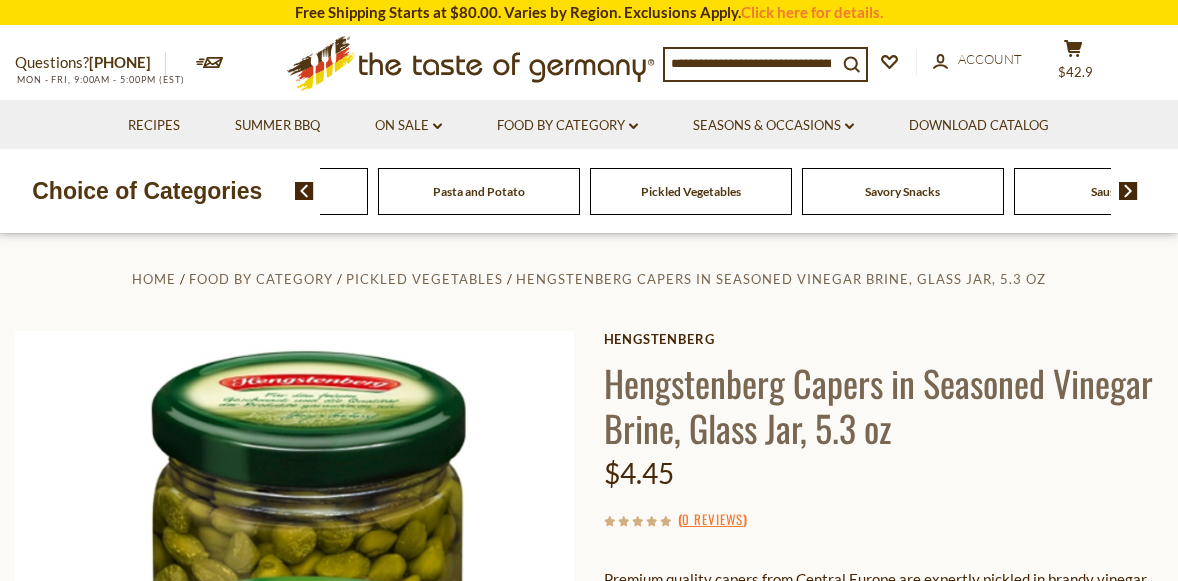 click at bounding box center (1128, 191) 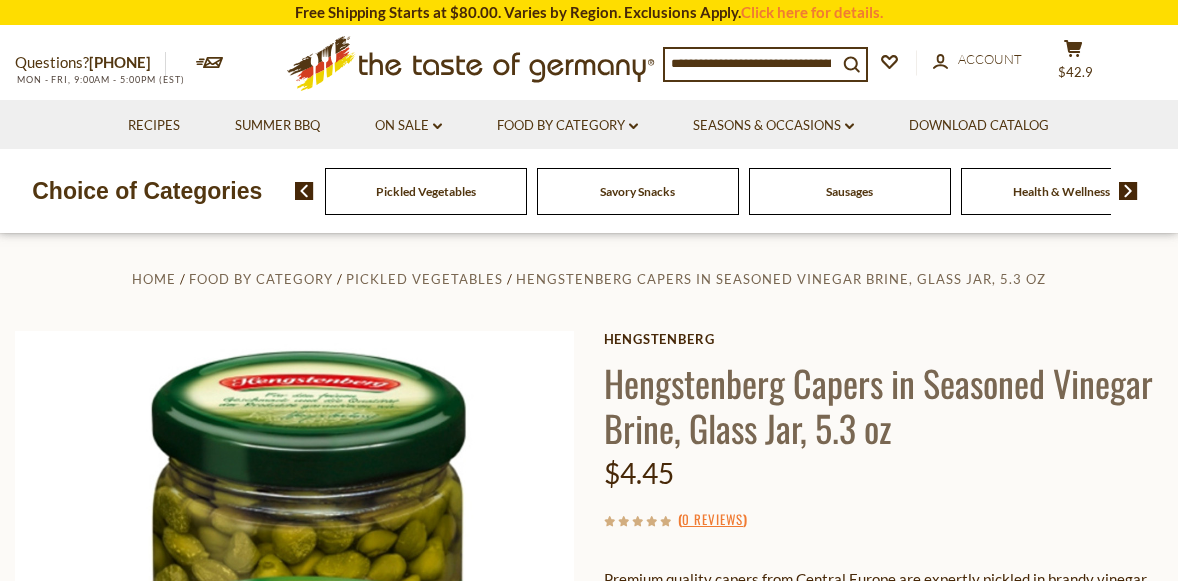 click on "Sausages" at bounding box center (849, 191) 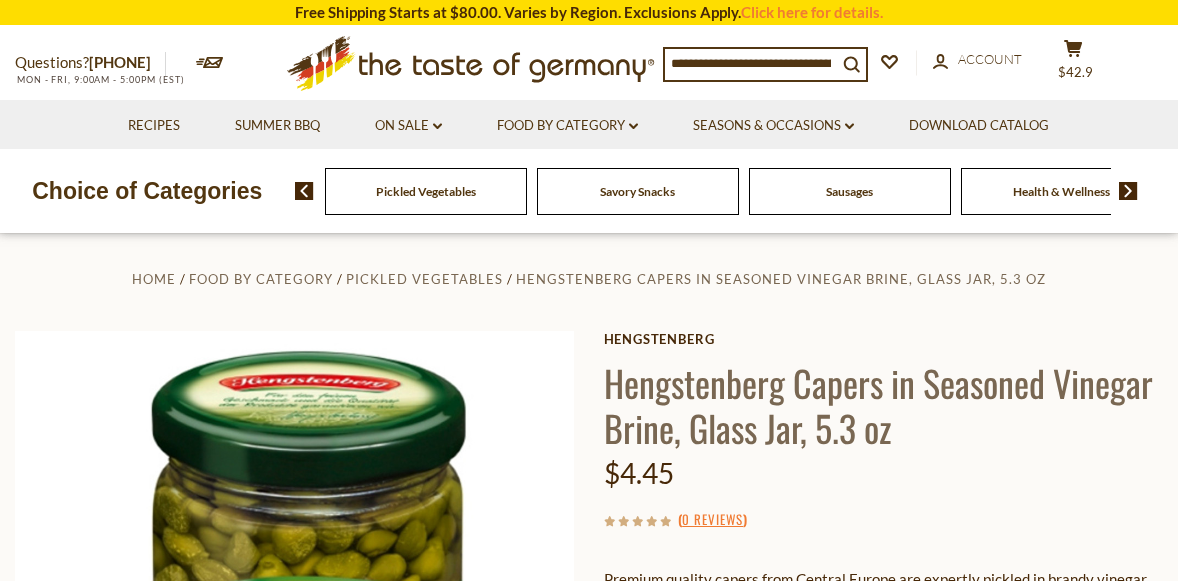 click on "Sausages" at bounding box center [849, 191] 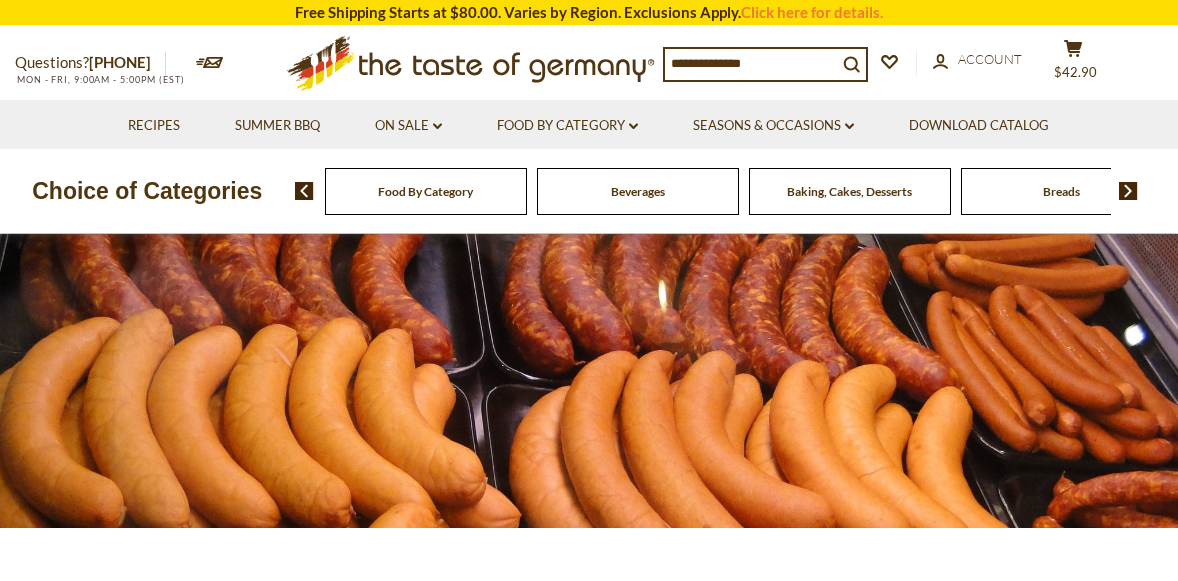 scroll, scrollTop: 0, scrollLeft: 0, axis: both 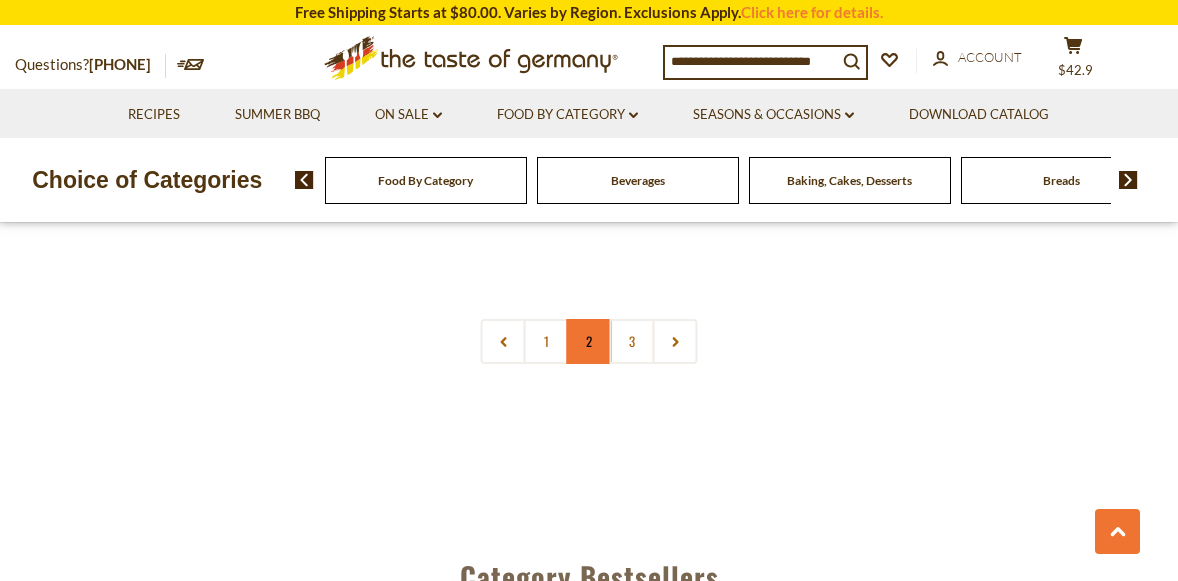 click on "2" at bounding box center [589, 341] 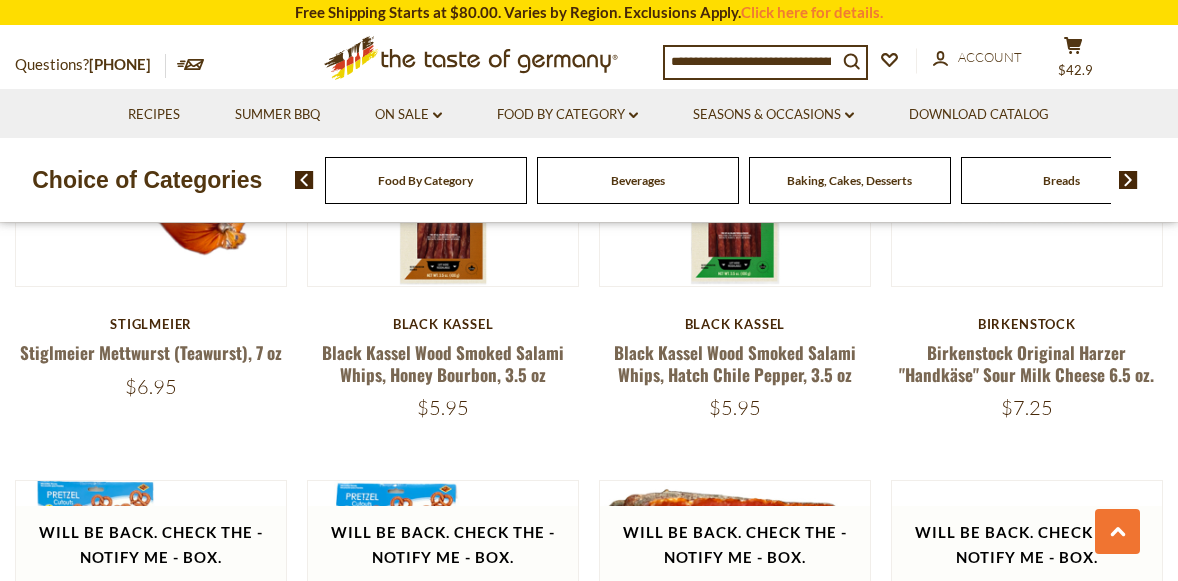scroll, scrollTop: 4074, scrollLeft: 0, axis: vertical 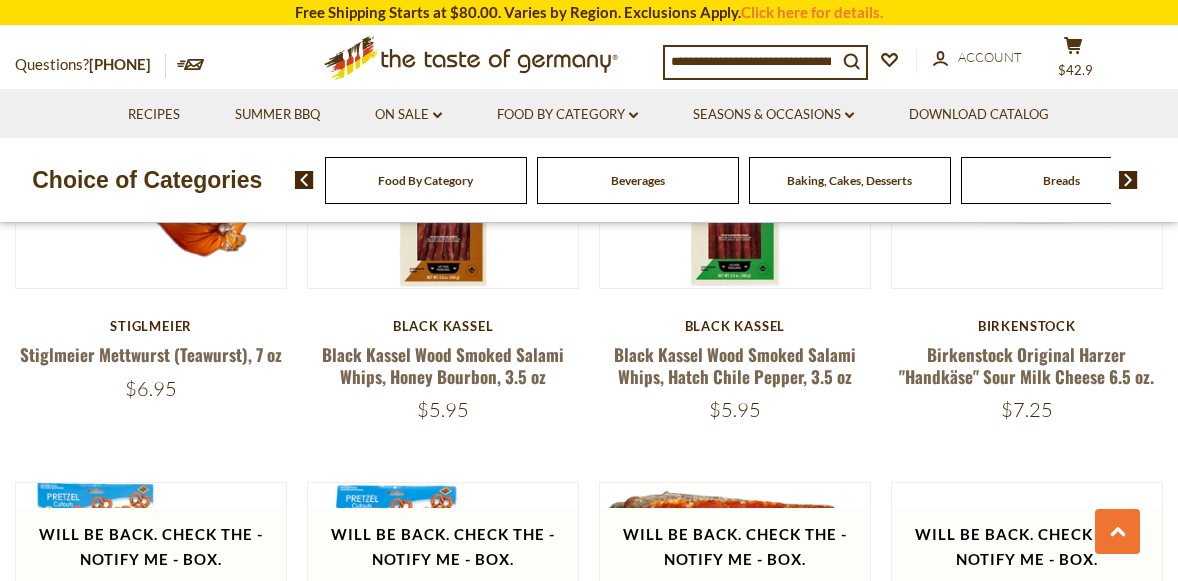 click on "Stiglmeier
Stiglmeier Mettwurst (Teawurst), 7 oz
$6.95" at bounding box center (151, 359) 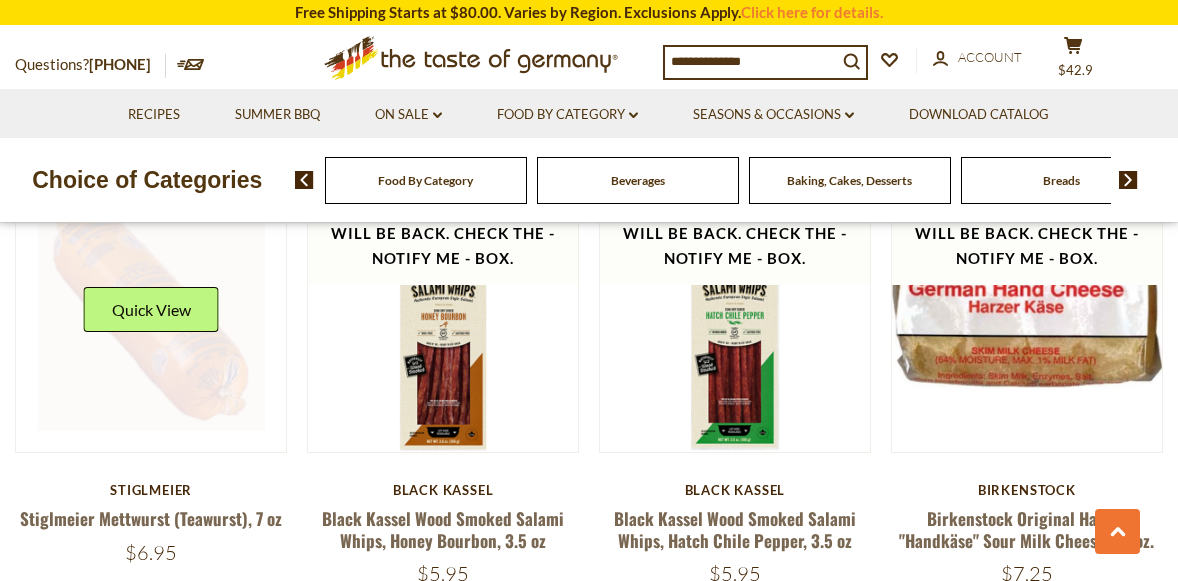 scroll, scrollTop: 3911, scrollLeft: 0, axis: vertical 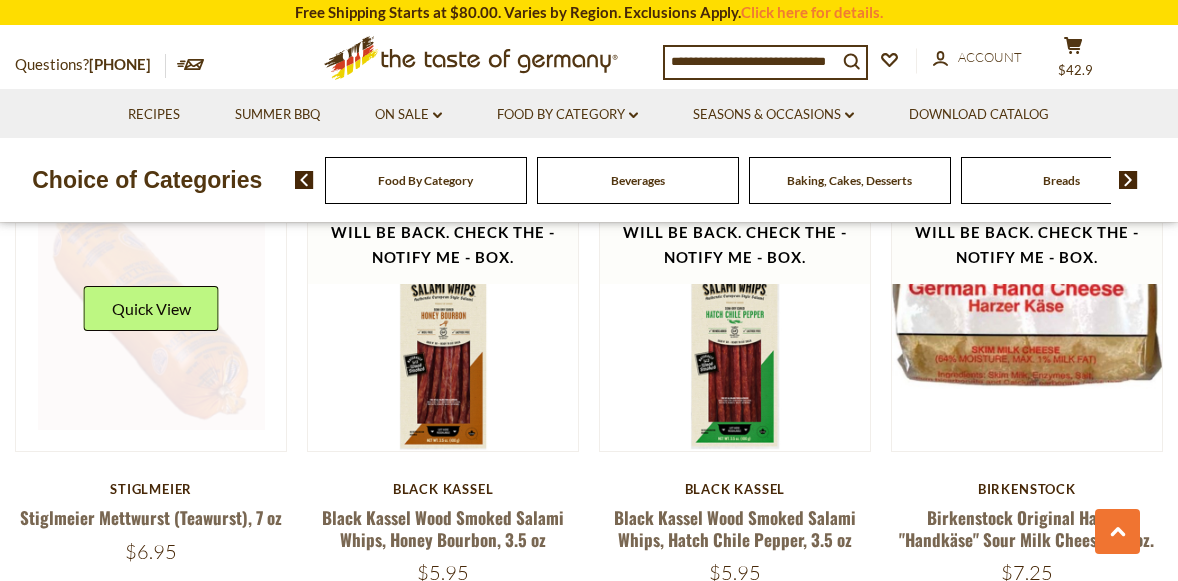 click at bounding box center (151, 316) 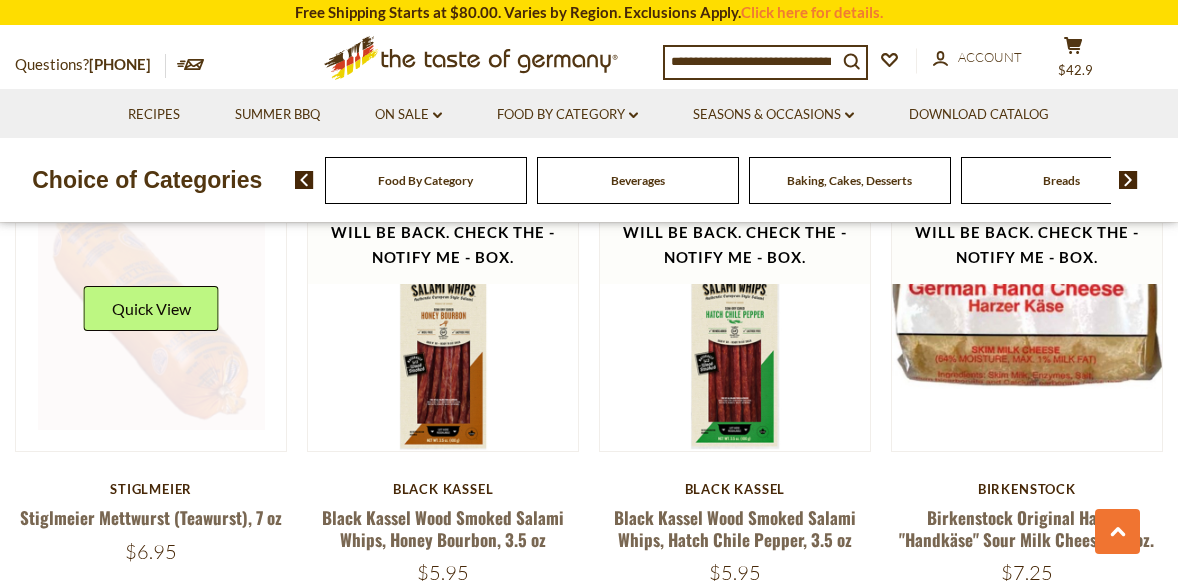 scroll, scrollTop: 3911, scrollLeft: 0, axis: vertical 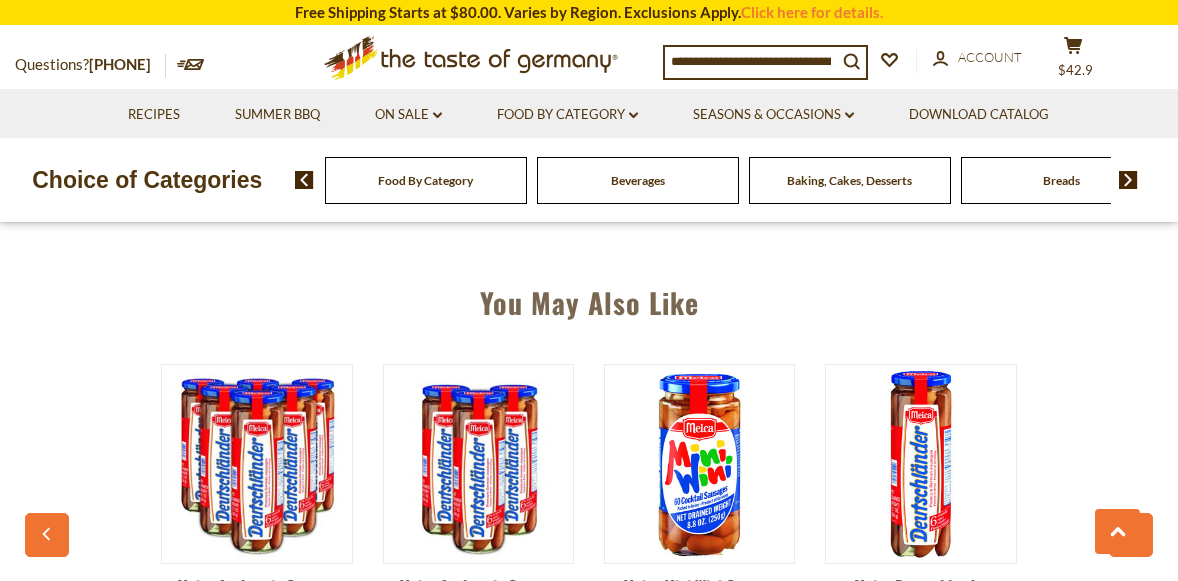 click on "Breads" at bounding box center [1061, 180] 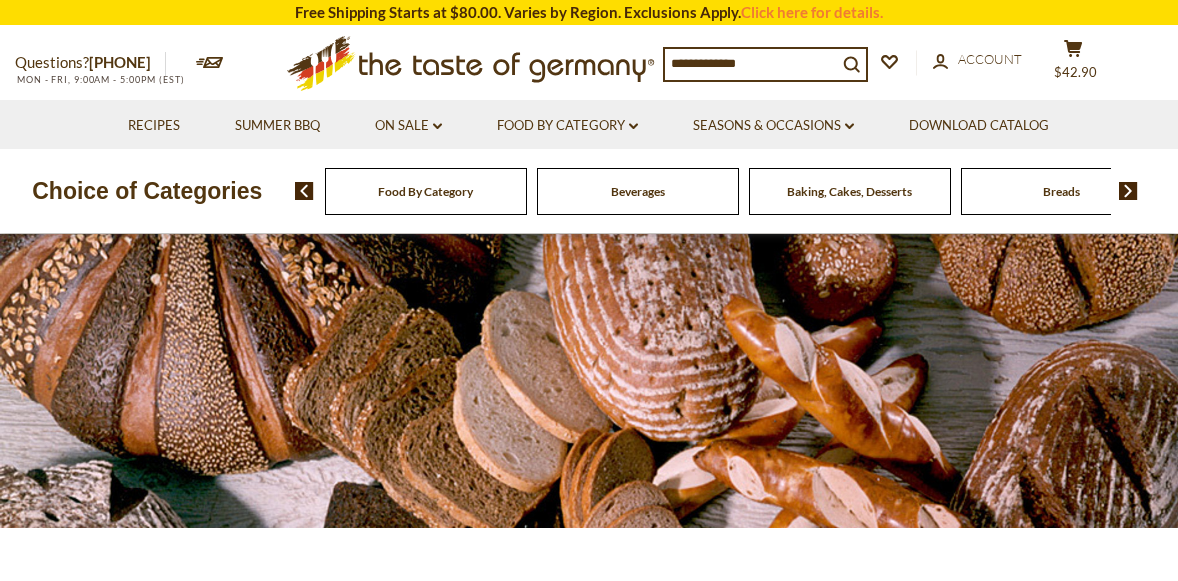 scroll, scrollTop: 0, scrollLeft: 0, axis: both 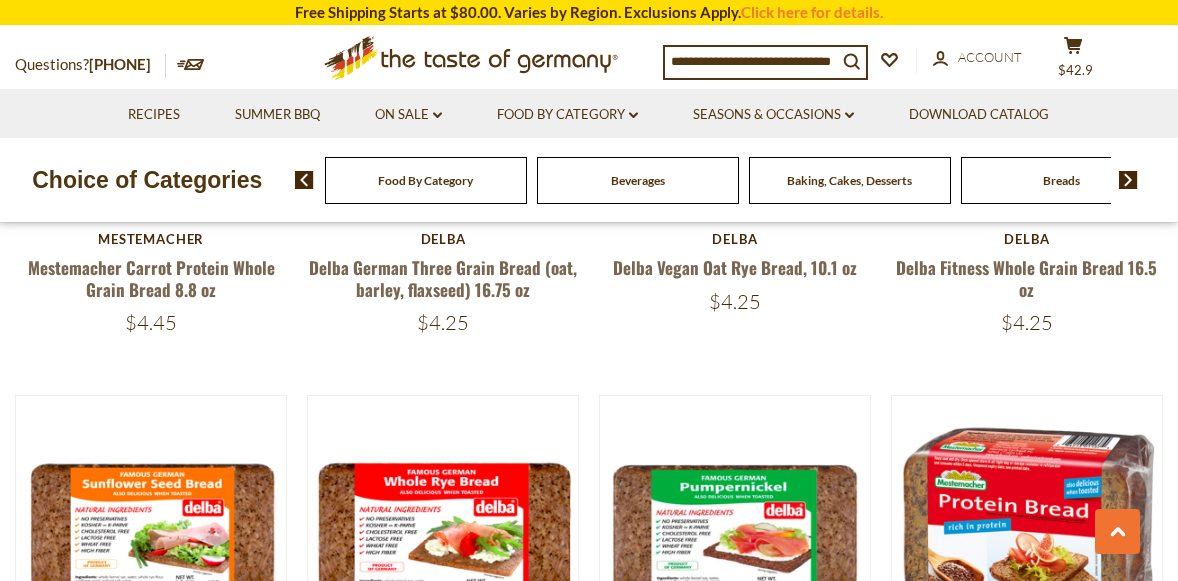click at bounding box center (1128, 180) 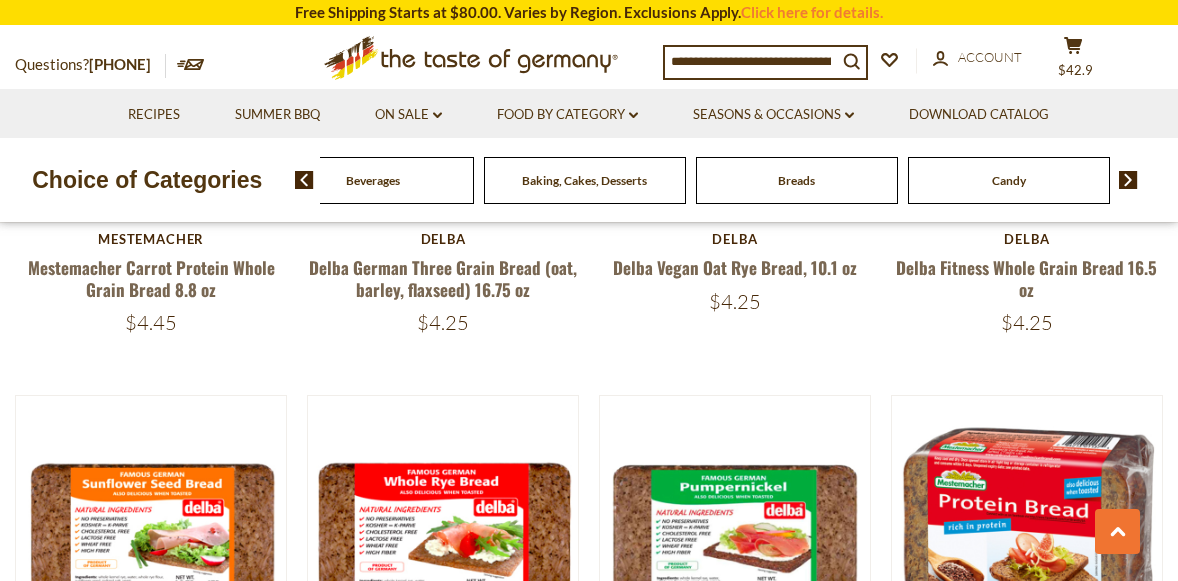 click at bounding box center [1128, 180] 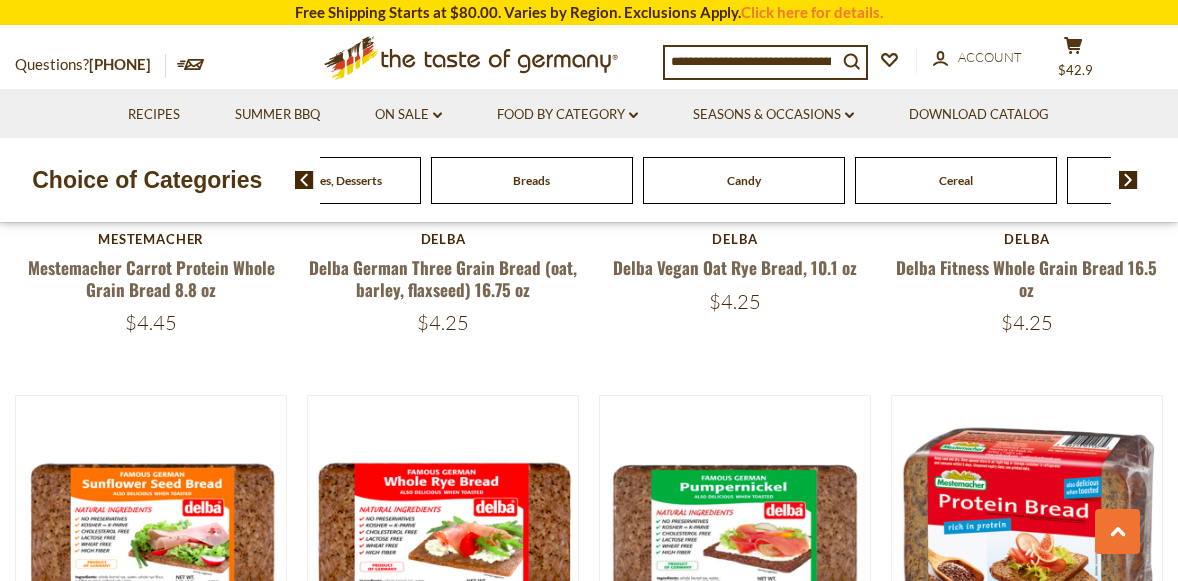 click at bounding box center [1128, 180] 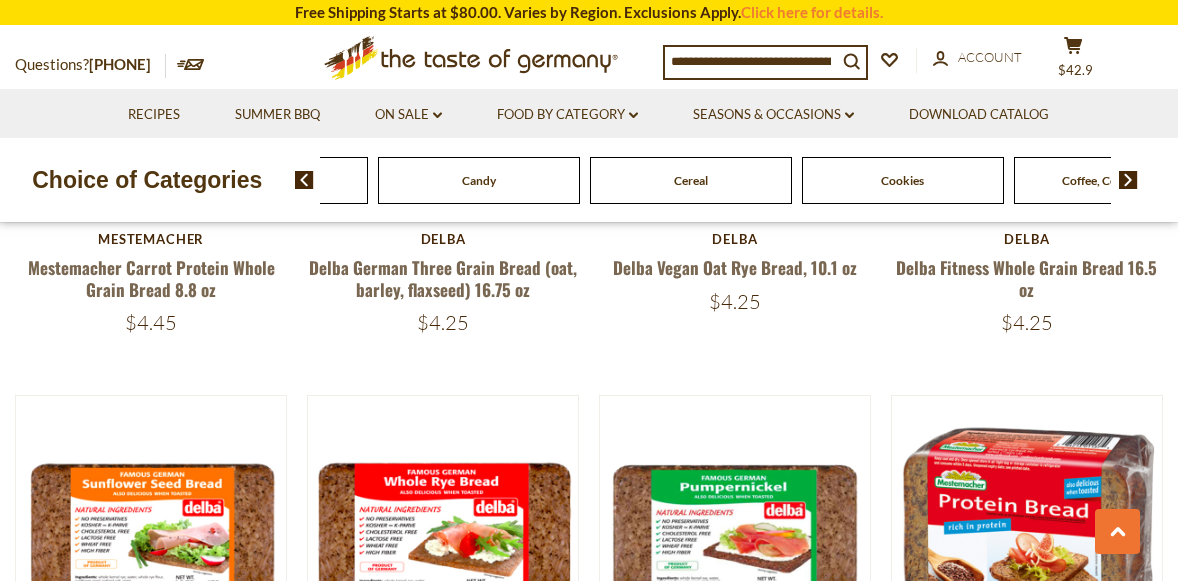 click at bounding box center [1128, 180] 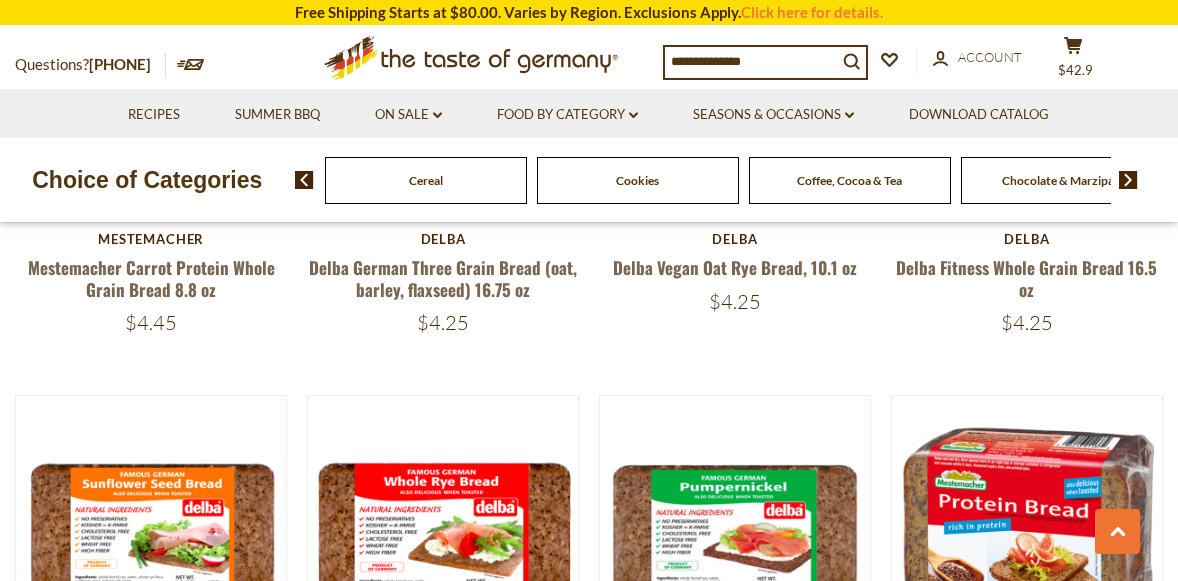click at bounding box center [1128, 180] 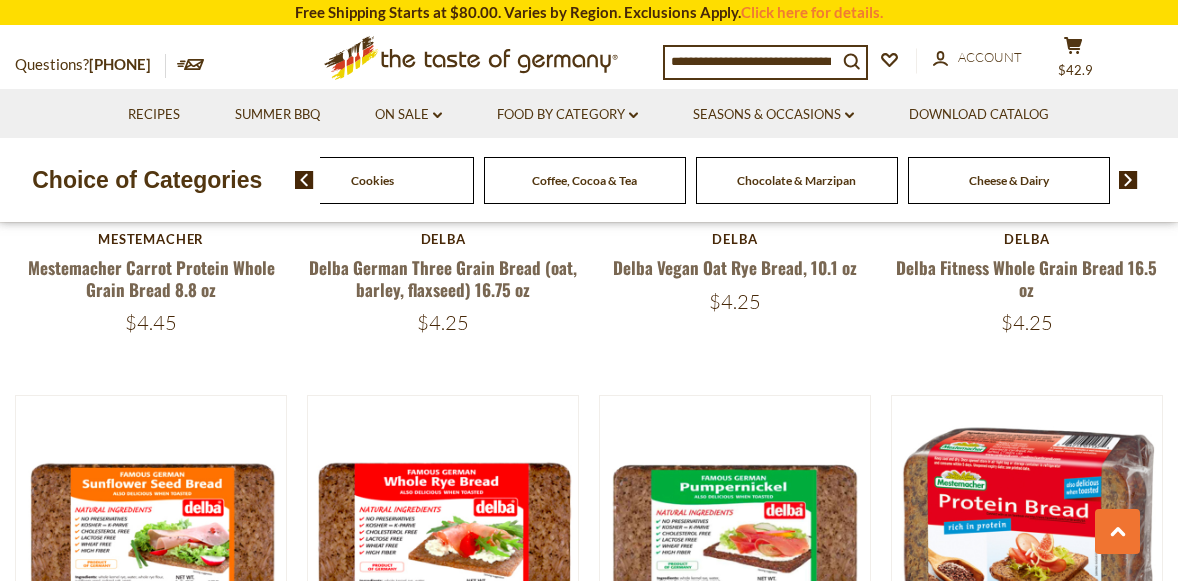 click at bounding box center [1128, 180] 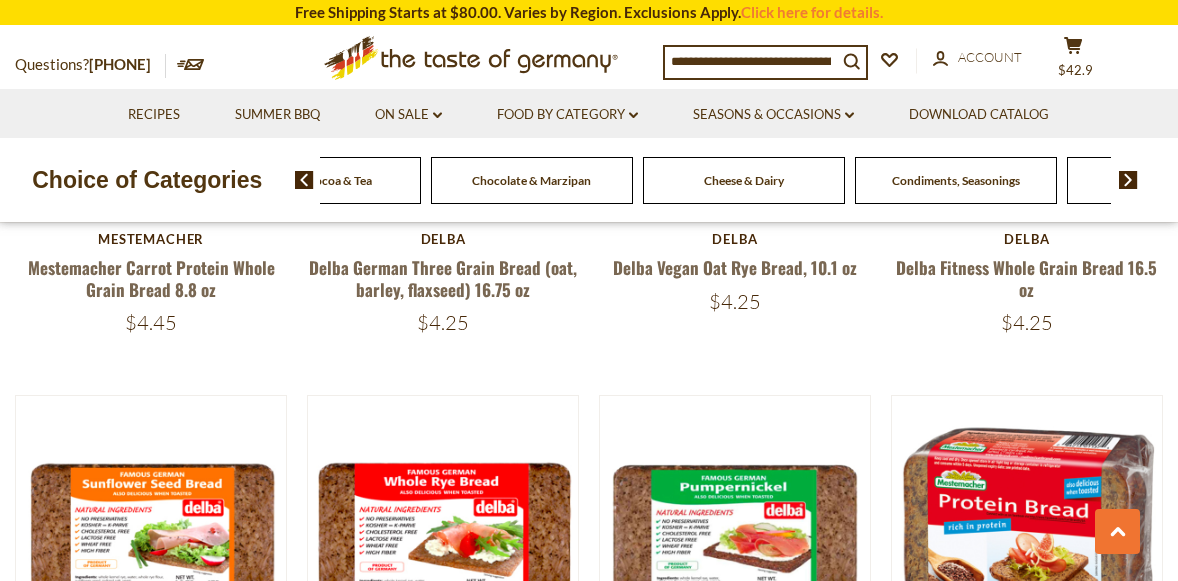 click on "Condiments, Seasonings" at bounding box center [956, 180] 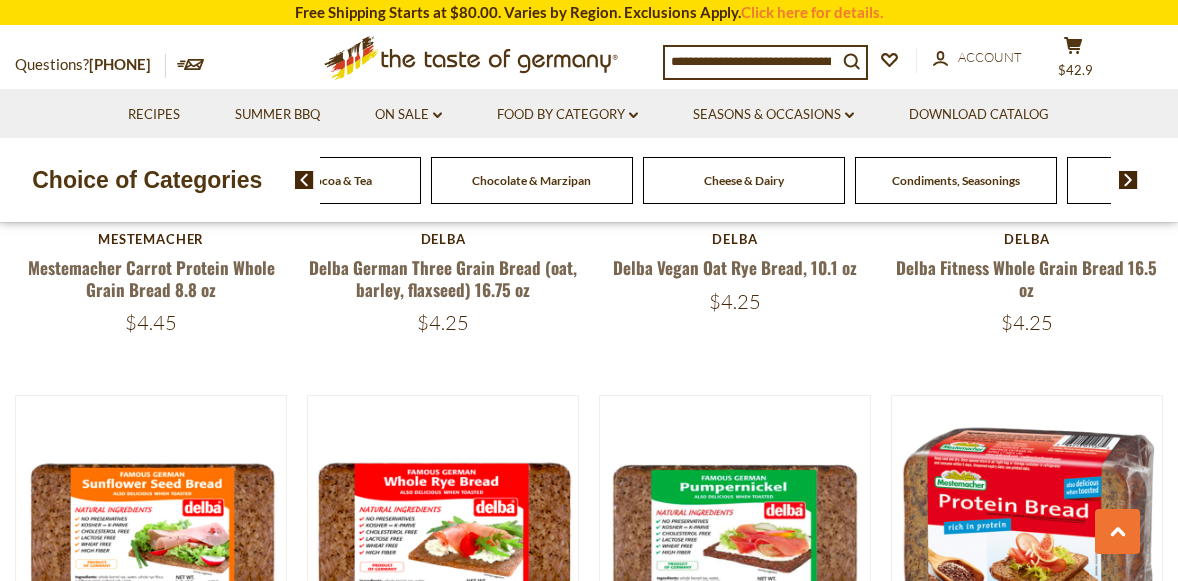 click on "Condiments, Seasonings" at bounding box center (956, 180) 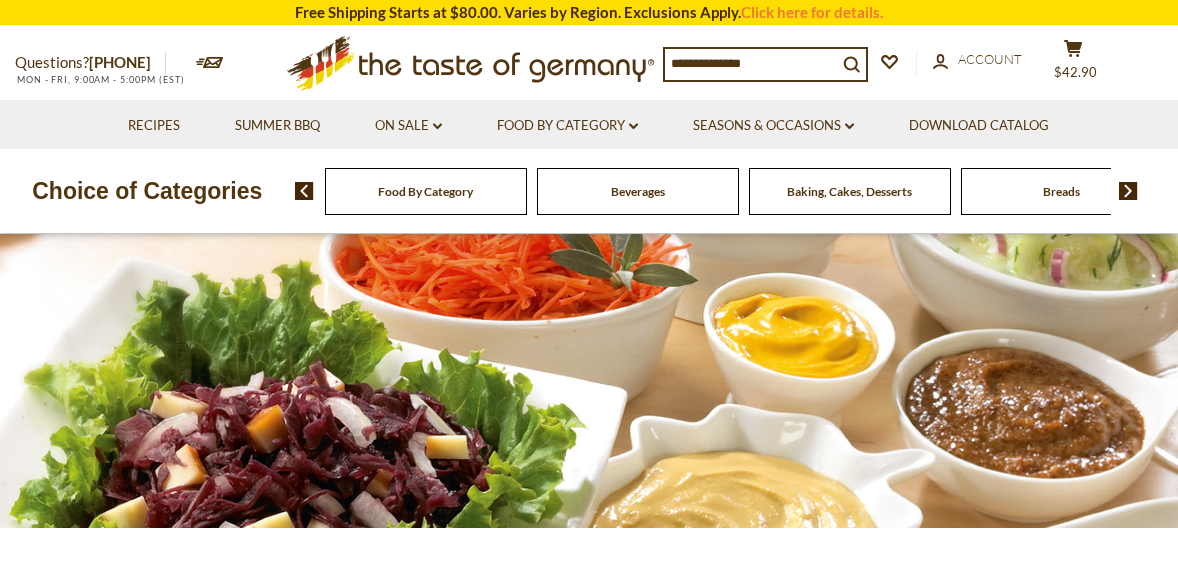 scroll, scrollTop: 0, scrollLeft: 0, axis: both 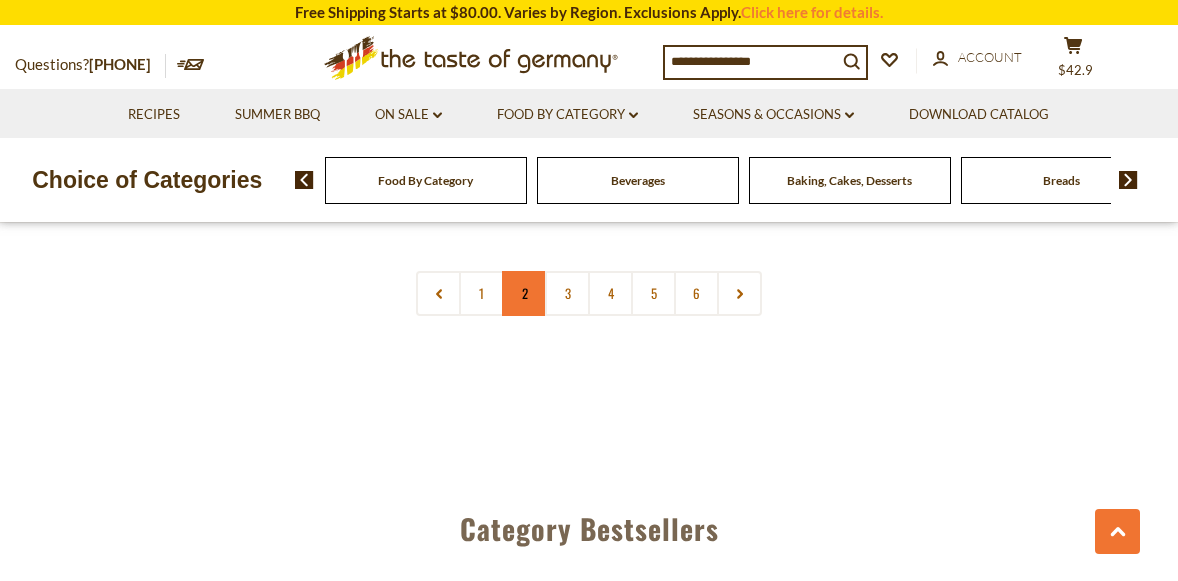 click on "2" at bounding box center [524, 293] 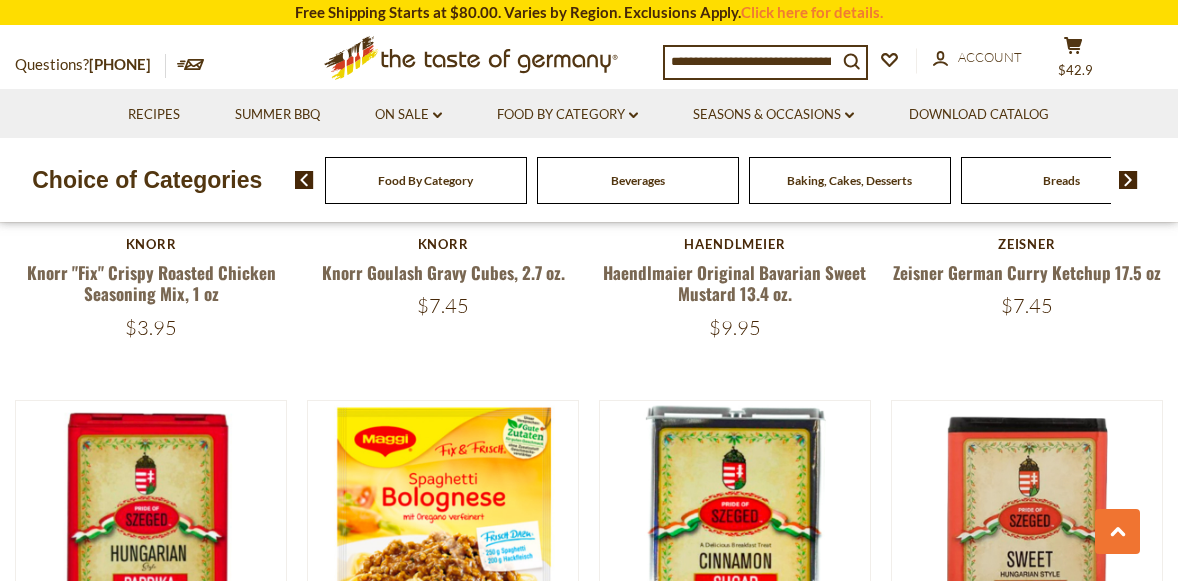 scroll, scrollTop: 3628, scrollLeft: 2, axis: both 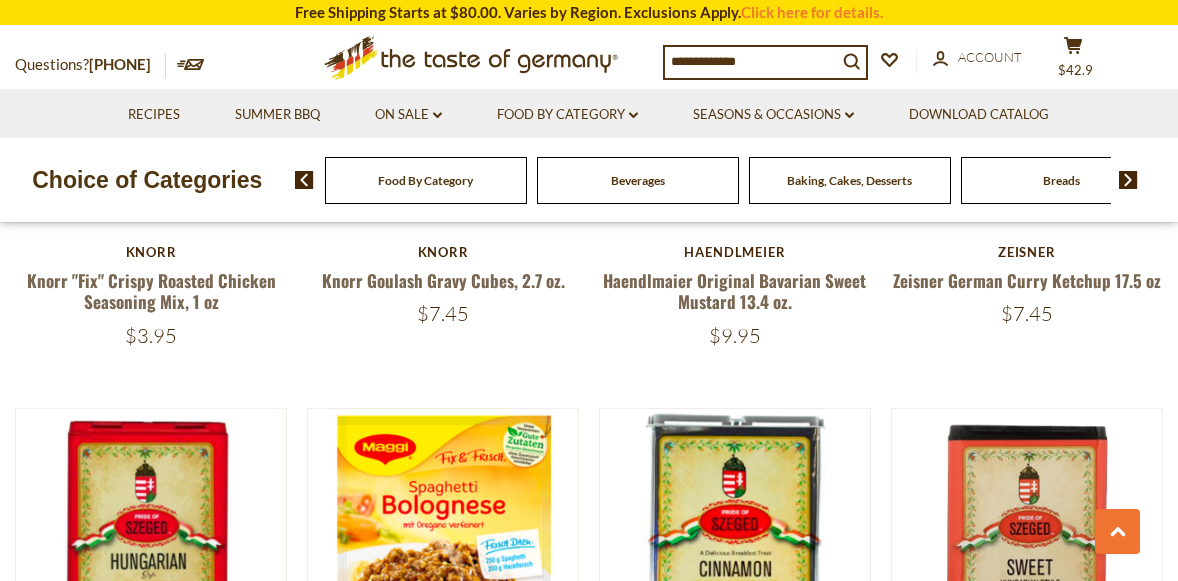 click at bounding box center (1128, 180) 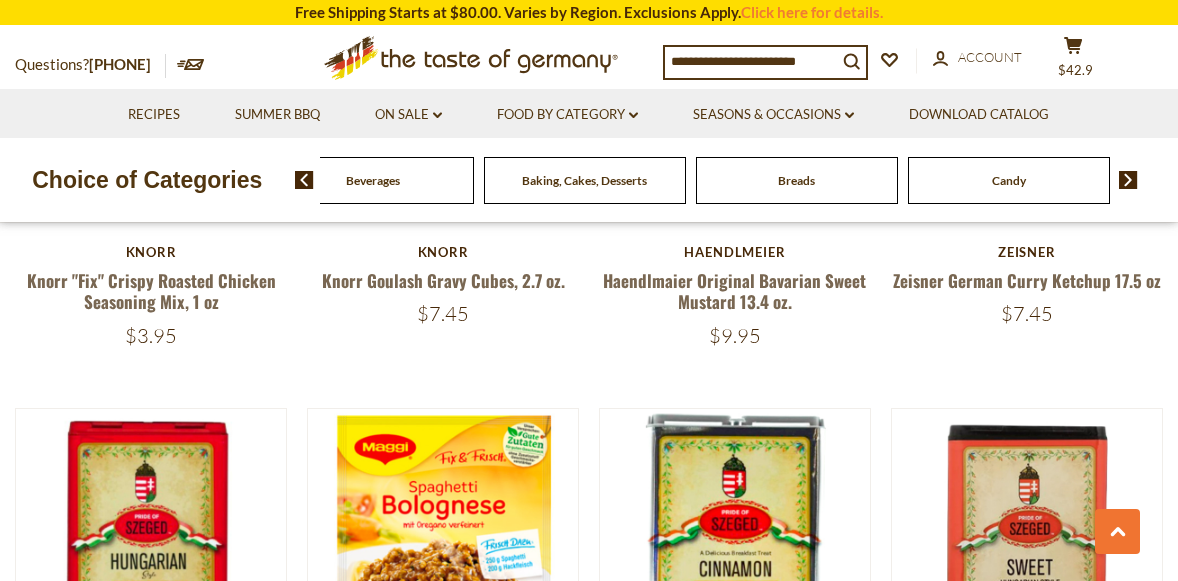 click at bounding box center [1128, 180] 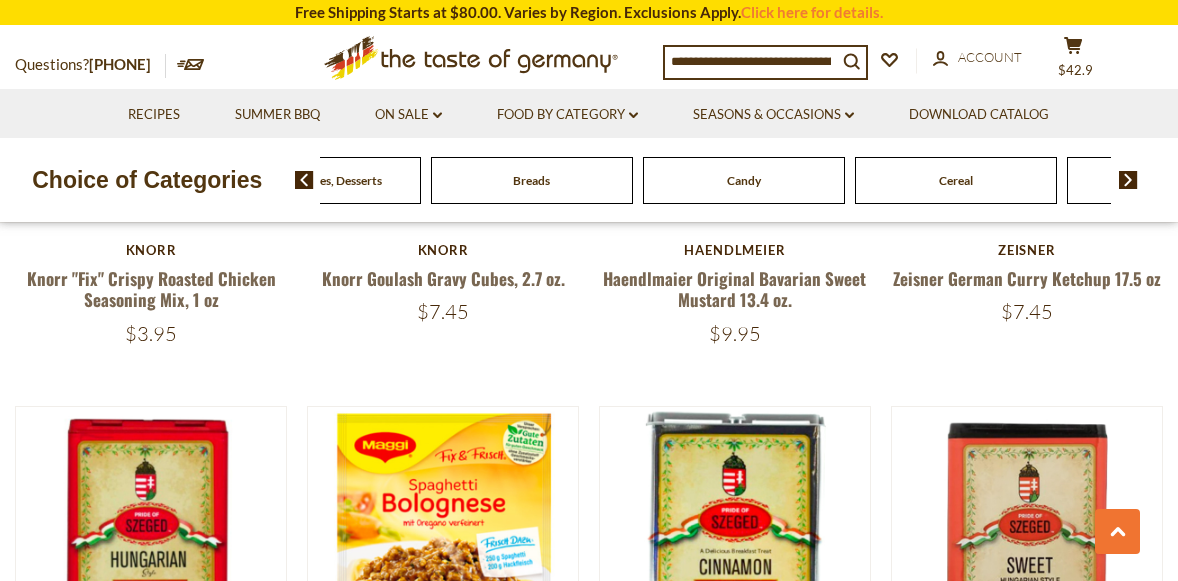 click at bounding box center (1128, 180) 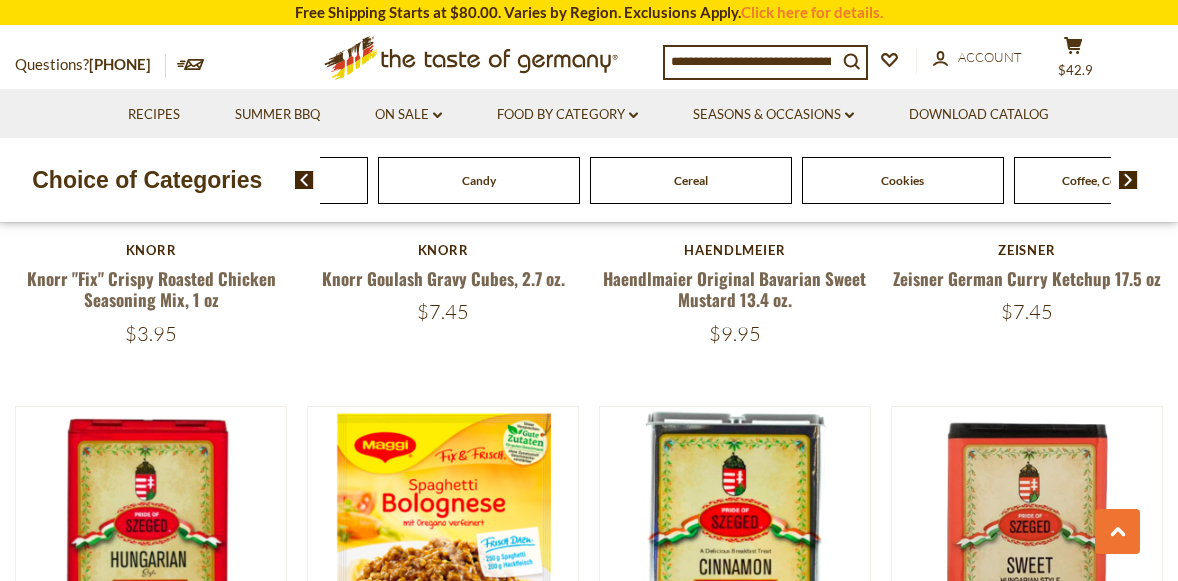 click at bounding box center (1128, 180) 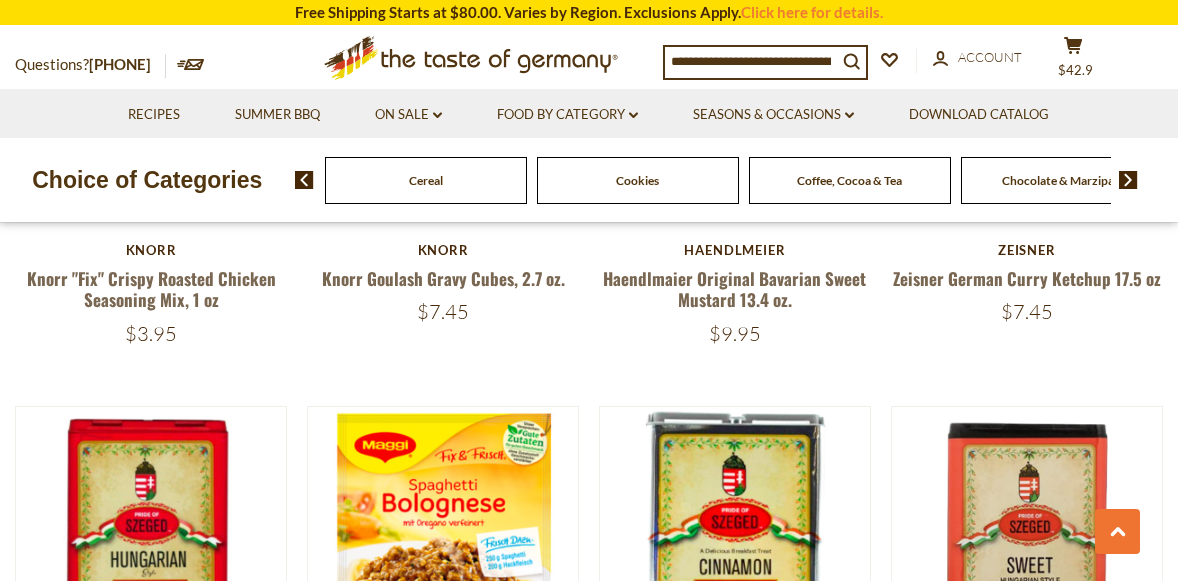 click at bounding box center [1128, 180] 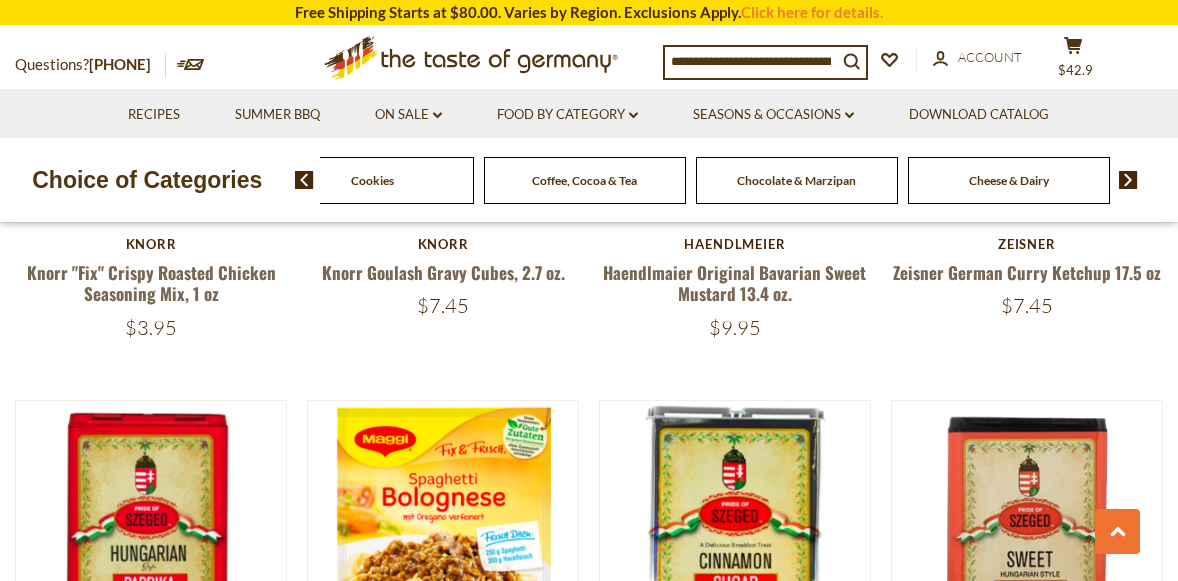 scroll, scrollTop: 3631, scrollLeft: 0, axis: vertical 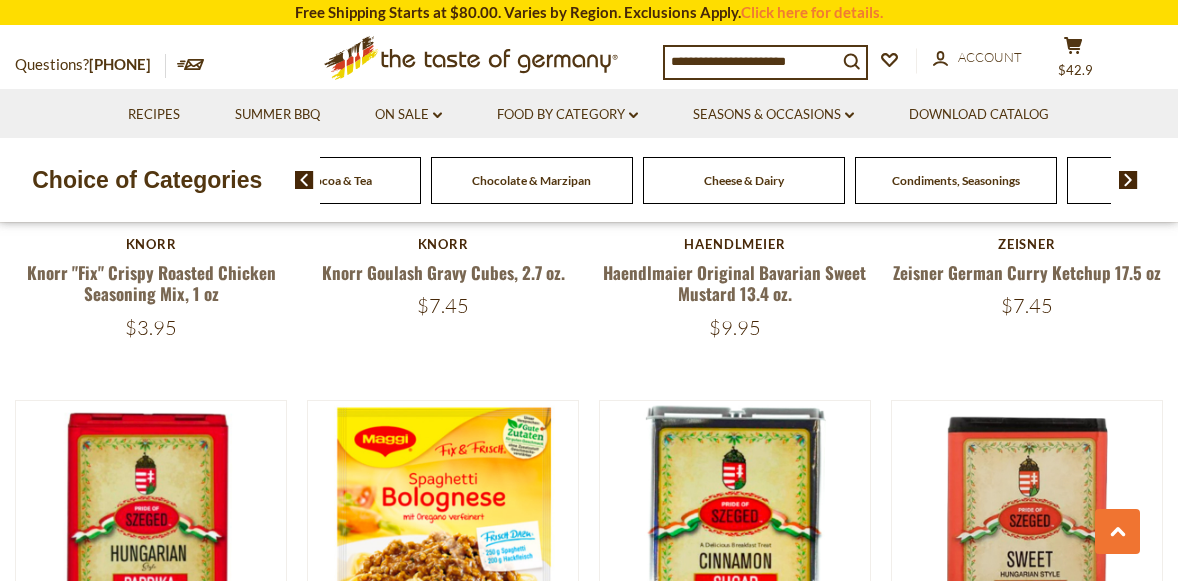 click at bounding box center [1128, 180] 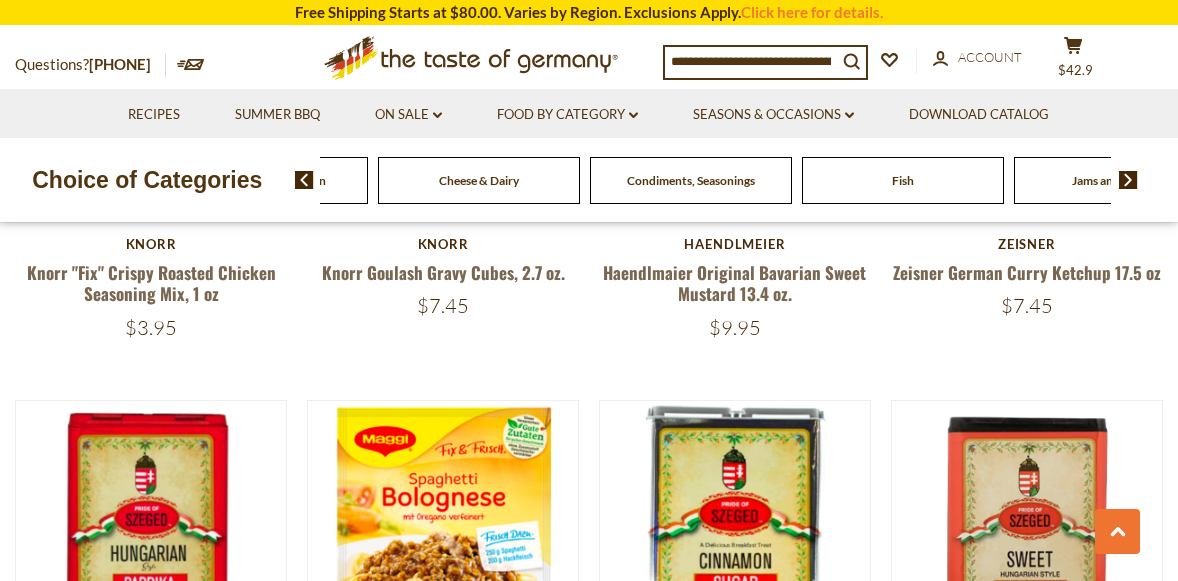click on "Fish" at bounding box center [-1429, 180] 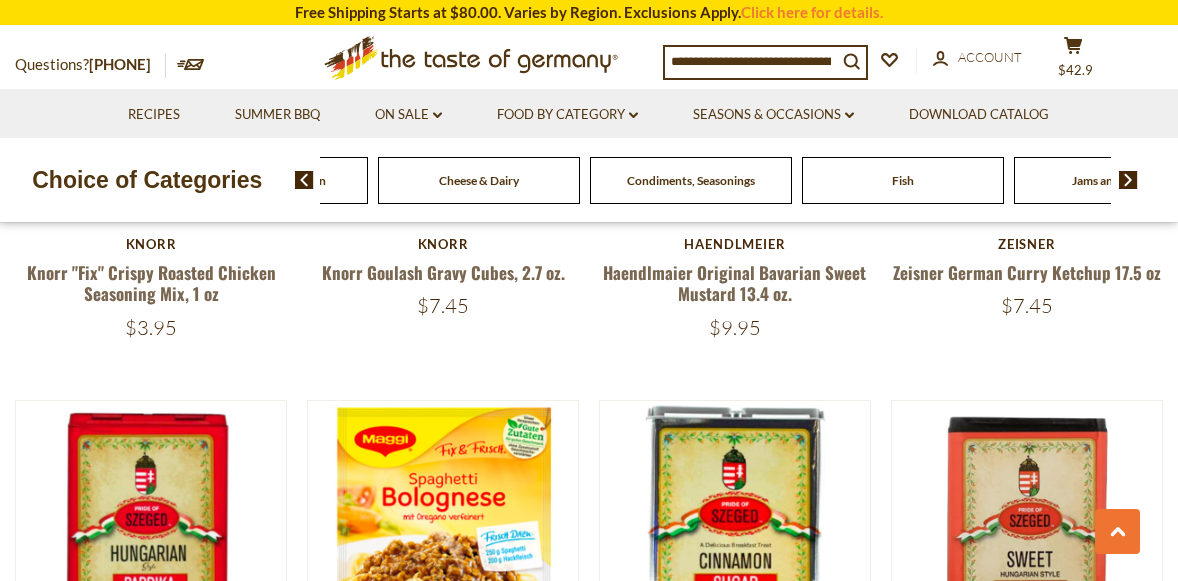 click on "Fish" at bounding box center (-1429, 180) 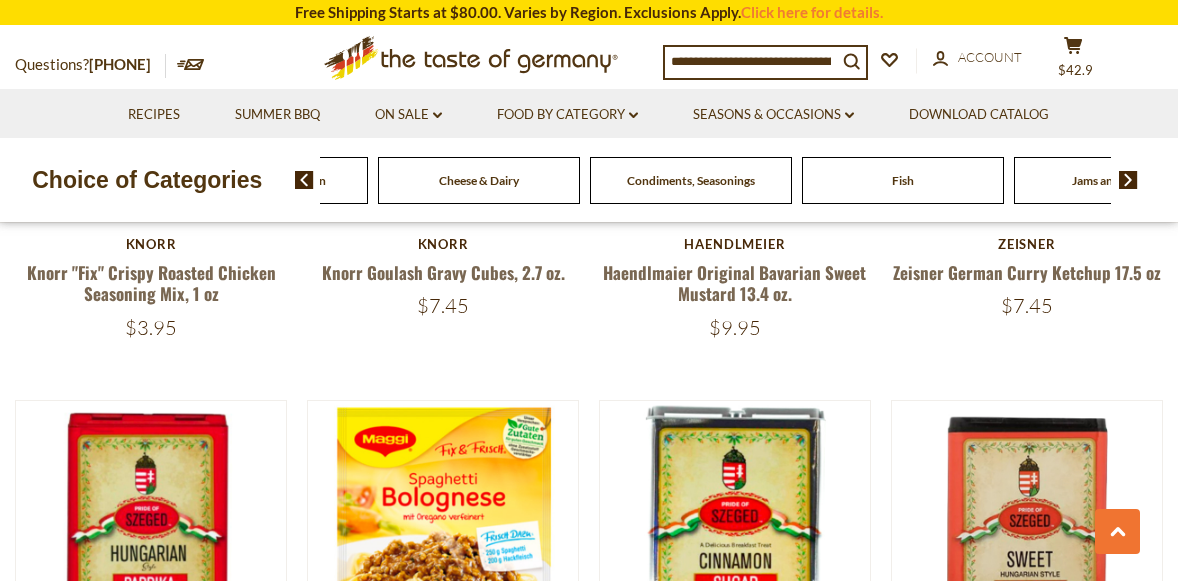 click on "Fish" at bounding box center [903, 180] 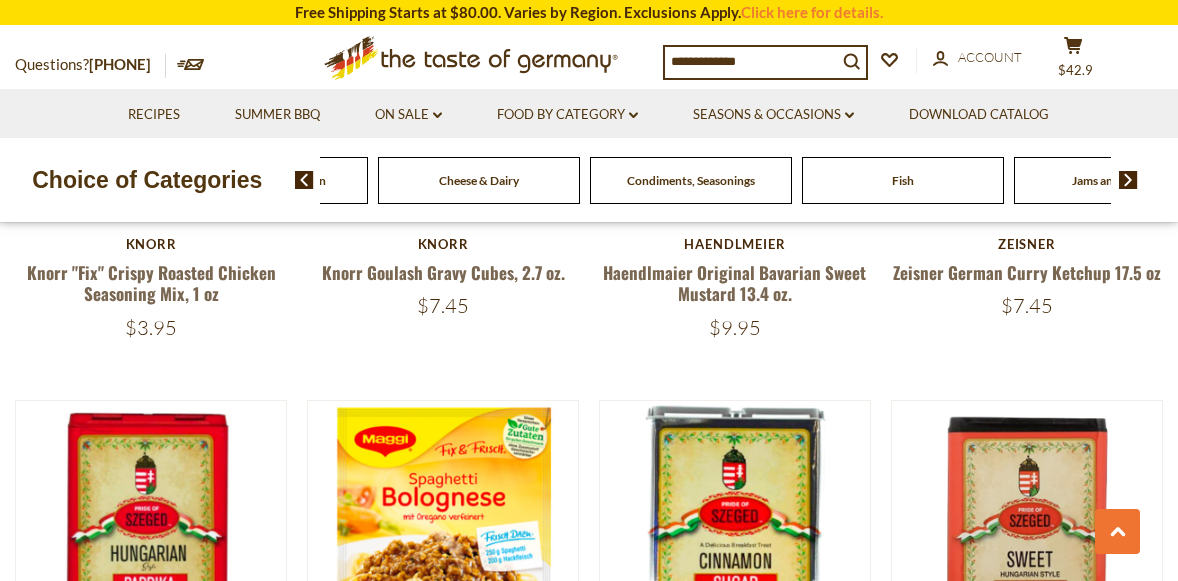 click on "Fish" at bounding box center [903, 180] 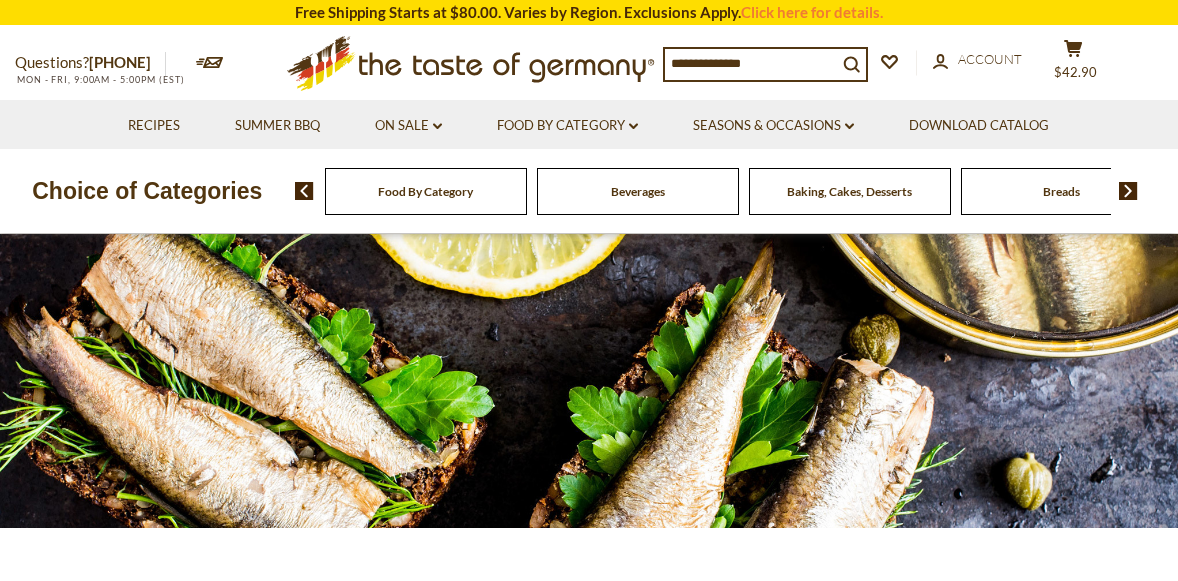 scroll, scrollTop: 0, scrollLeft: 0, axis: both 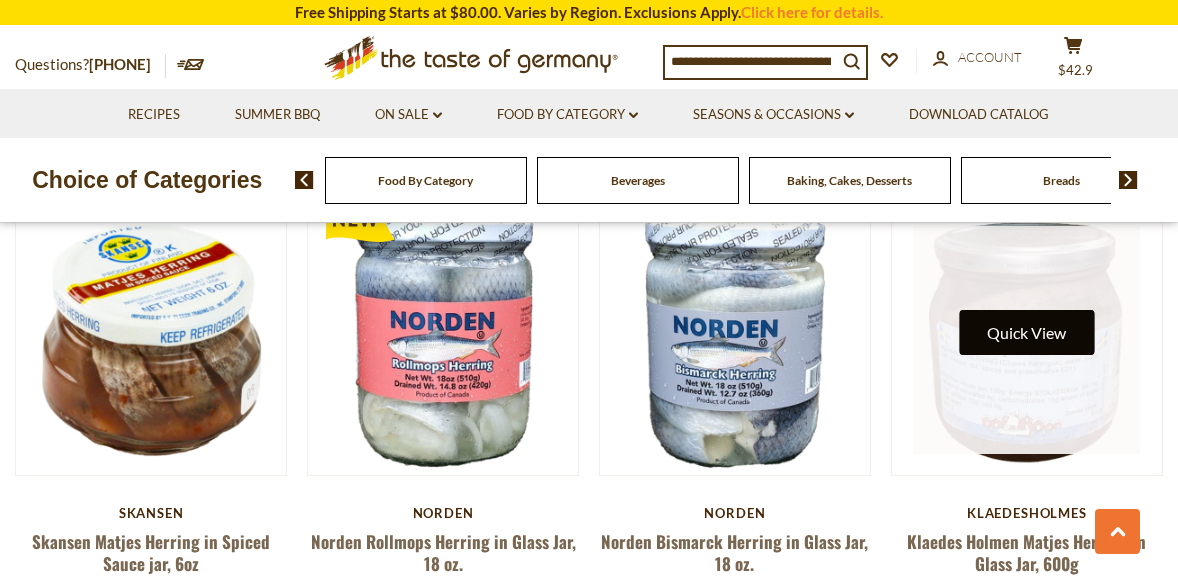 click on "Quick View" at bounding box center [1026, 332] 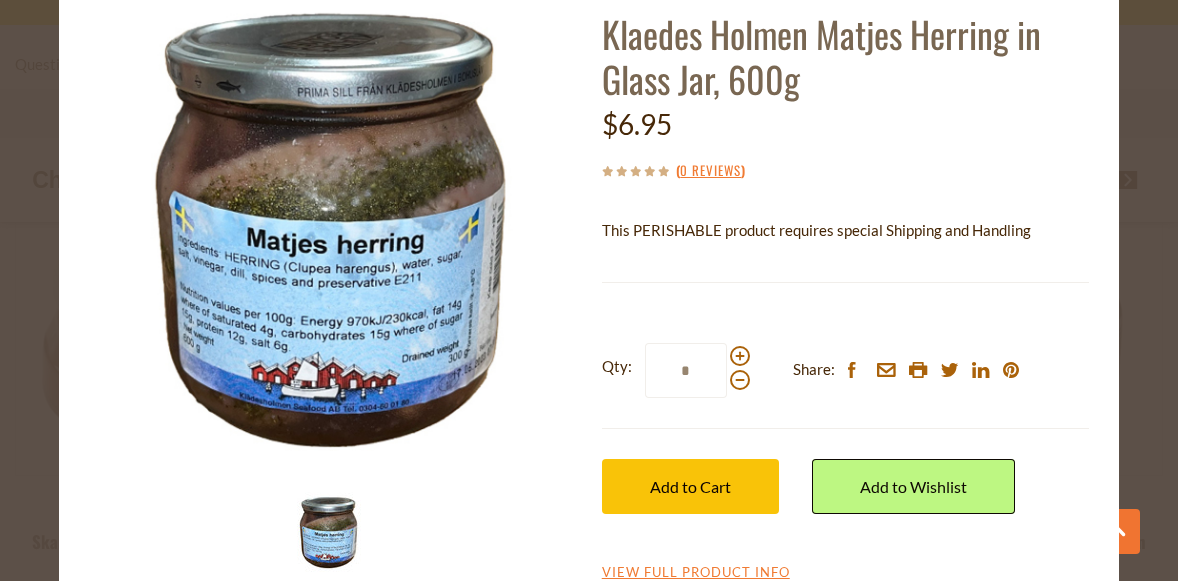 scroll, scrollTop: 131, scrollLeft: 0, axis: vertical 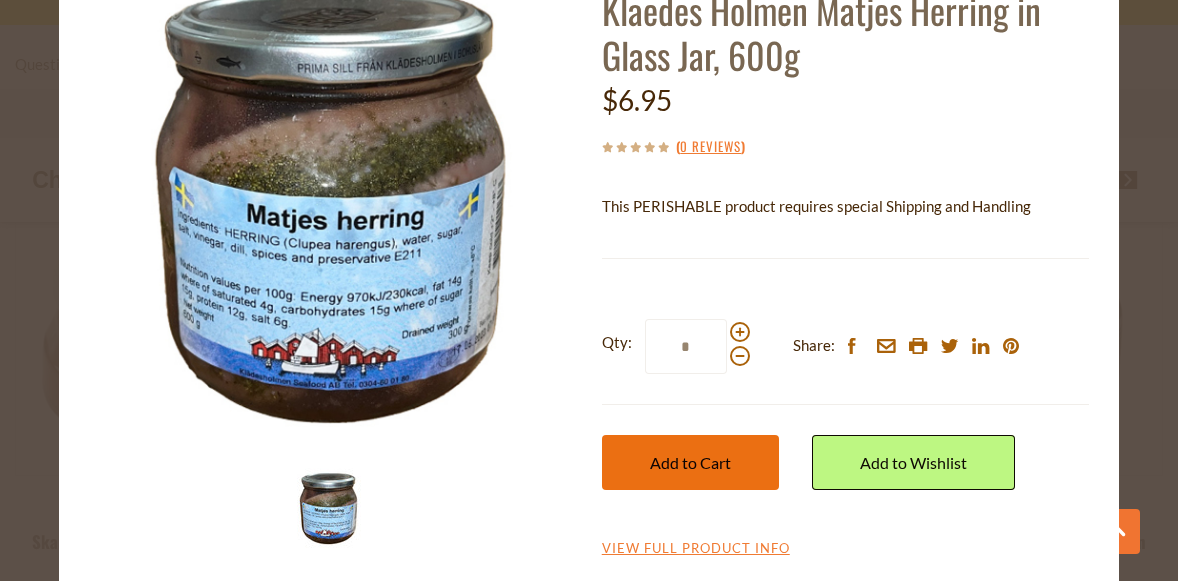 click on "Add to Cart" at bounding box center [690, 462] 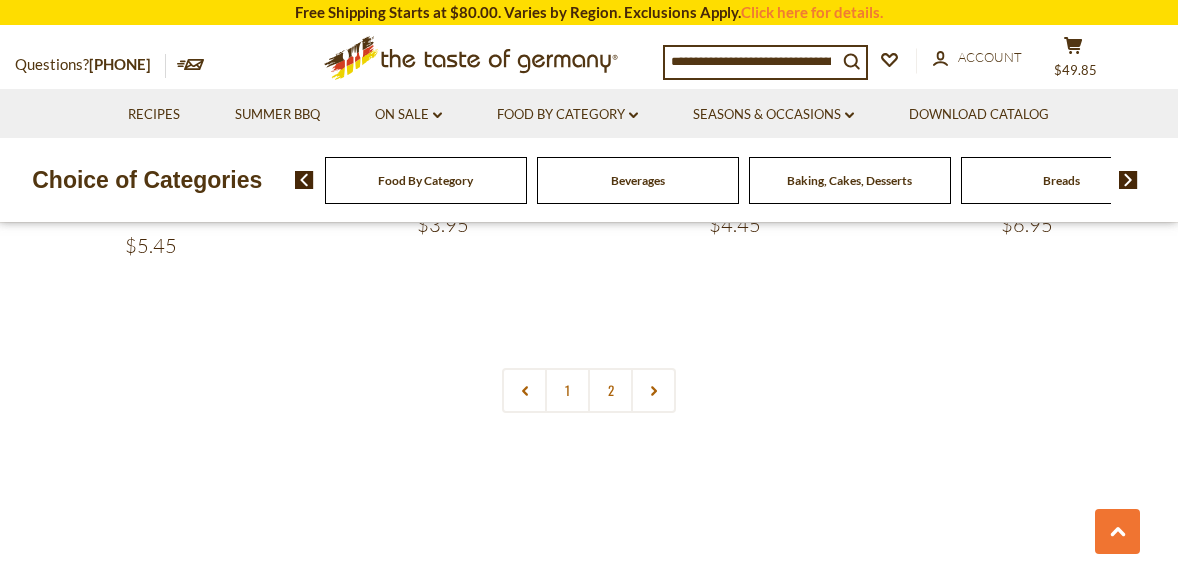 scroll, scrollTop: 4649, scrollLeft: 0, axis: vertical 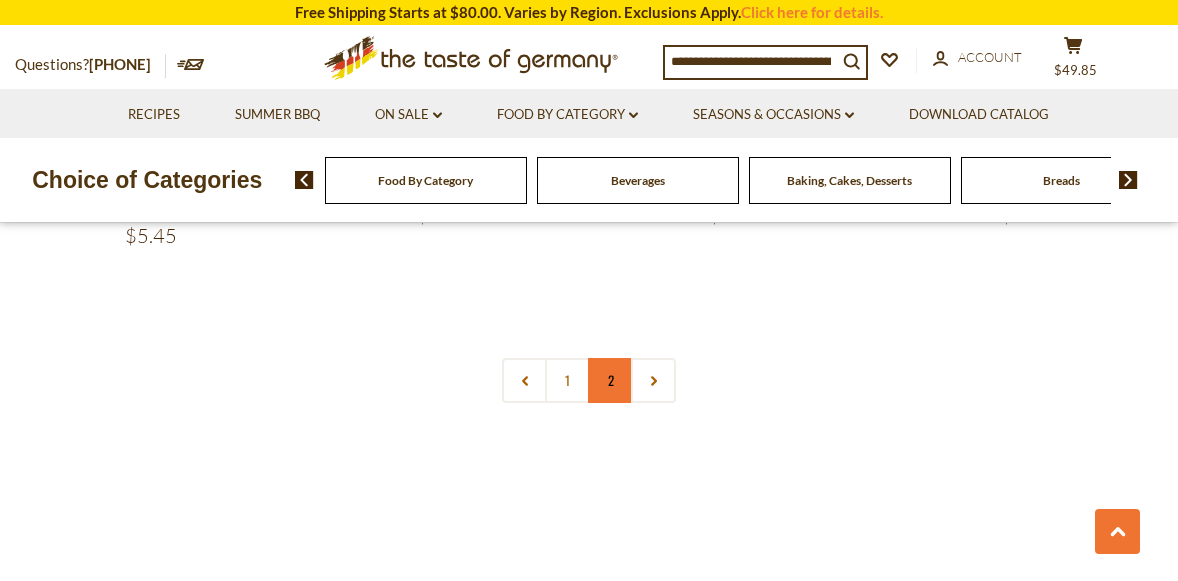 click on "2" at bounding box center [610, 380] 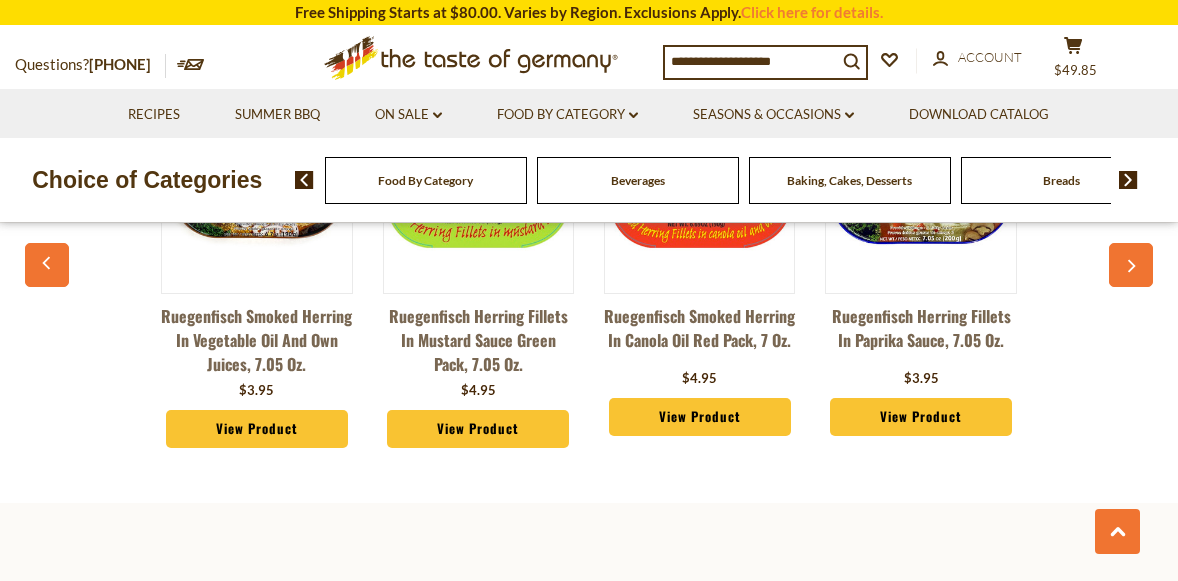 scroll, scrollTop: 2002, scrollLeft: 0, axis: vertical 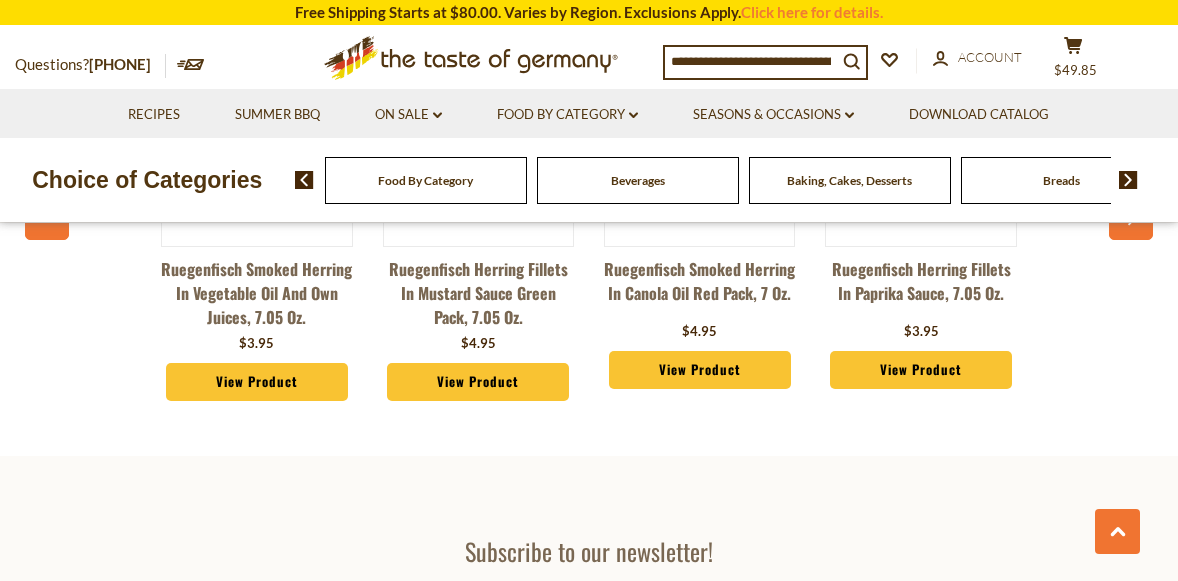 click on "Baking, Cakes, Desserts" at bounding box center [426, 180] 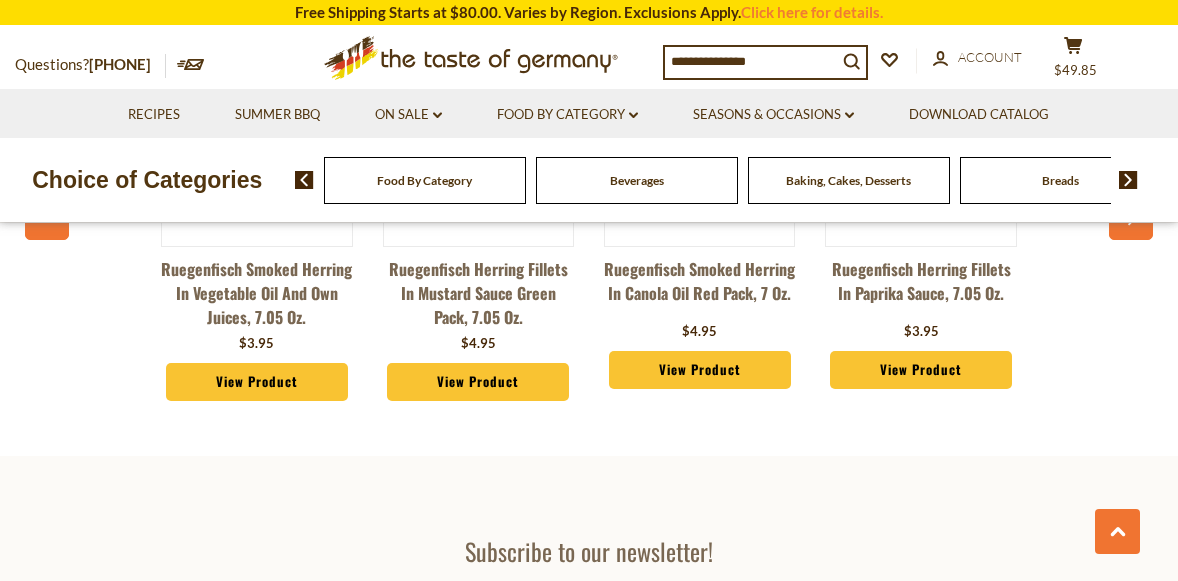 click on "Baking, Cakes, Desserts" at bounding box center (848, 180) 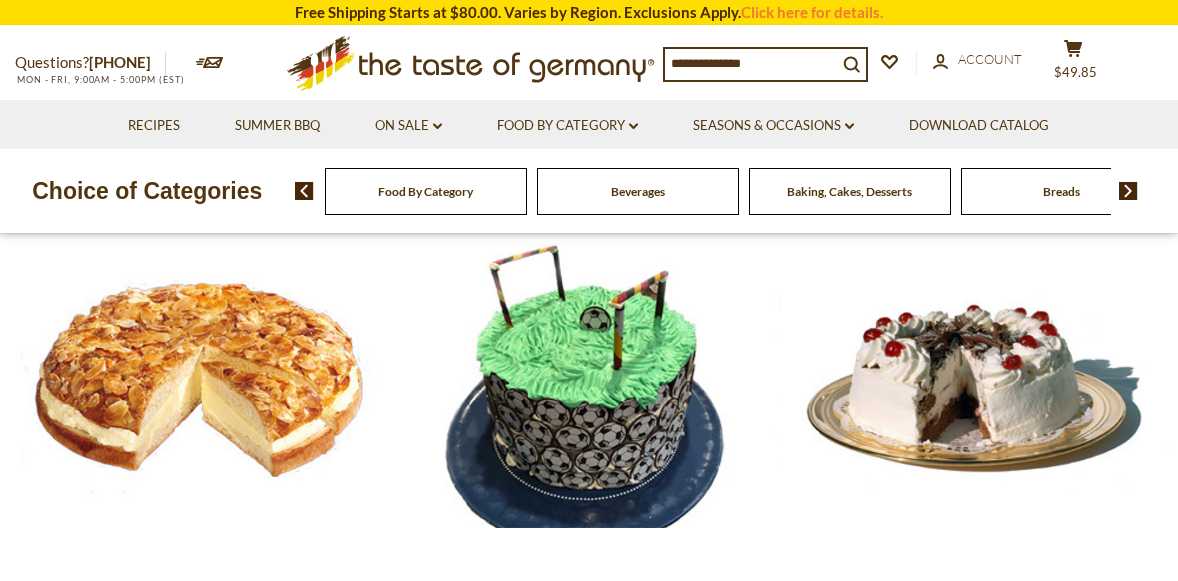scroll, scrollTop: 0, scrollLeft: 1, axis: horizontal 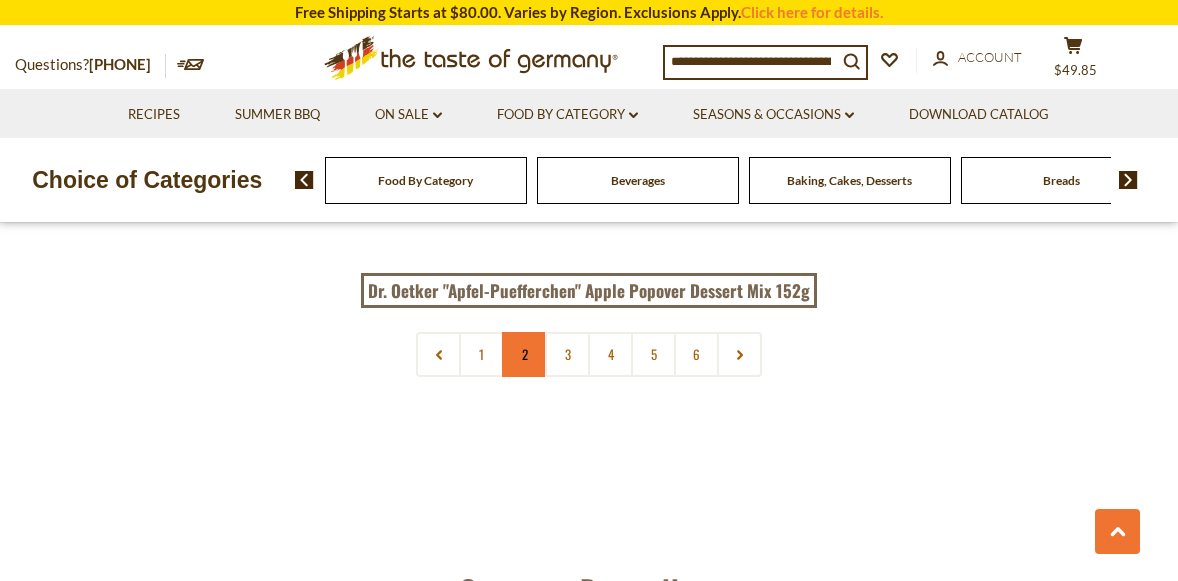 click on "2" at bounding box center [524, 354] 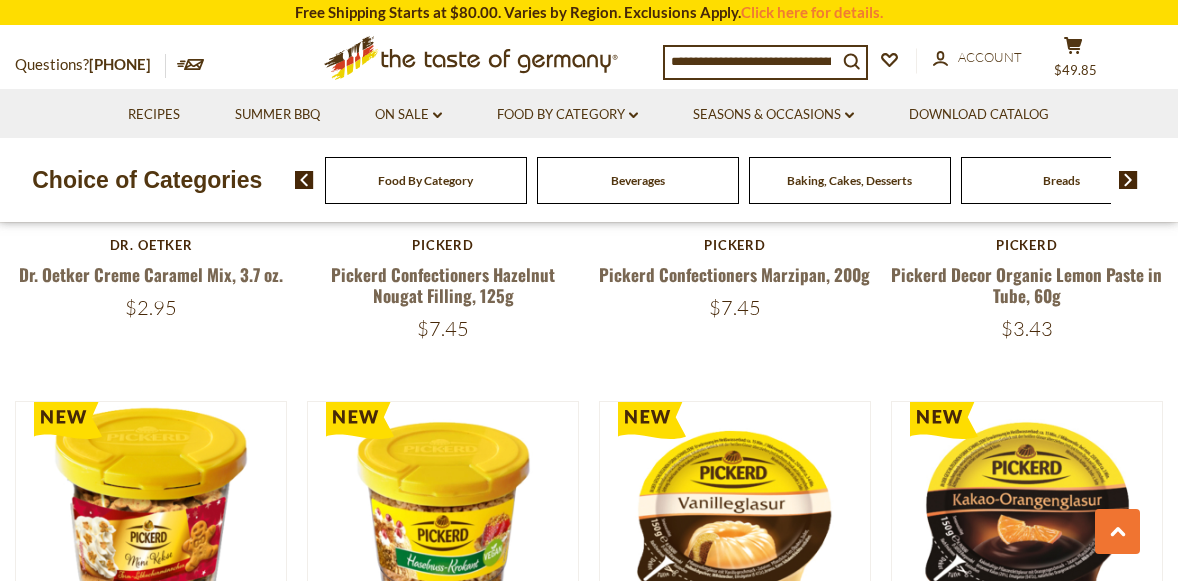 scroll, scrollTop: 1743, scrollLeft: 0, axis: vertical 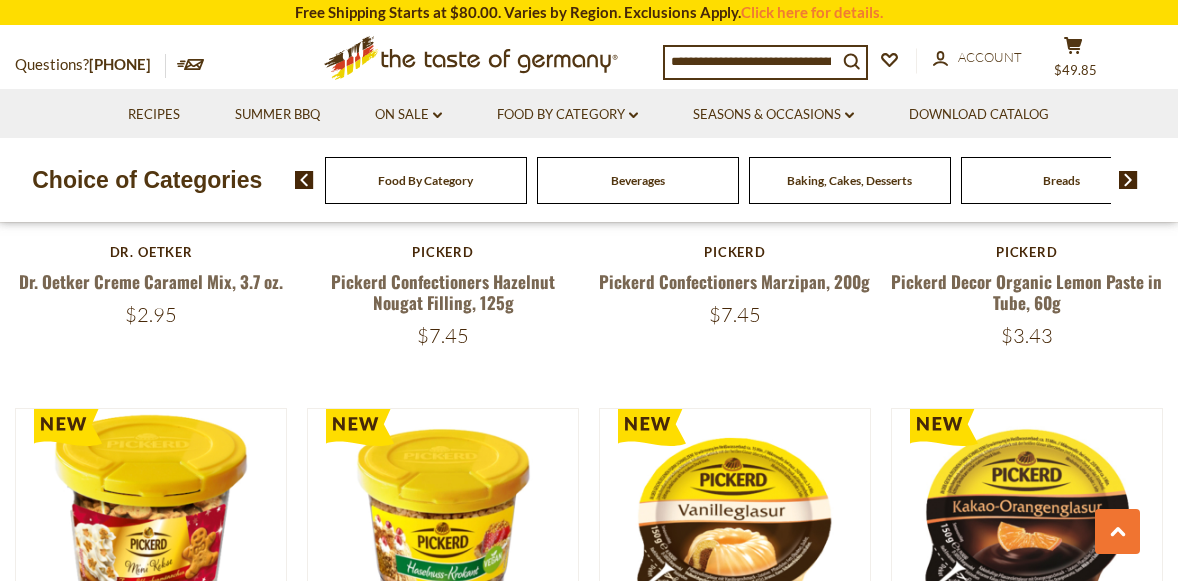 click at bounding box center [1128, 180] 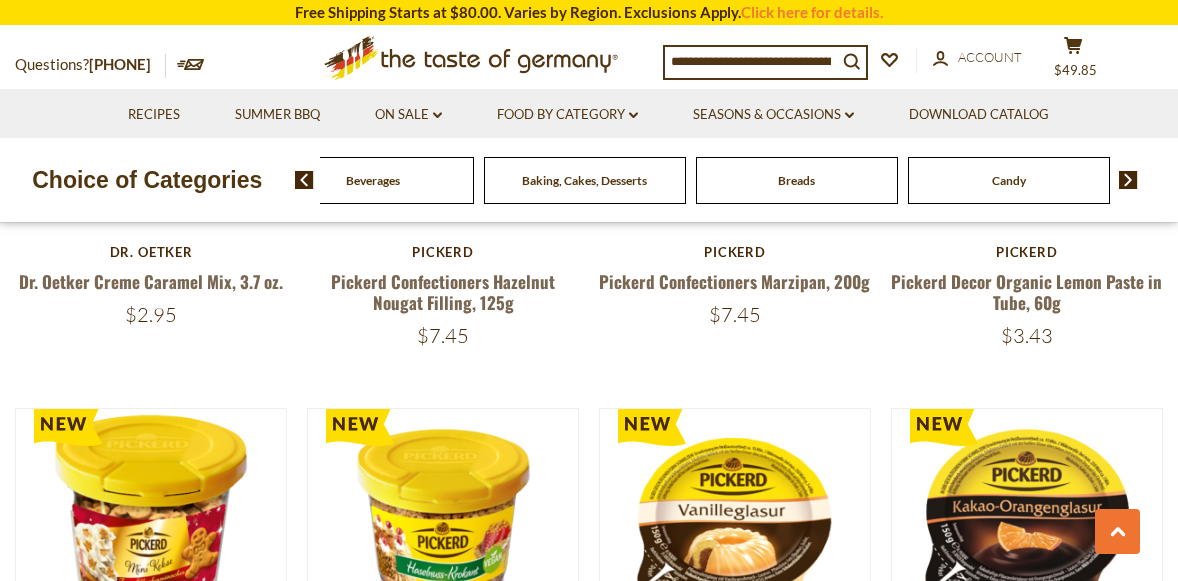 click at bounding box center (1128, 180) 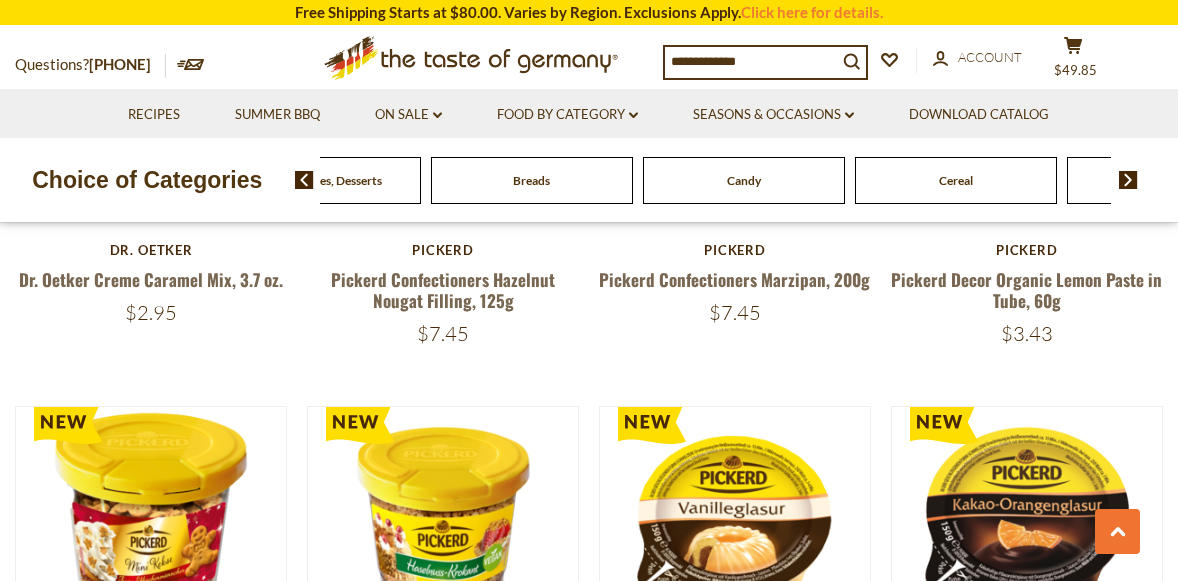 click at bounding box center [1128, 180] 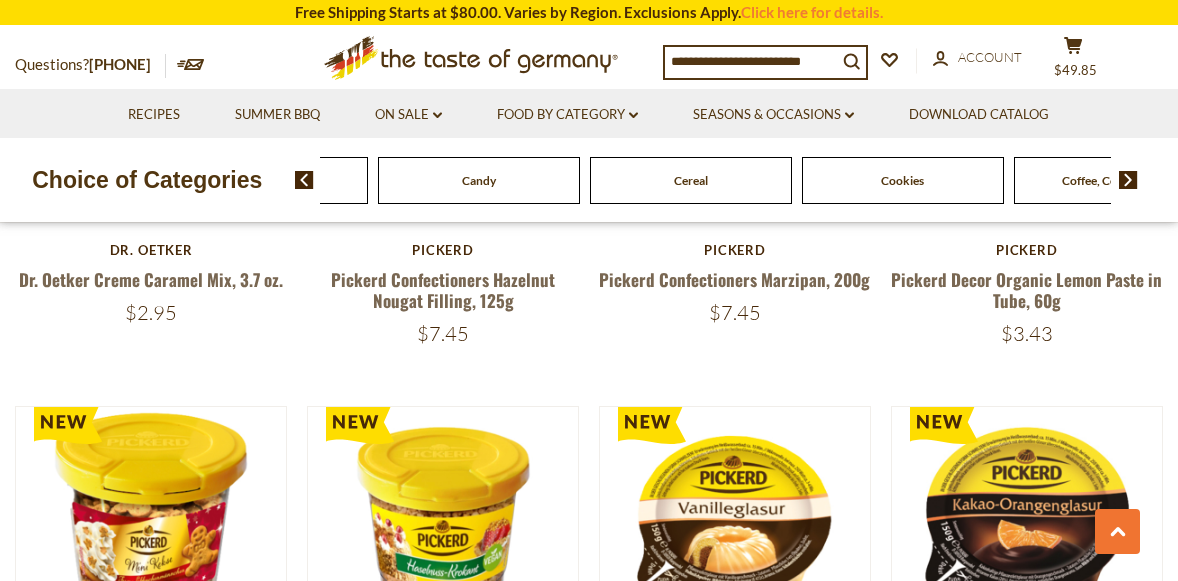 click at bounding box center [1128, 180] 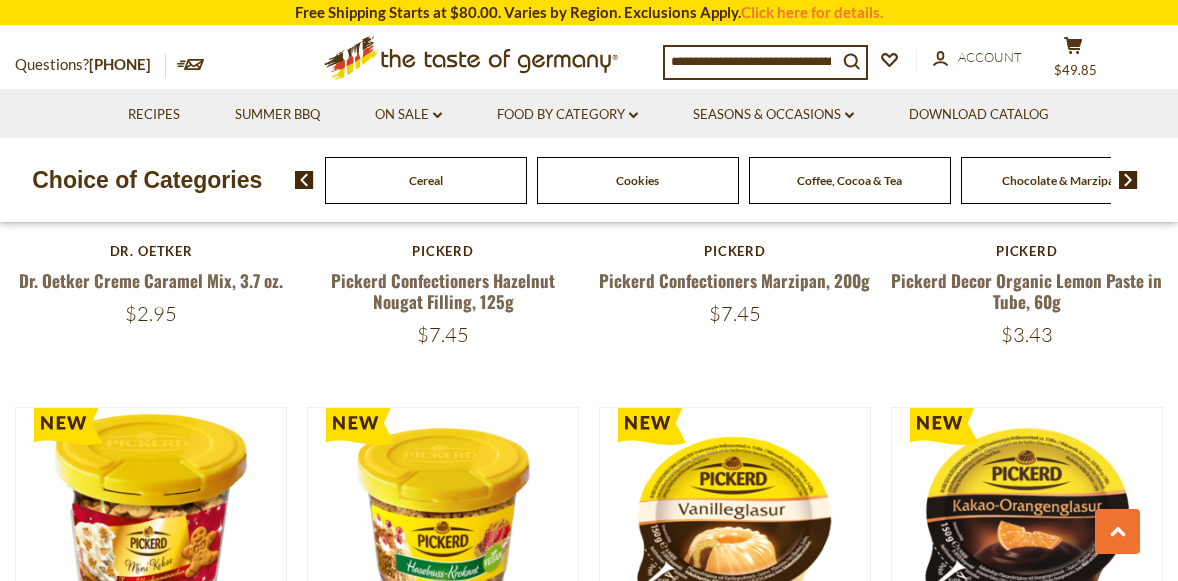 click at bounding box center [1128, 180] 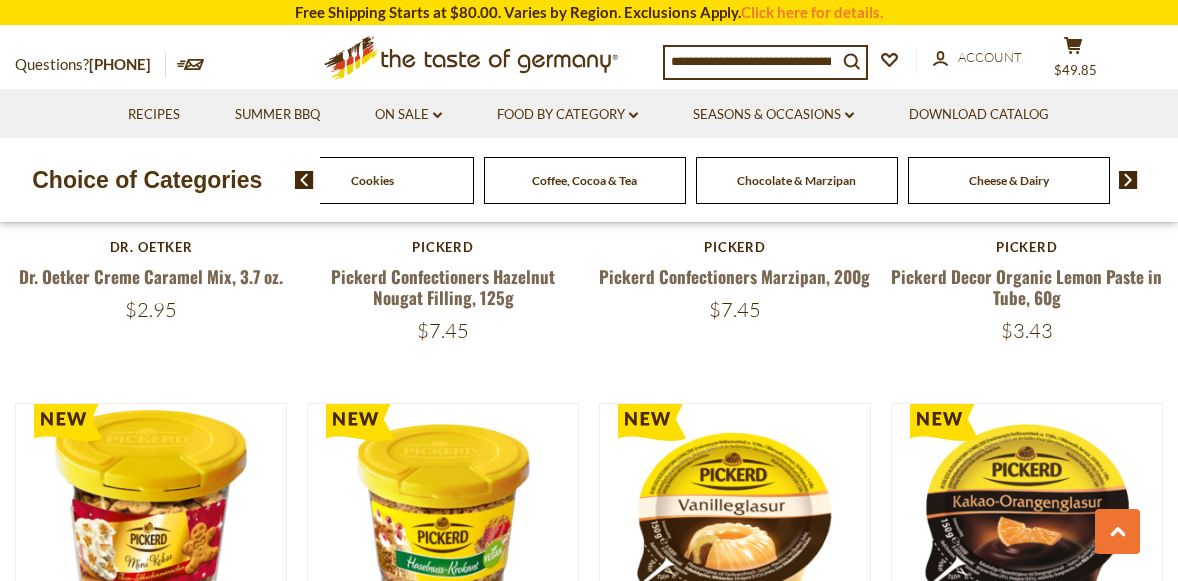 scroll, scrollTop: 1742, scrollLeft: 0, axis: vertical 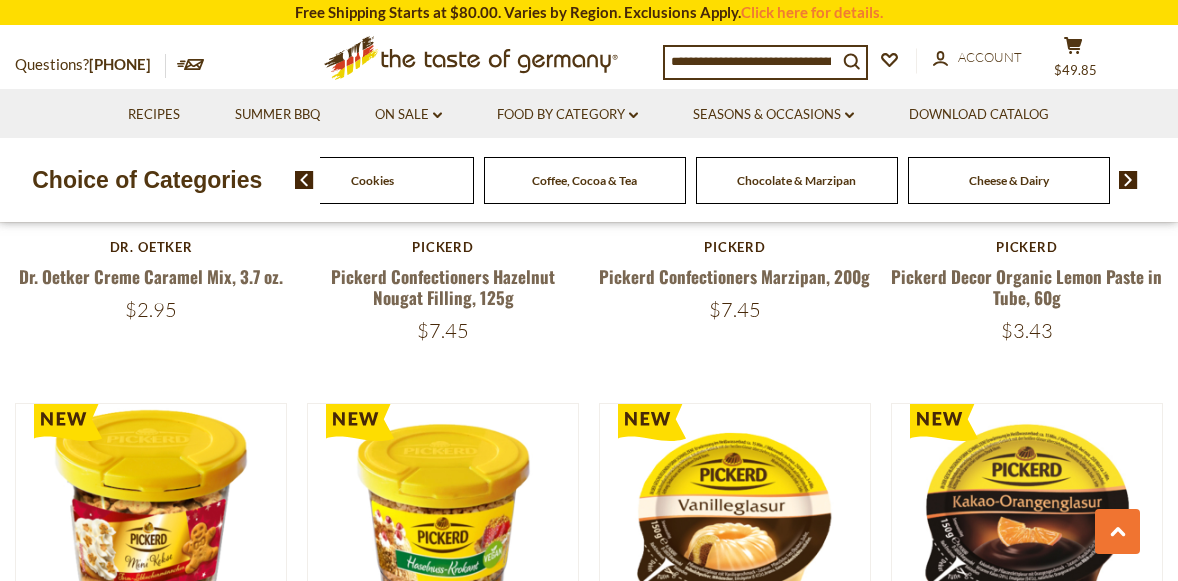 click on "Cheese & Dairy" at bounding box center (1009, 180) 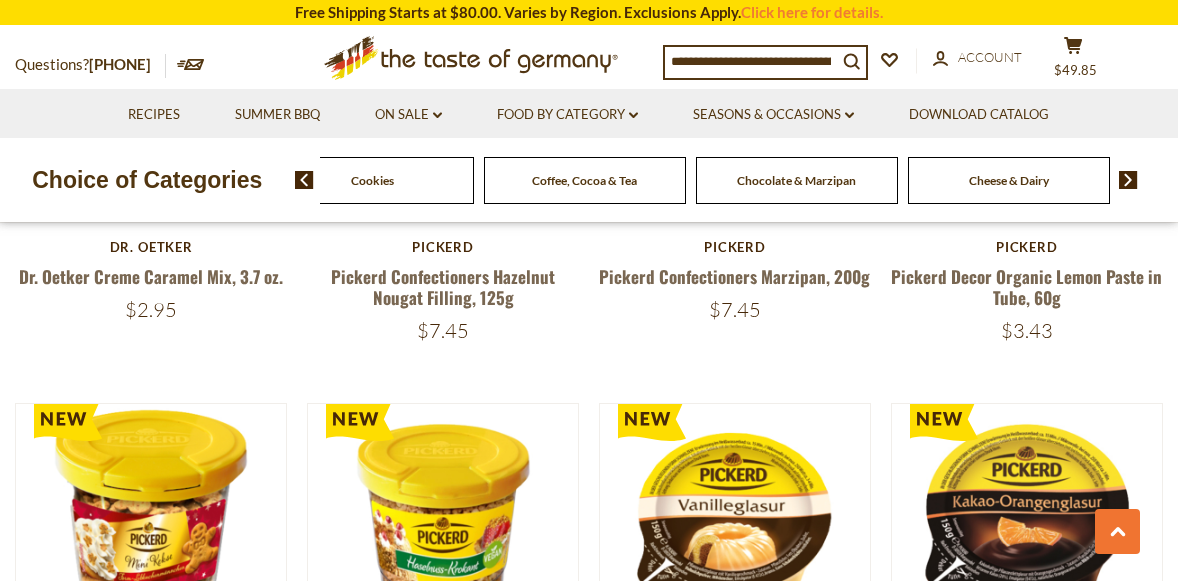 click on "Cheese & Dairy" at bounding box center [1009, 180] 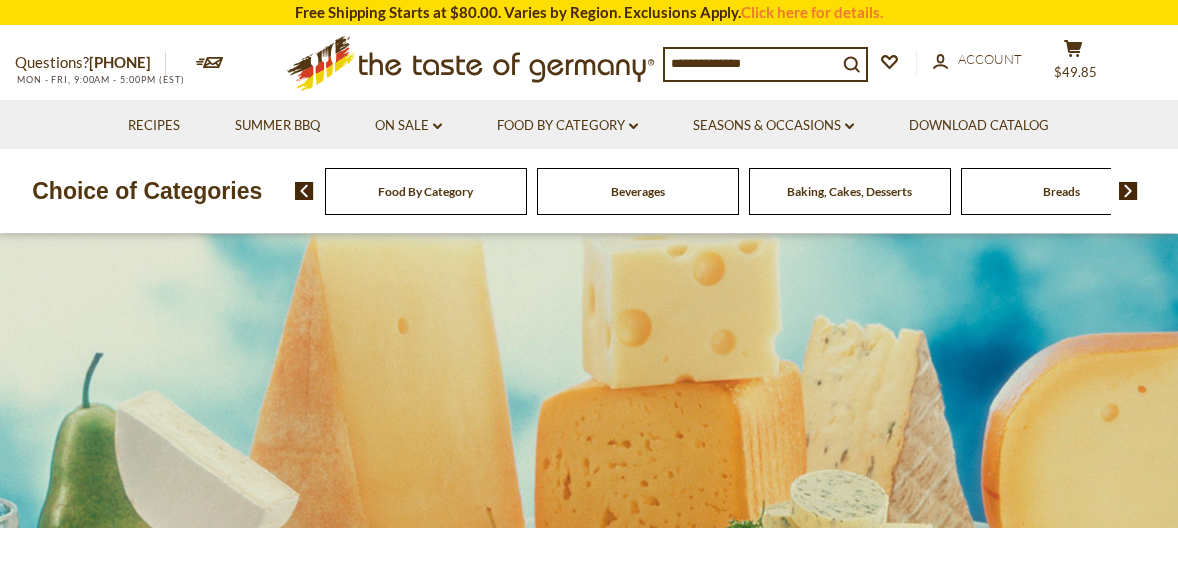 scroll, scrollTop: 0, scrollLeft: 0, axis: both 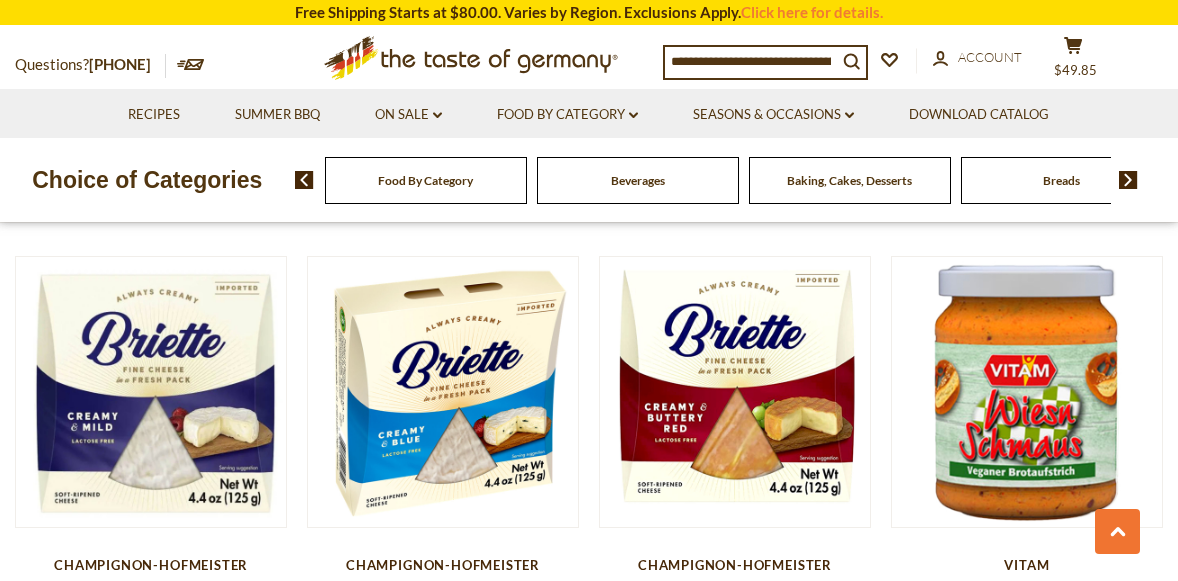 drag, startPoint x: 672, startPoint y: 56, endPoint x: 684, endPoint y: 52, distance: 12.649111 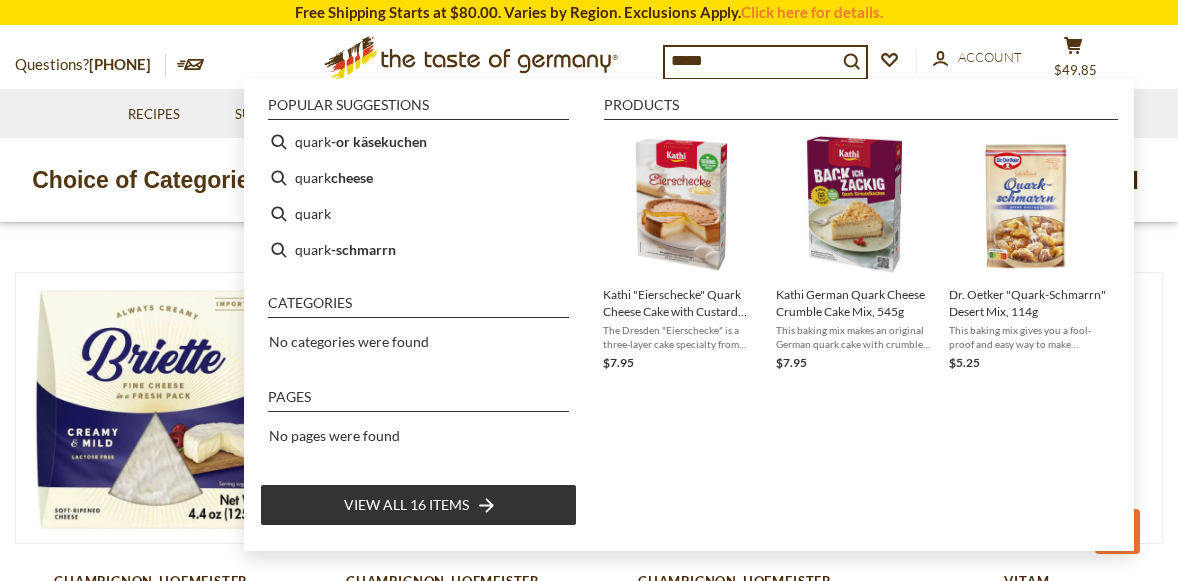scroll, scrollTop: 957, scrollLeft: 0, axis: vertical 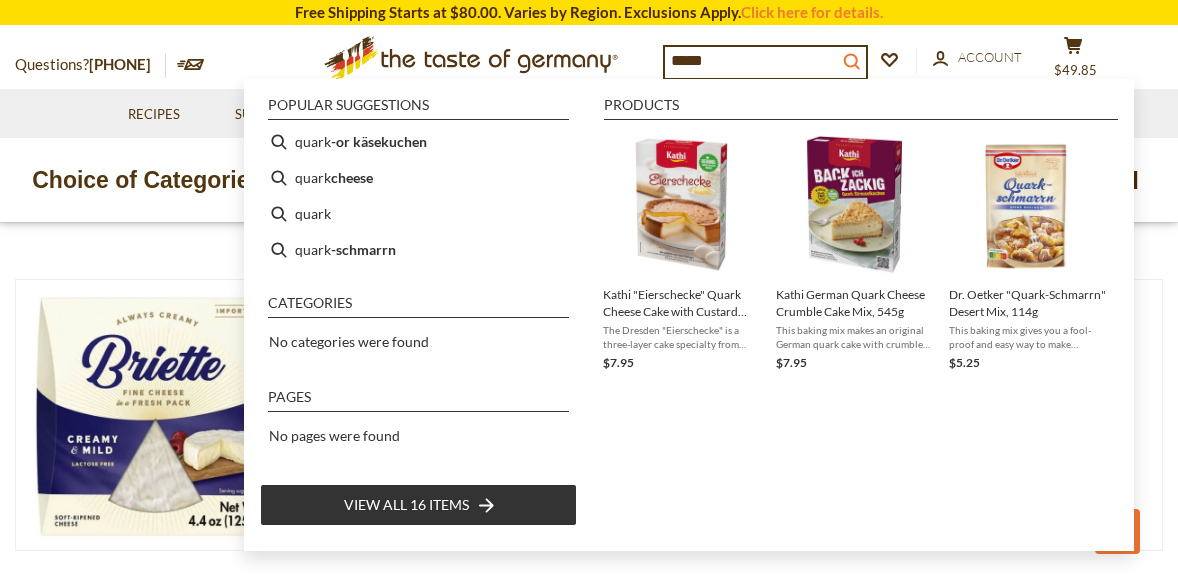 type on "*****" 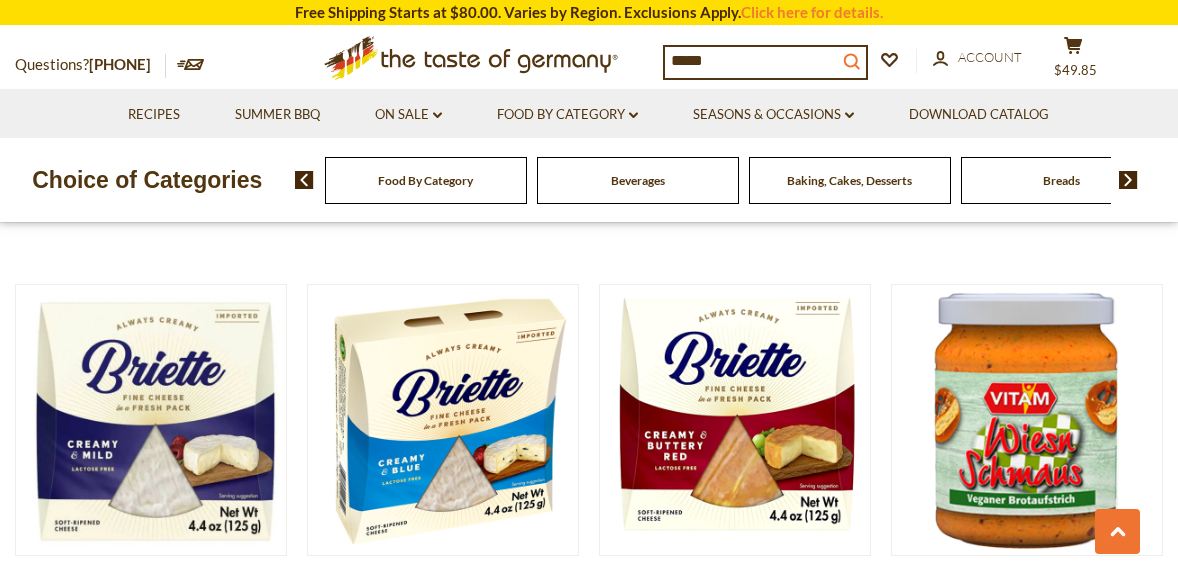click on "search_icon" 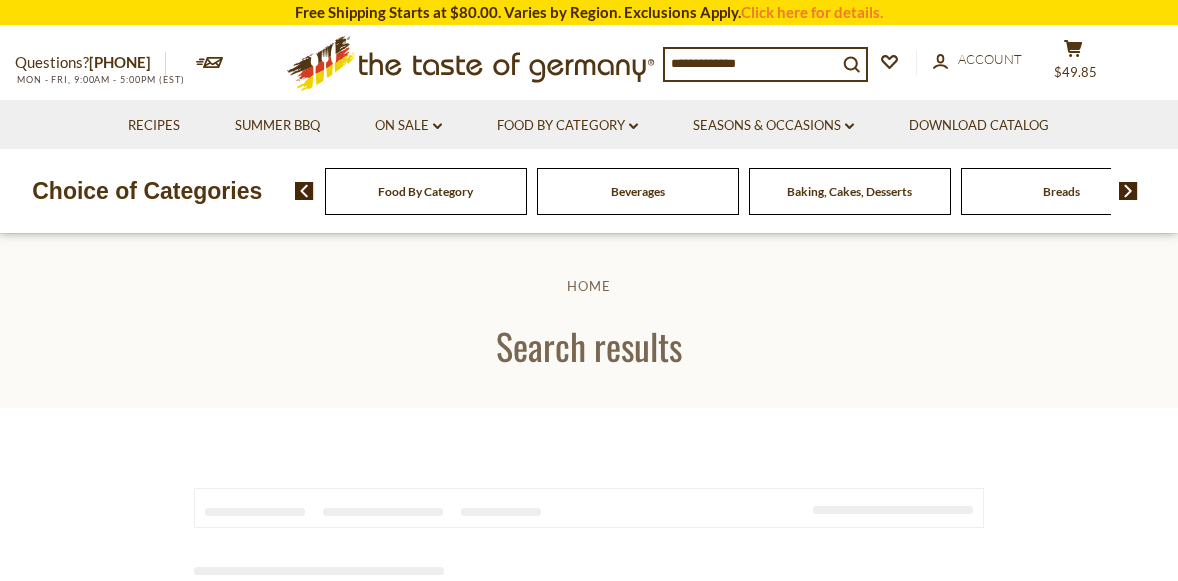 type on "*****" 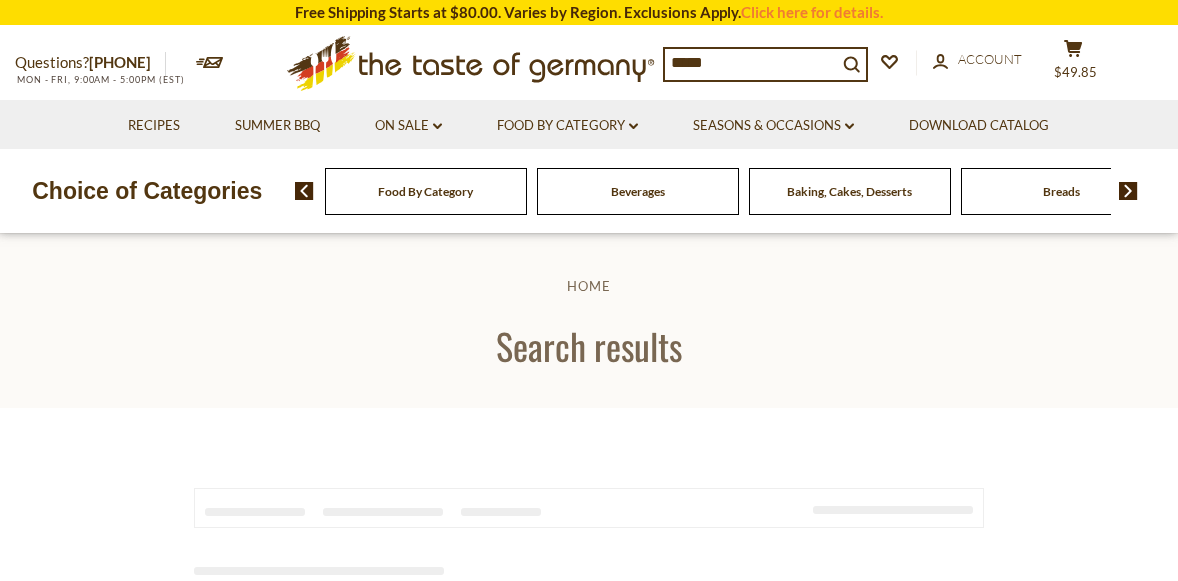 scroll, scrollTop: 0, scrollLeft: 0, axis: both 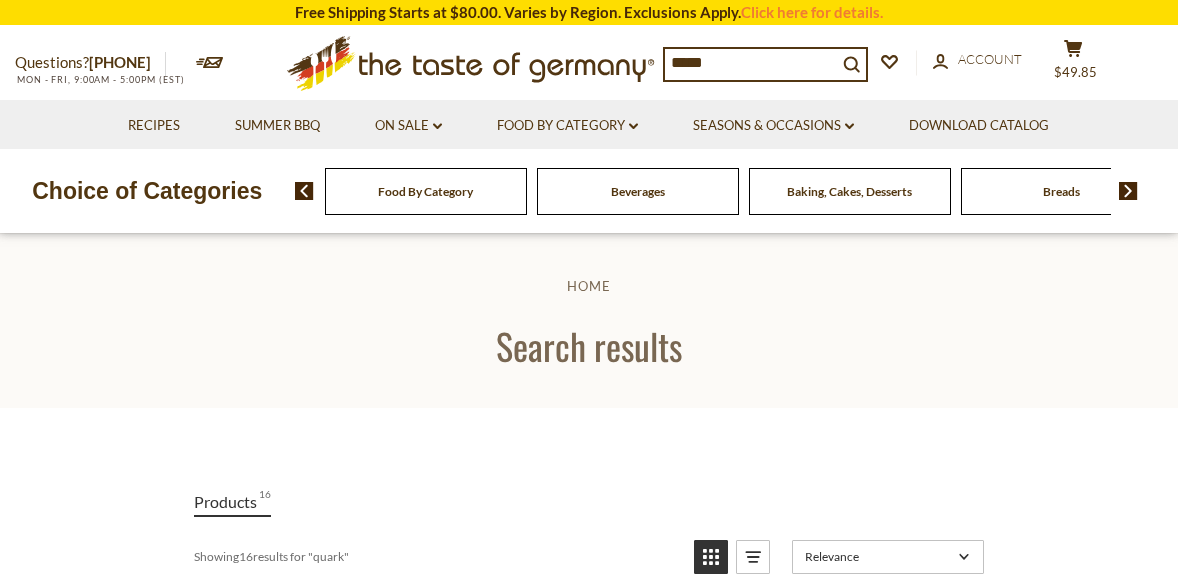 click on "search_icon" 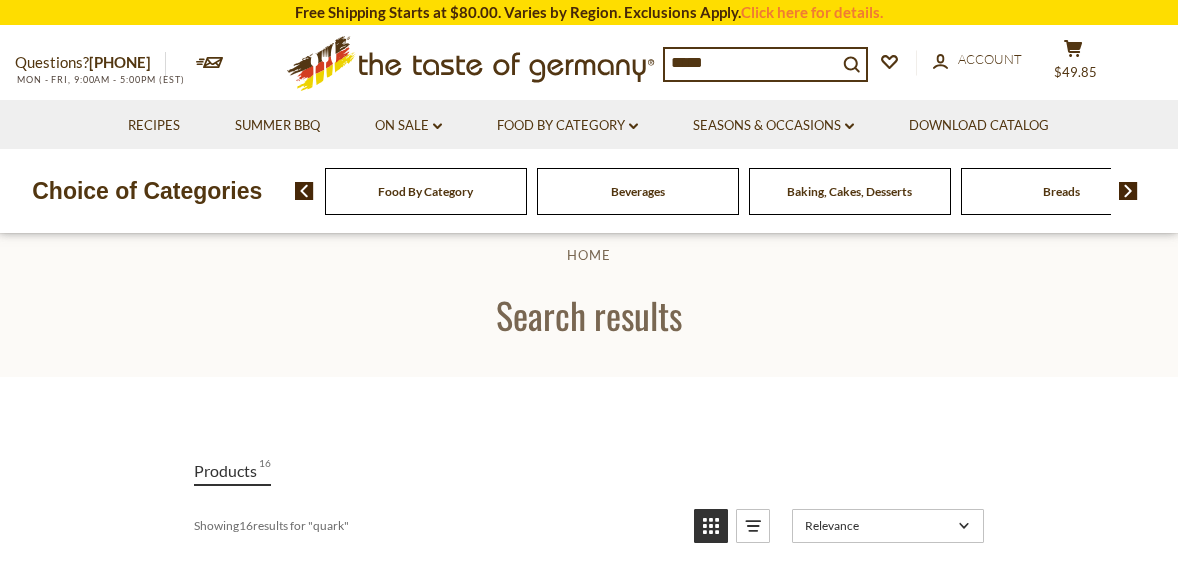scroll, scrollTop: 0, scrollLeft: 0, axis: both 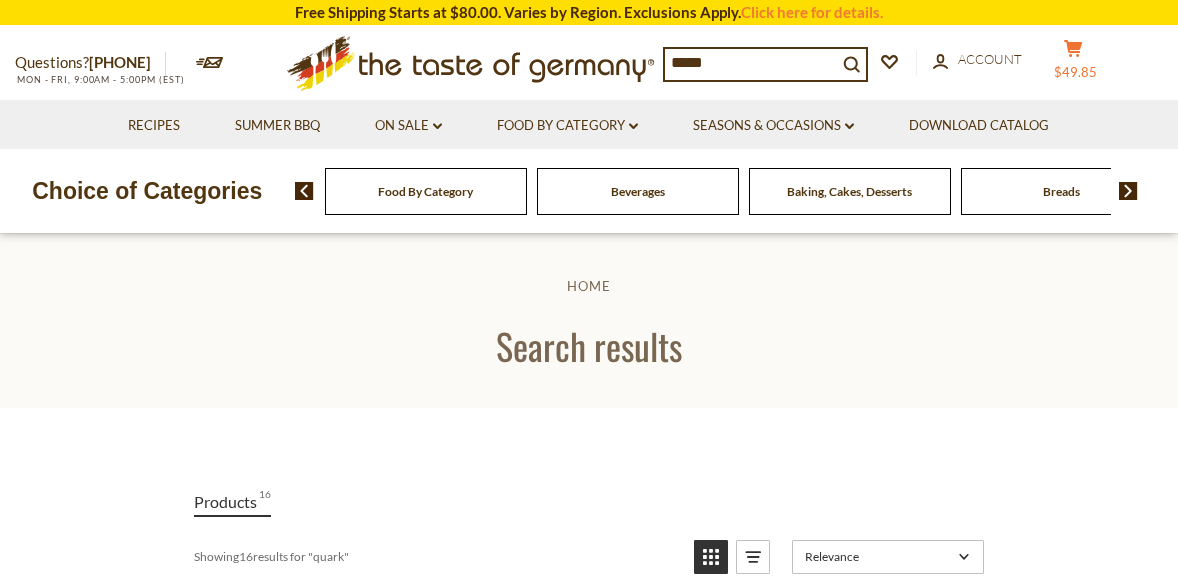click 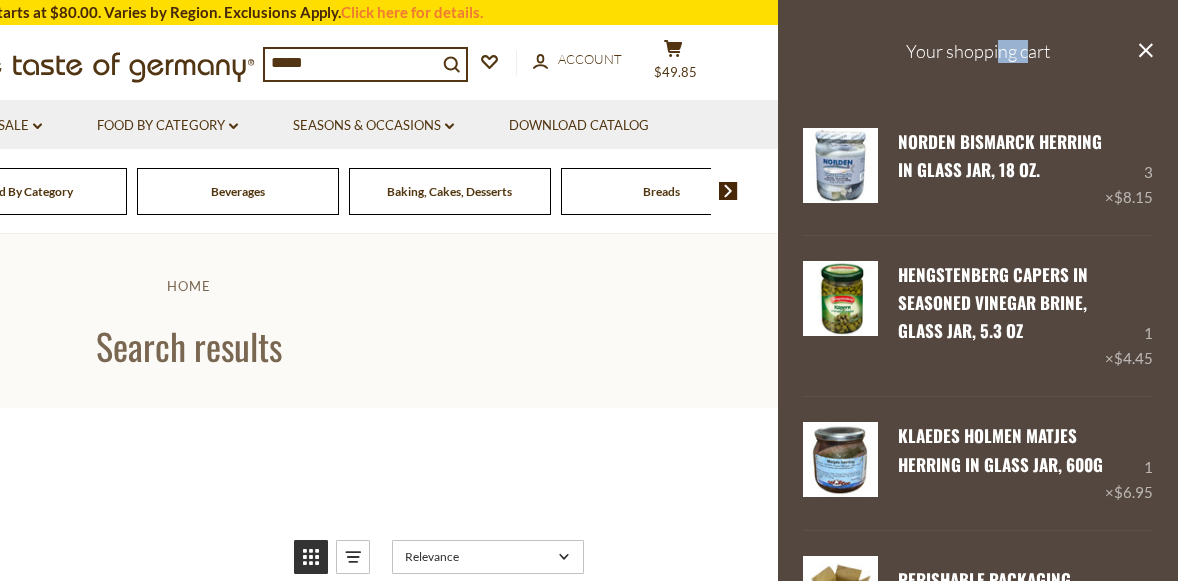 click on "Your shopping cart" at bounding box center [978, 51] 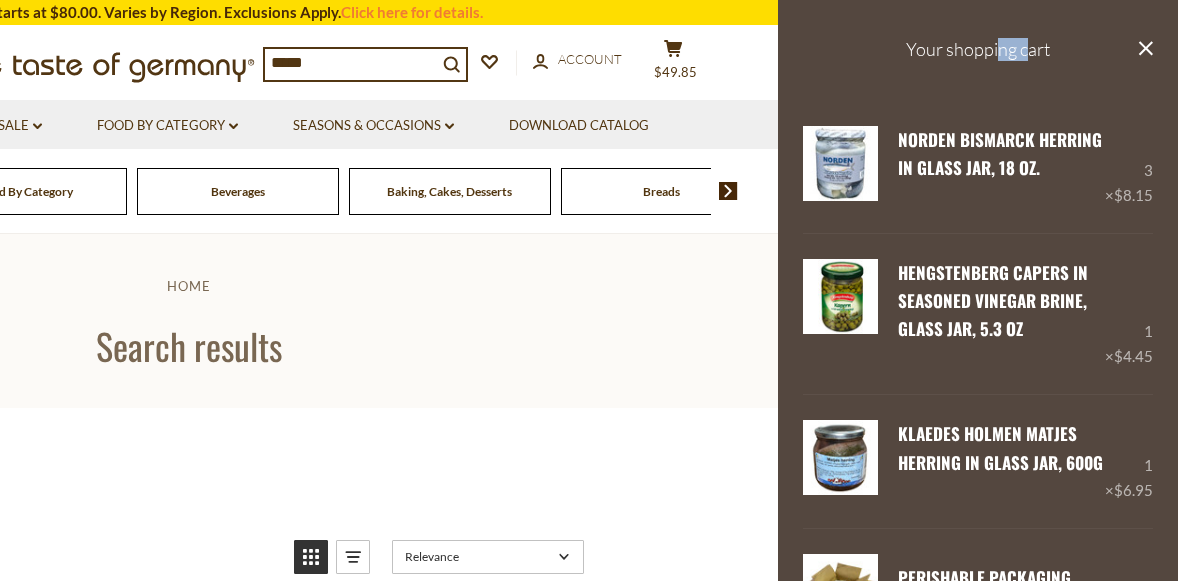 scroll, scrollTop: 0, scrollLeft: 0, axis: both 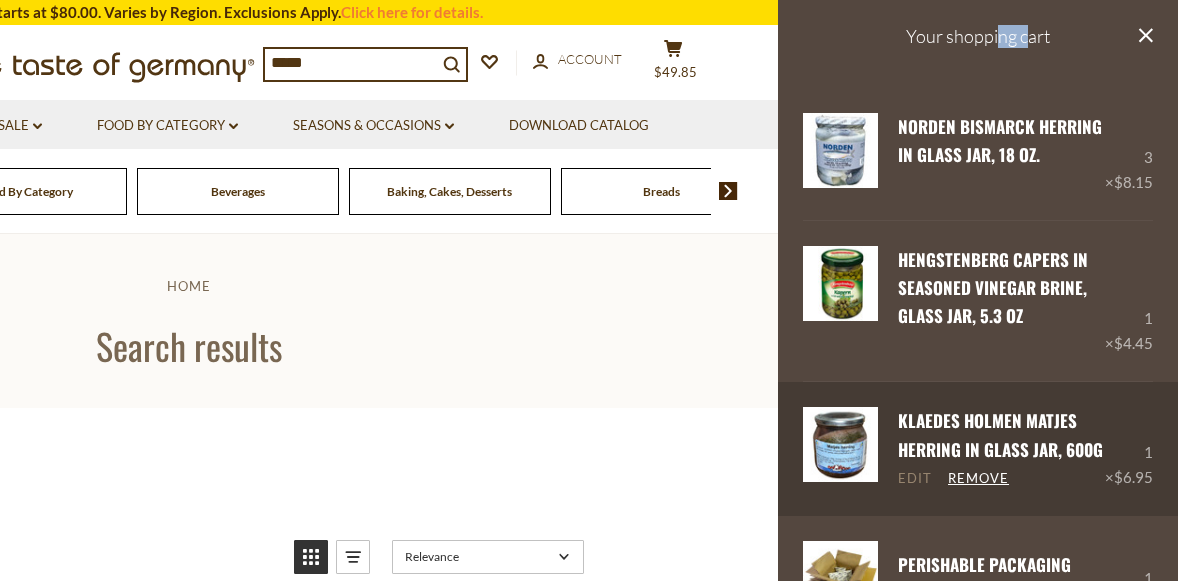click on "Edit" at bounding box center (915, 479) 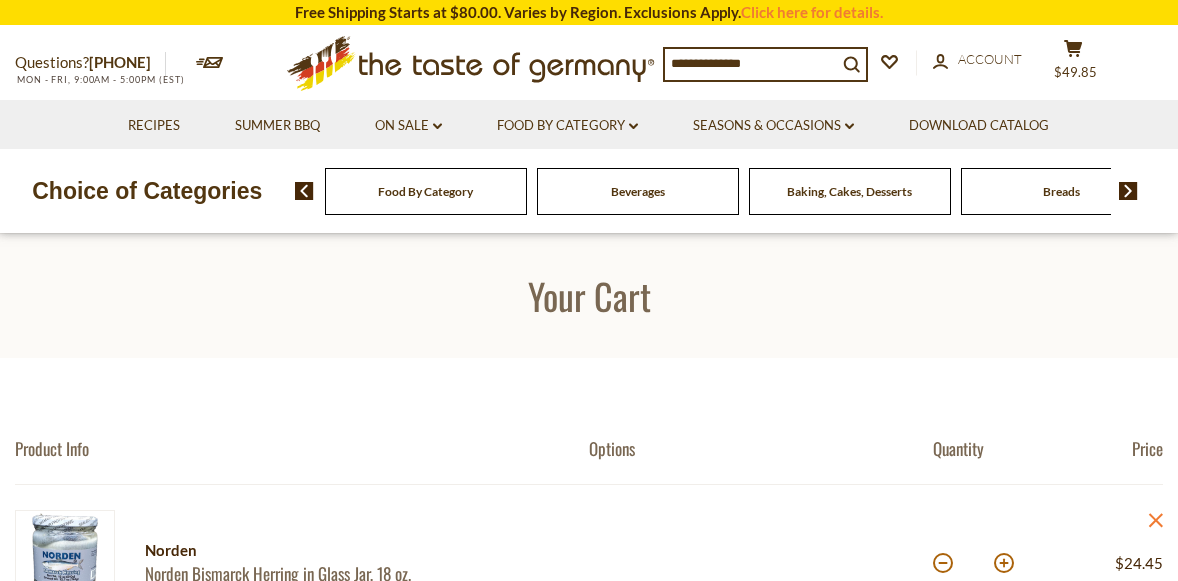 scroll, scrollTop: 0, scrollLeft: 0, axis: both 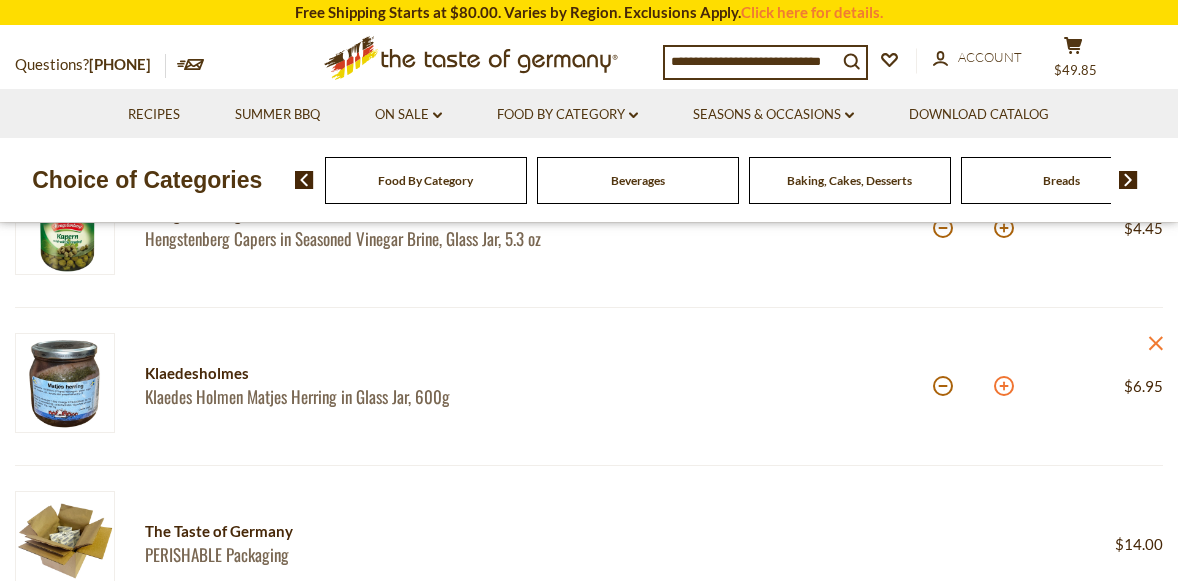click at bounding box center (1004, 386) 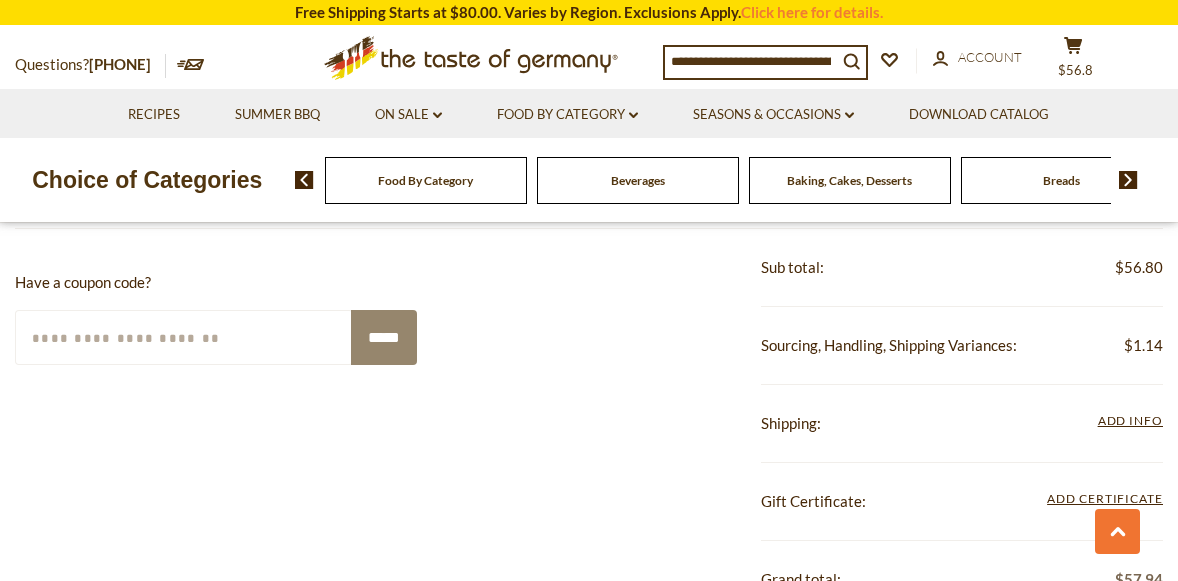 scroll, scrollTop: 891, scrollLeft: 0, axis: vertical 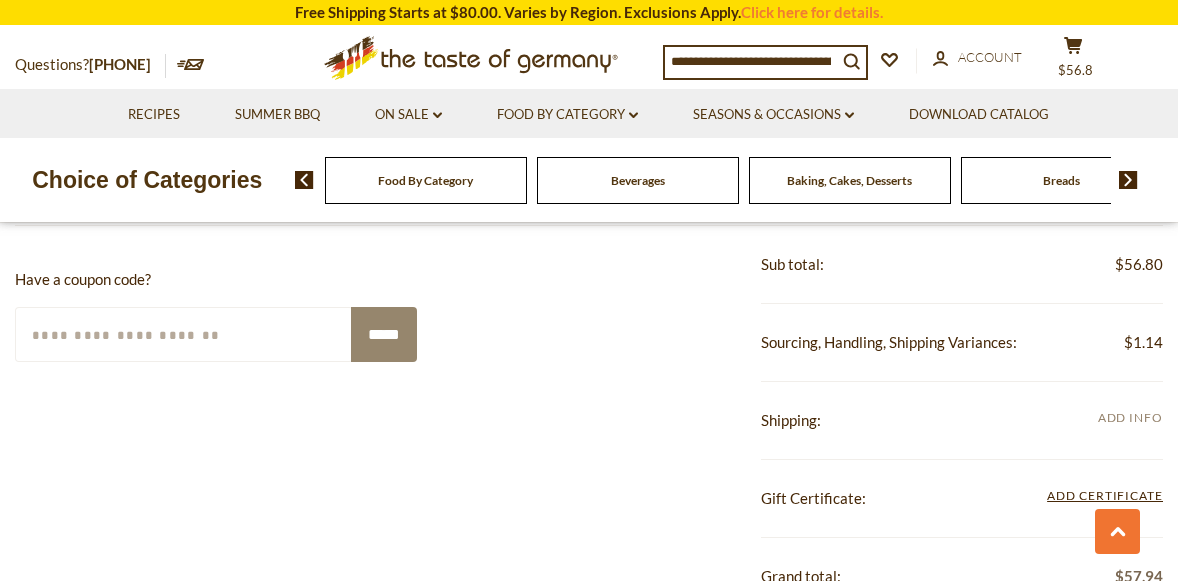 click on "Add Info" at bounding box center (1130, 417) 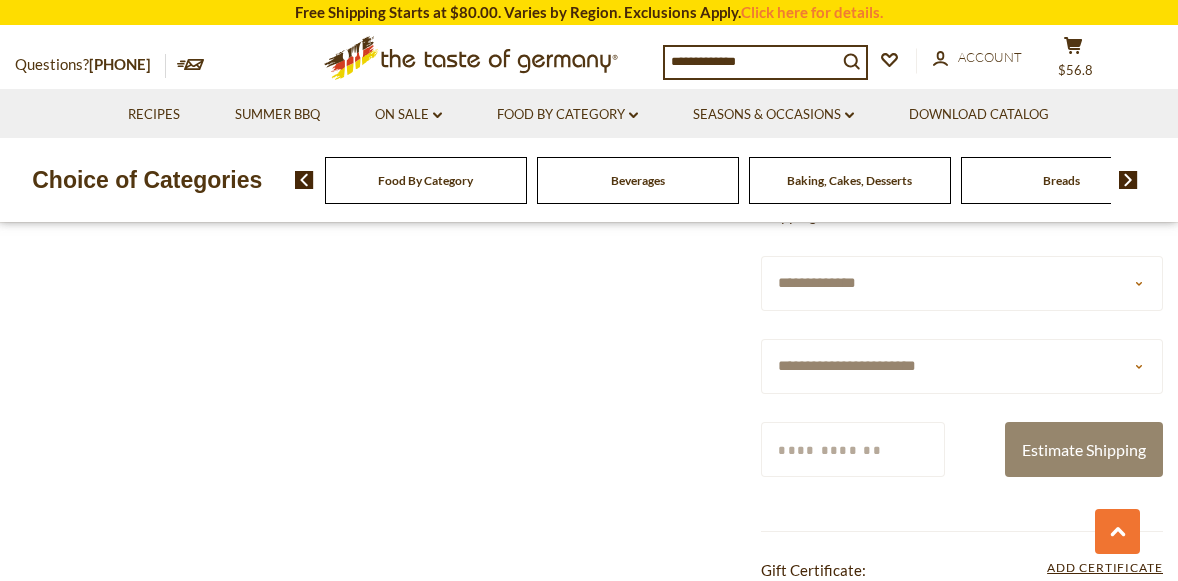 scroll, scrollTop: 1098, scrollLeft: 0, axis: vertical 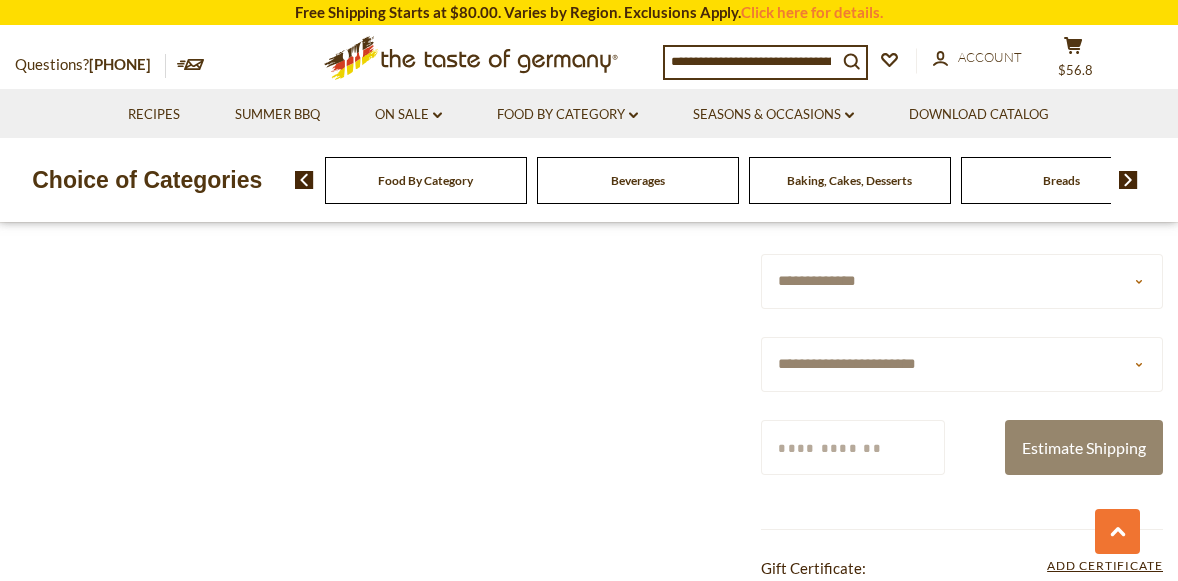 select on "**" 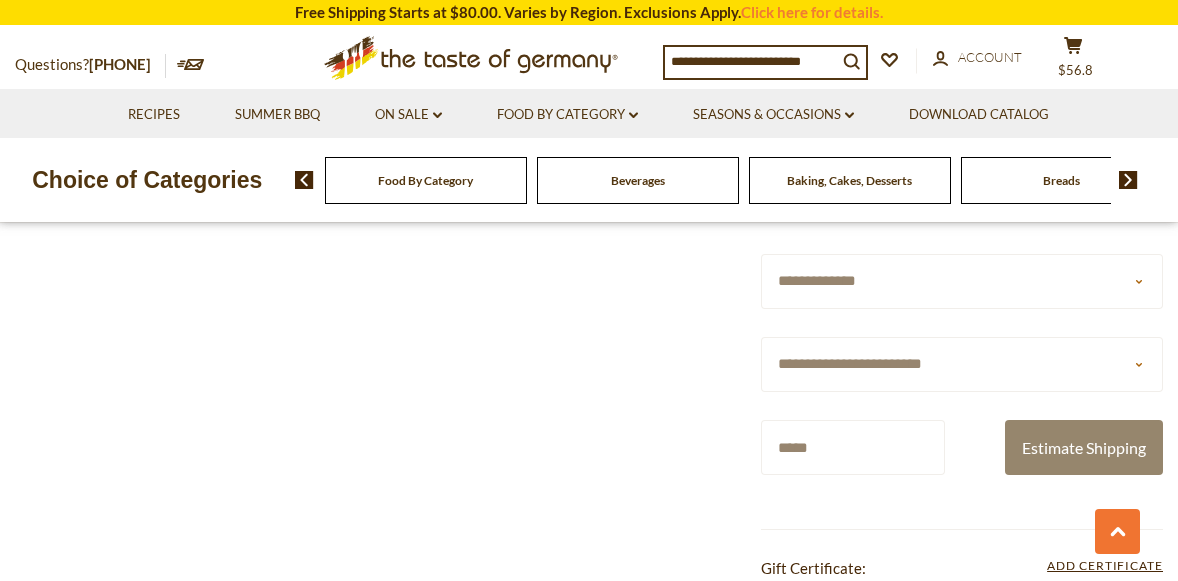 scroll, scrollTop: 1095, scrollLeft: 0, axis: vertical 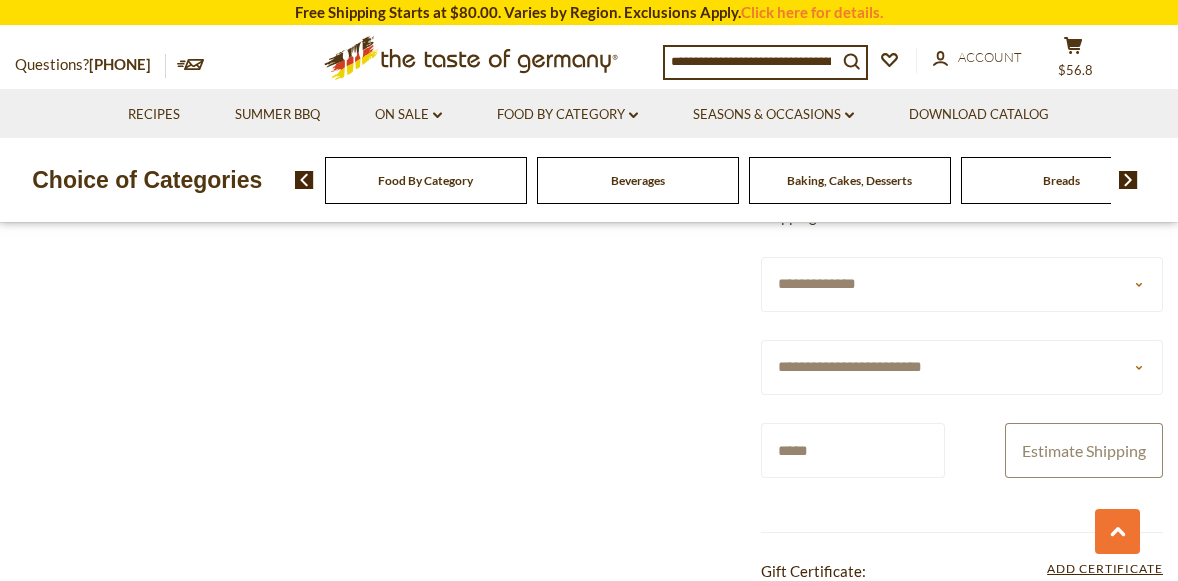 type on "*****" 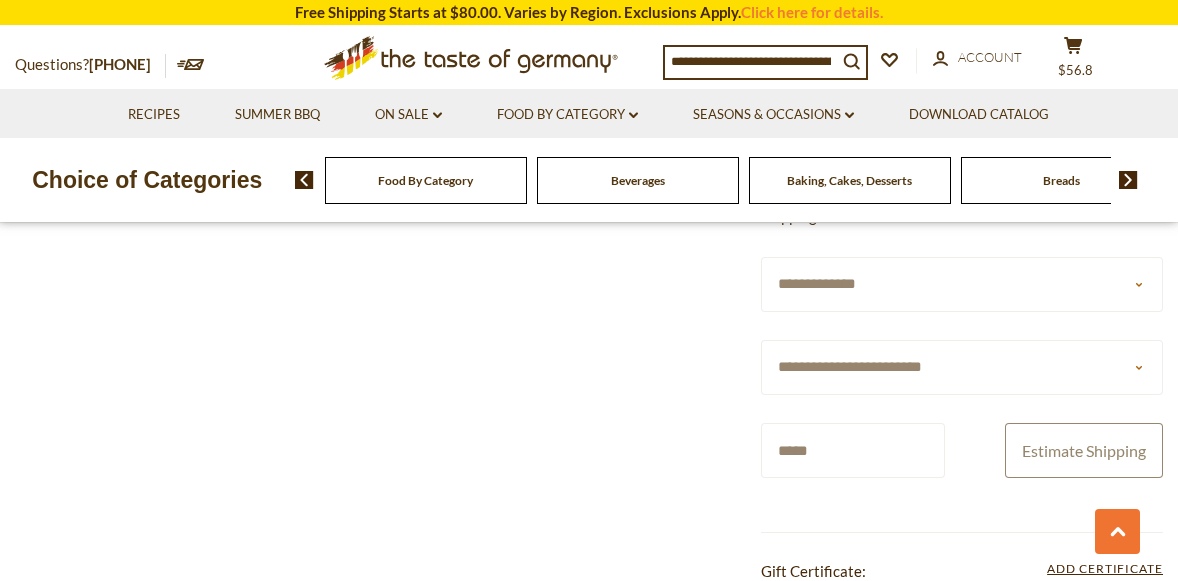 click on "Estimate Shipping" at bounding box center [1084, 450] 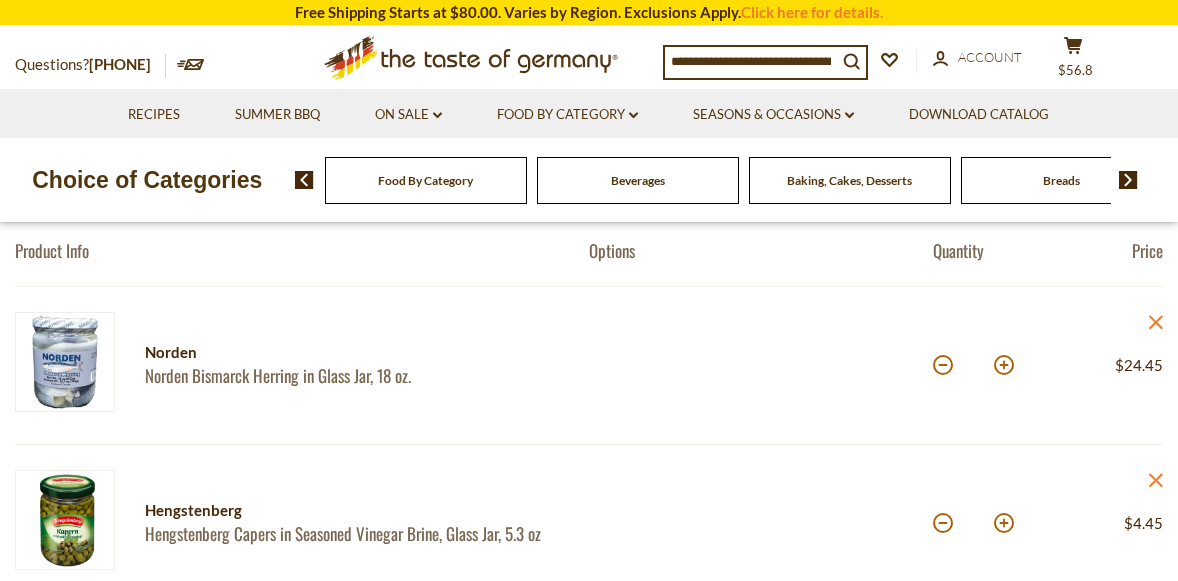 scroll, scrollTop: 205, scrollLeft: 0, axis: vertical 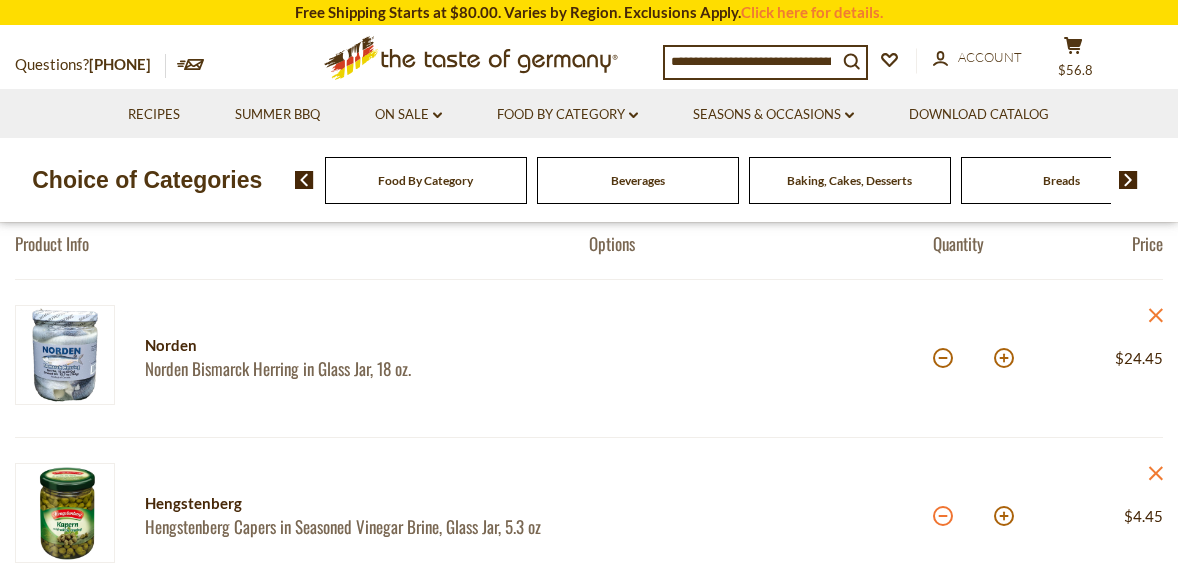 click at bounding box center [943, 516] 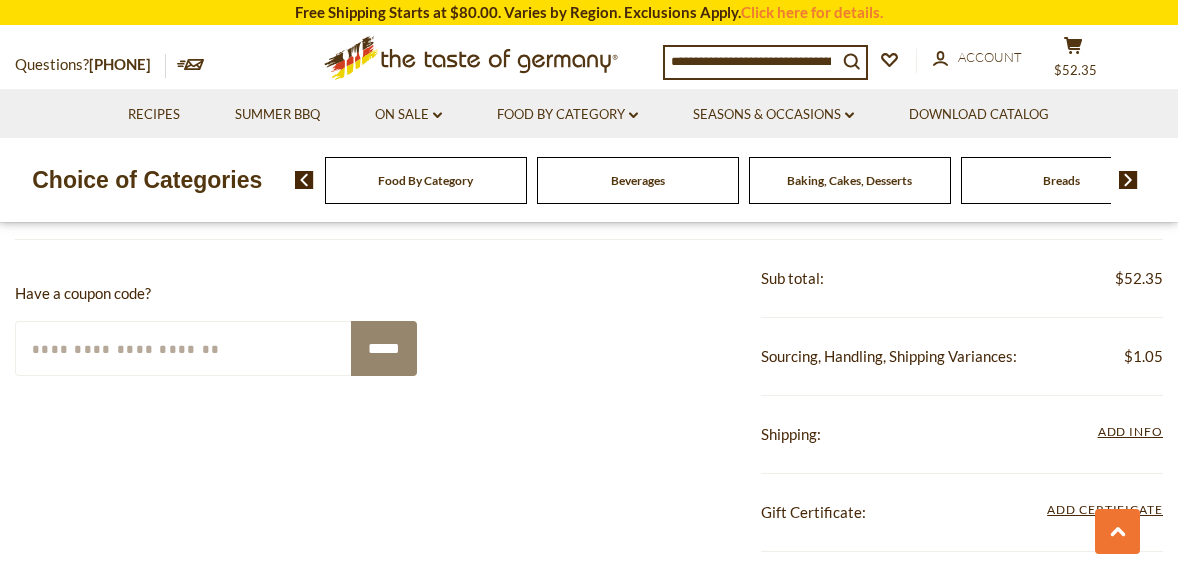 scroll, scrollTop: 720, scrollLeft: 0, axis: vertical 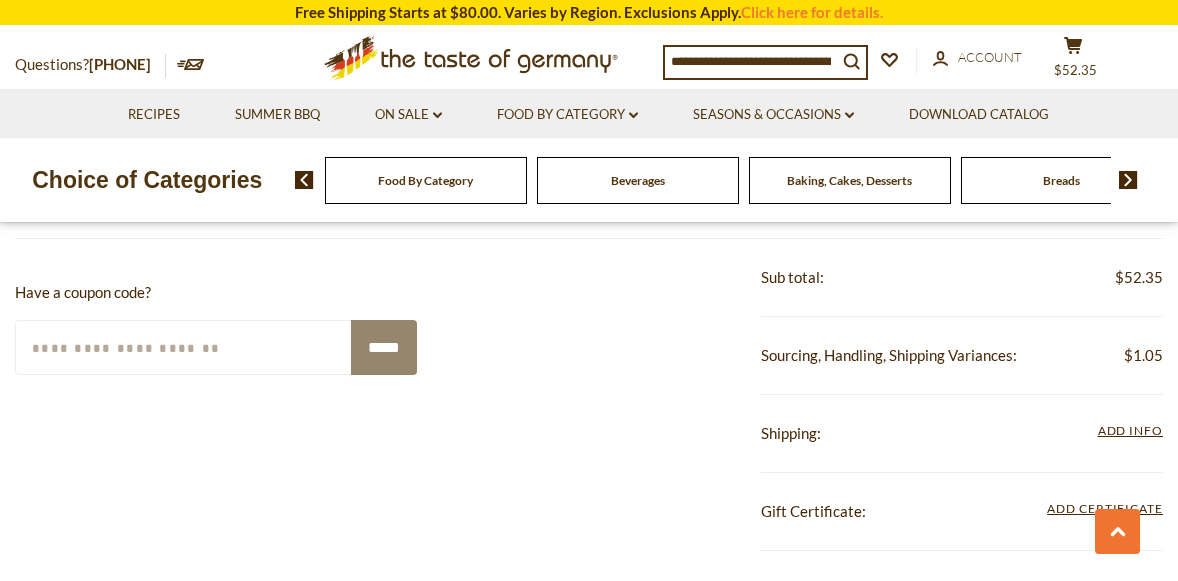 click on "Shipping:" at bounding box center [791, 433] 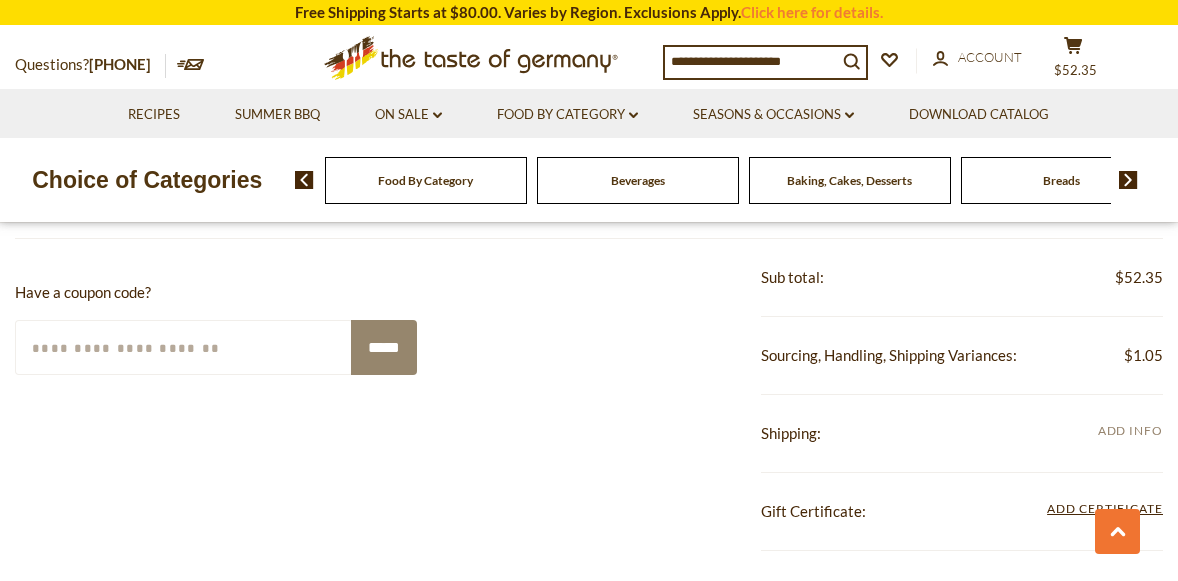 click on "Add Info" at bounding box center [1130, 430] 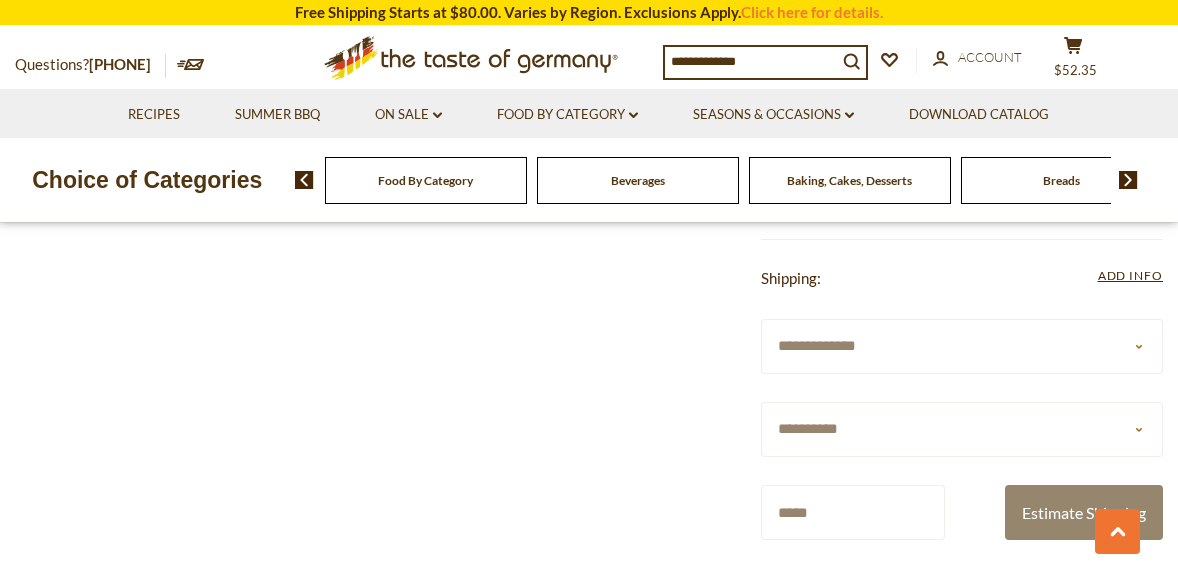 scroll, scrollTop: 886, scrollLeft: 0, axis: vertical 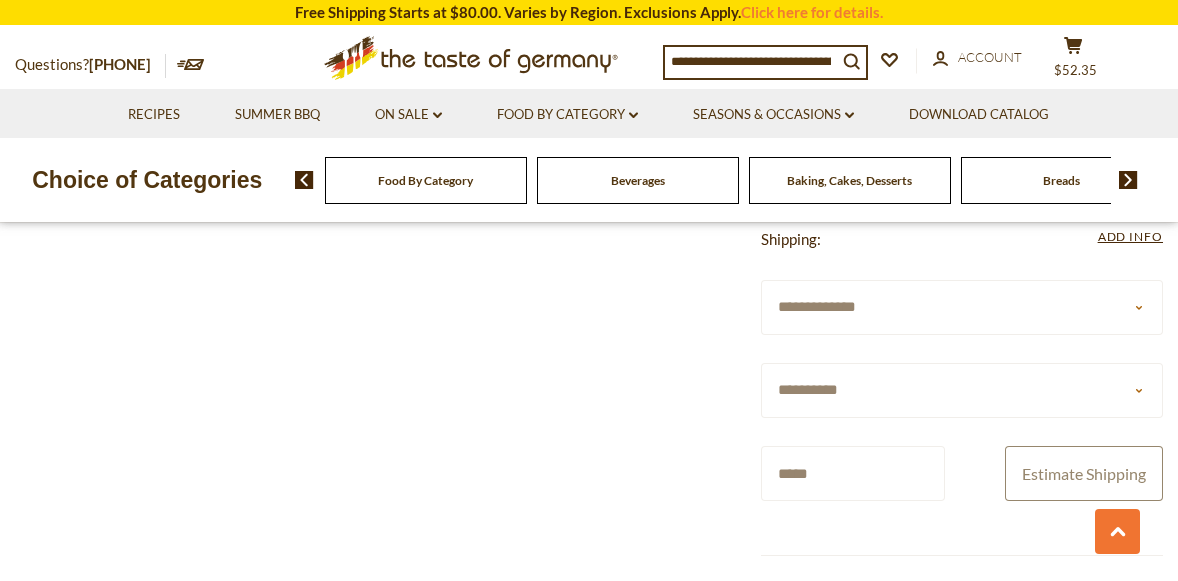 click on "Estimate Shipping" at bounding box center [1084, 473] 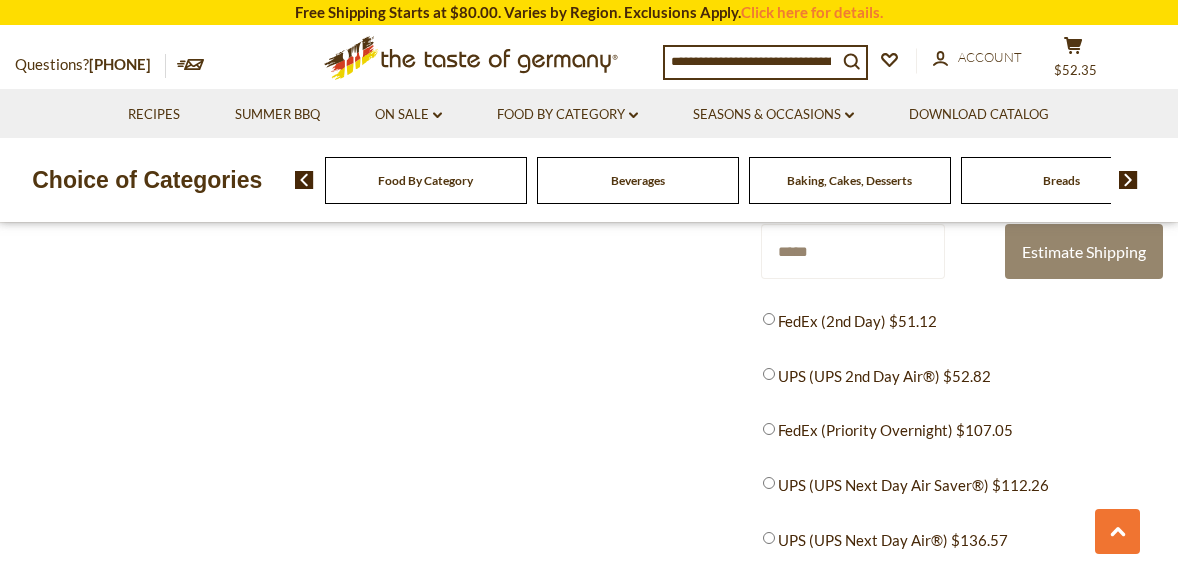 scroll, scrollTop: 1153, scrollLeft: 0, axis: vertical 